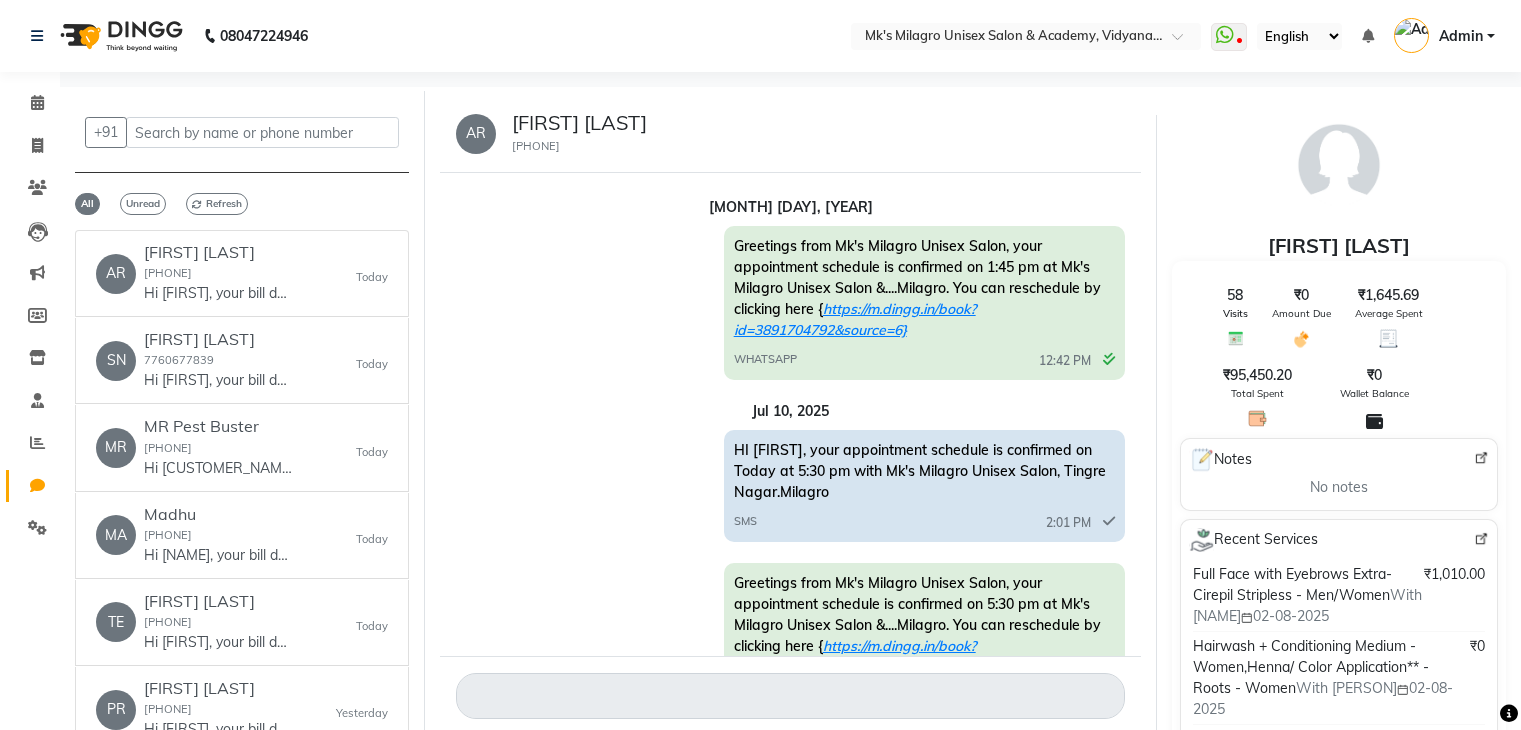 scroll, scrollTop: 0, scrollLeft: 0, axis: both 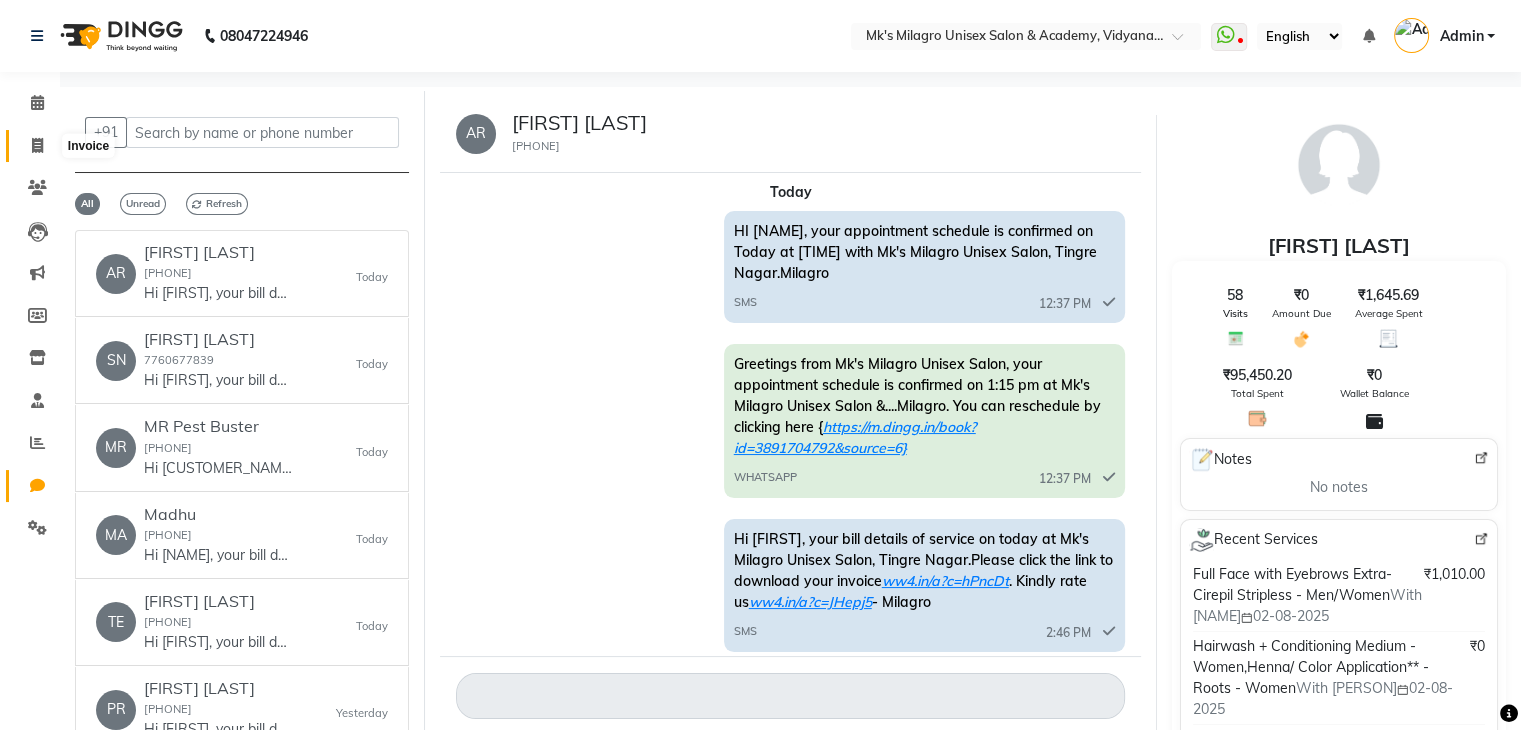 click 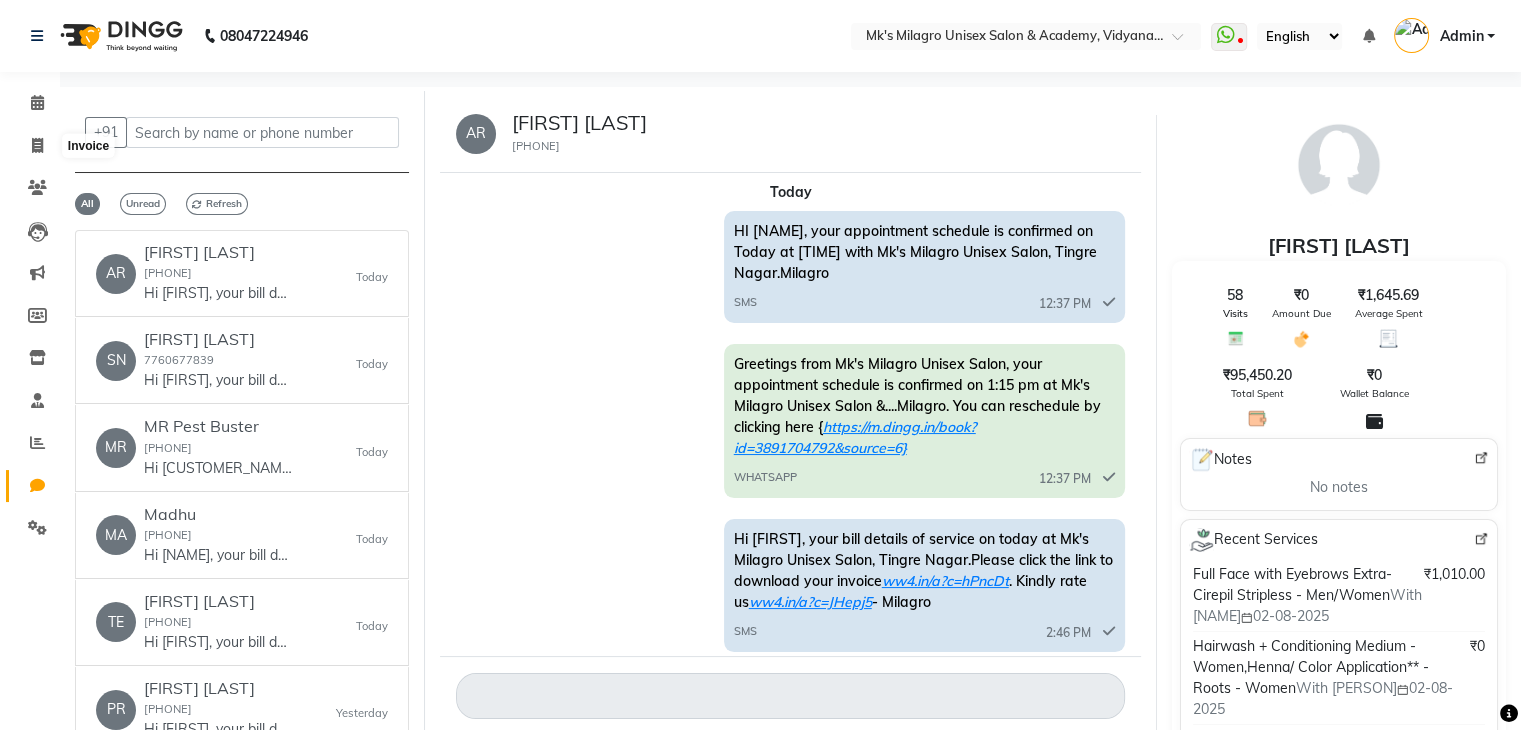 select on "service" 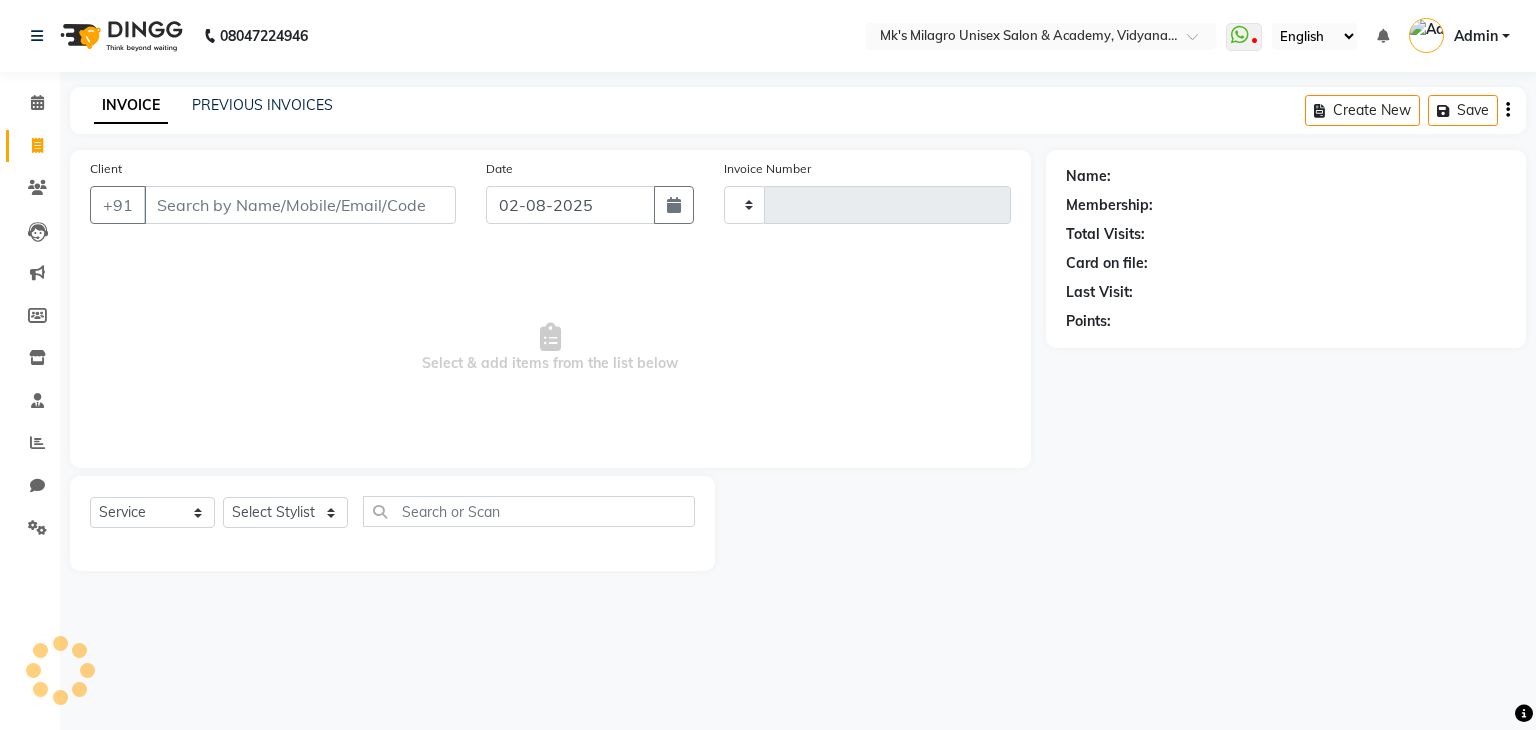 type on "0571" 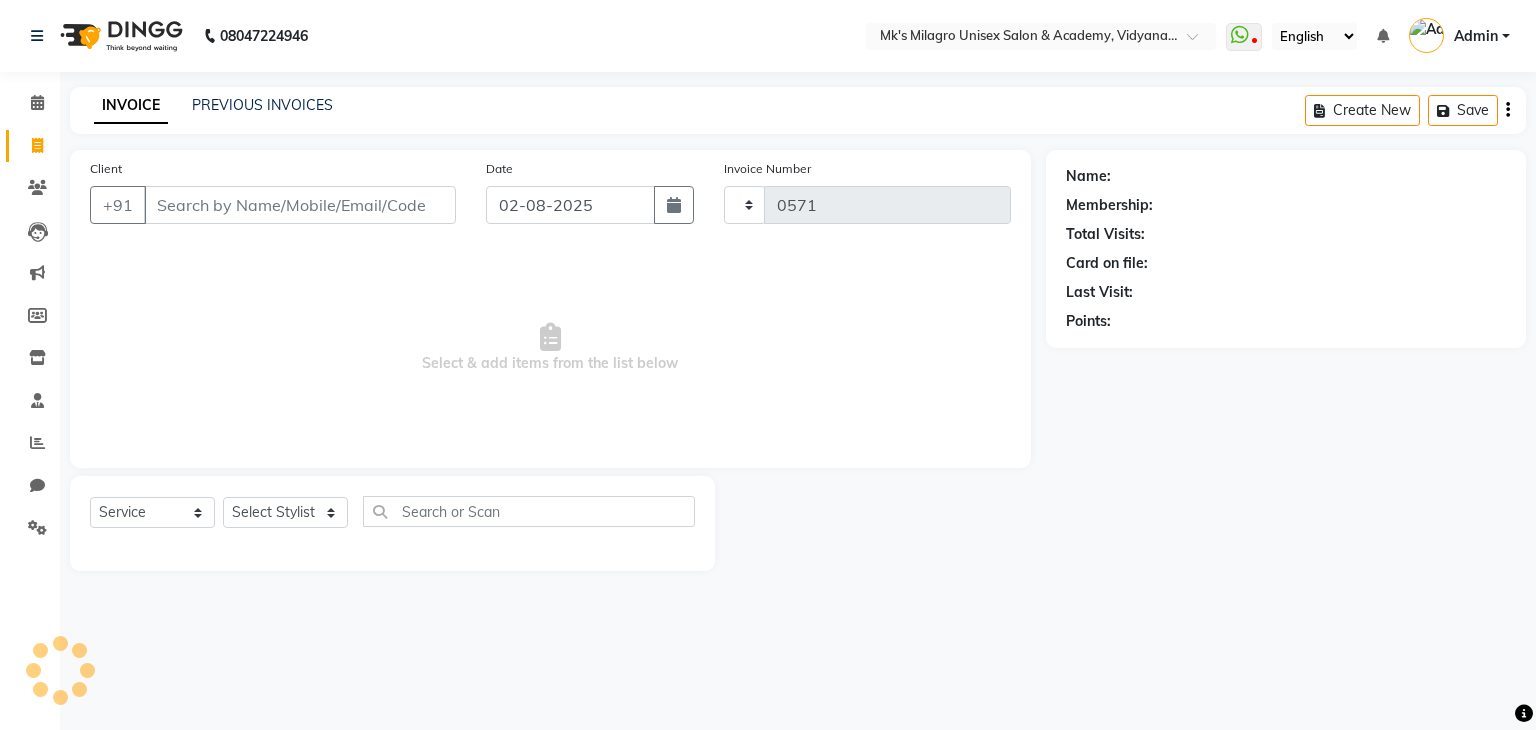 select on "6031" 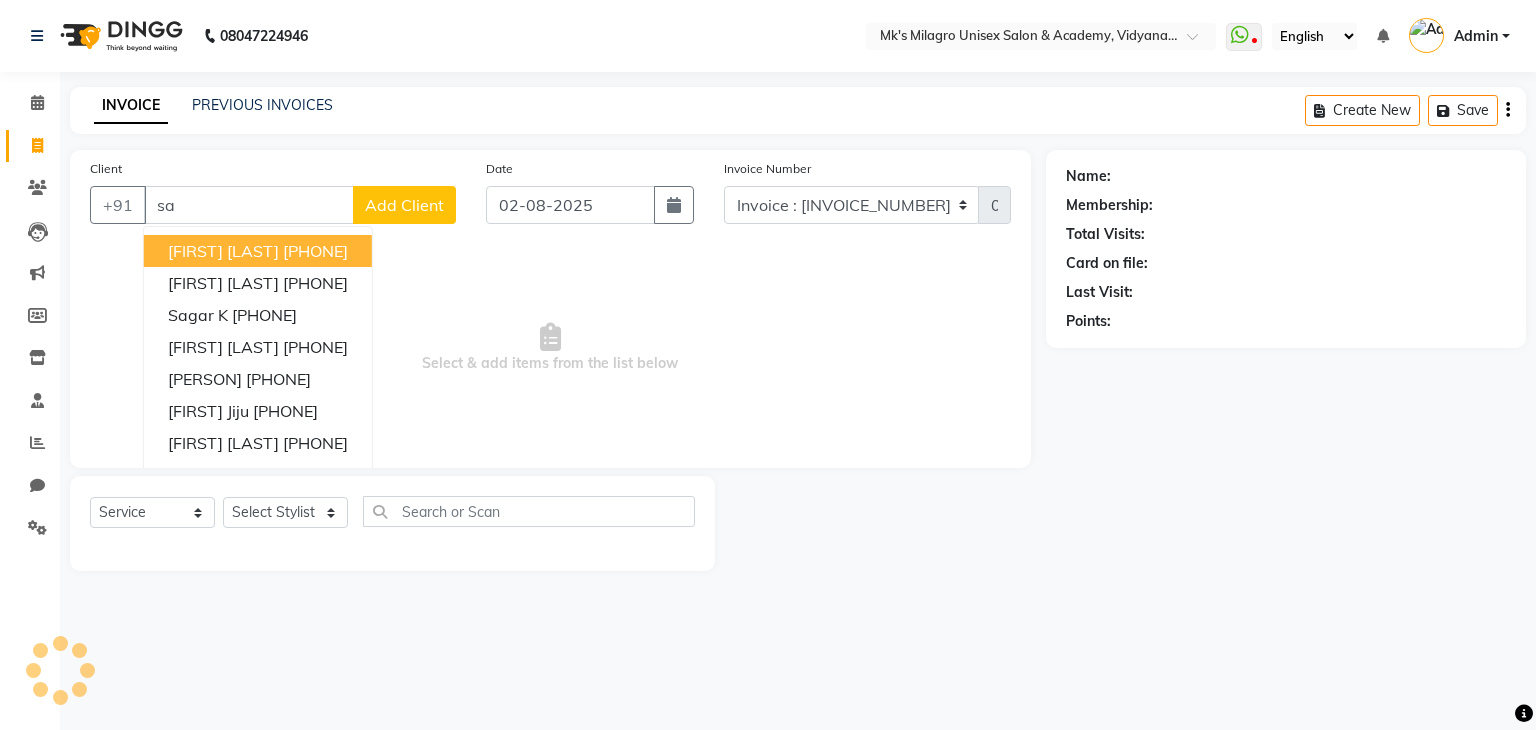 type on "s" 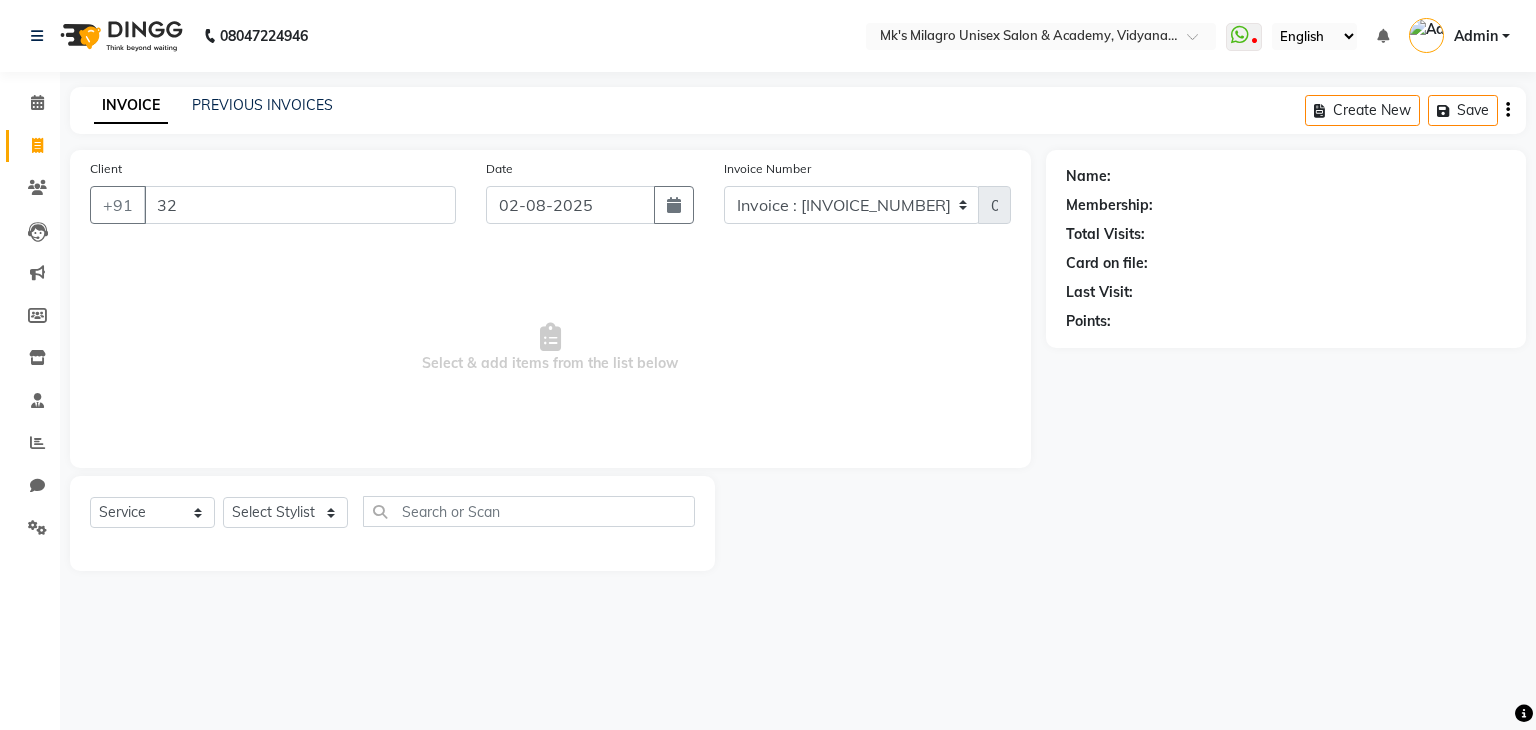 type on "3" 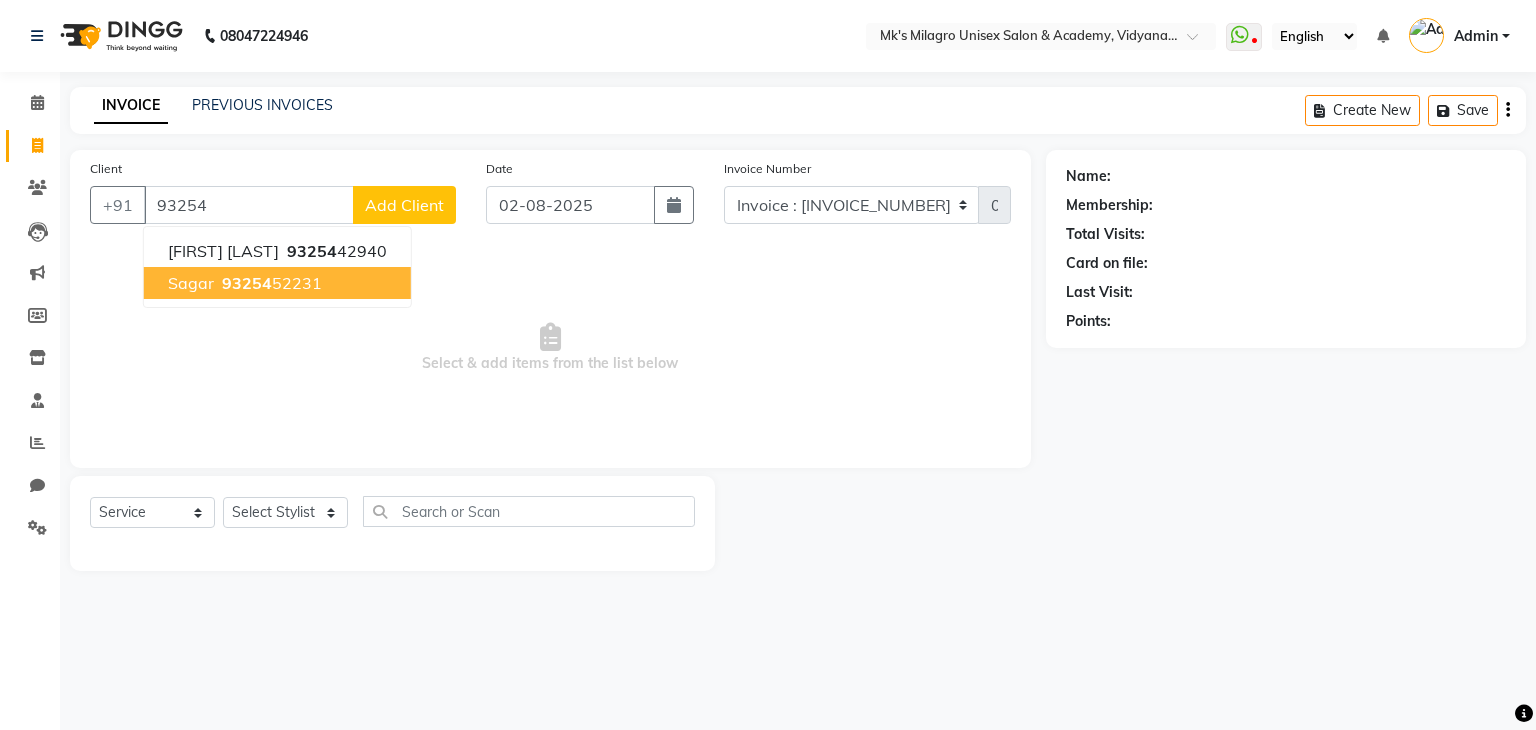 click on "93254" at bounding box center (247, 283) 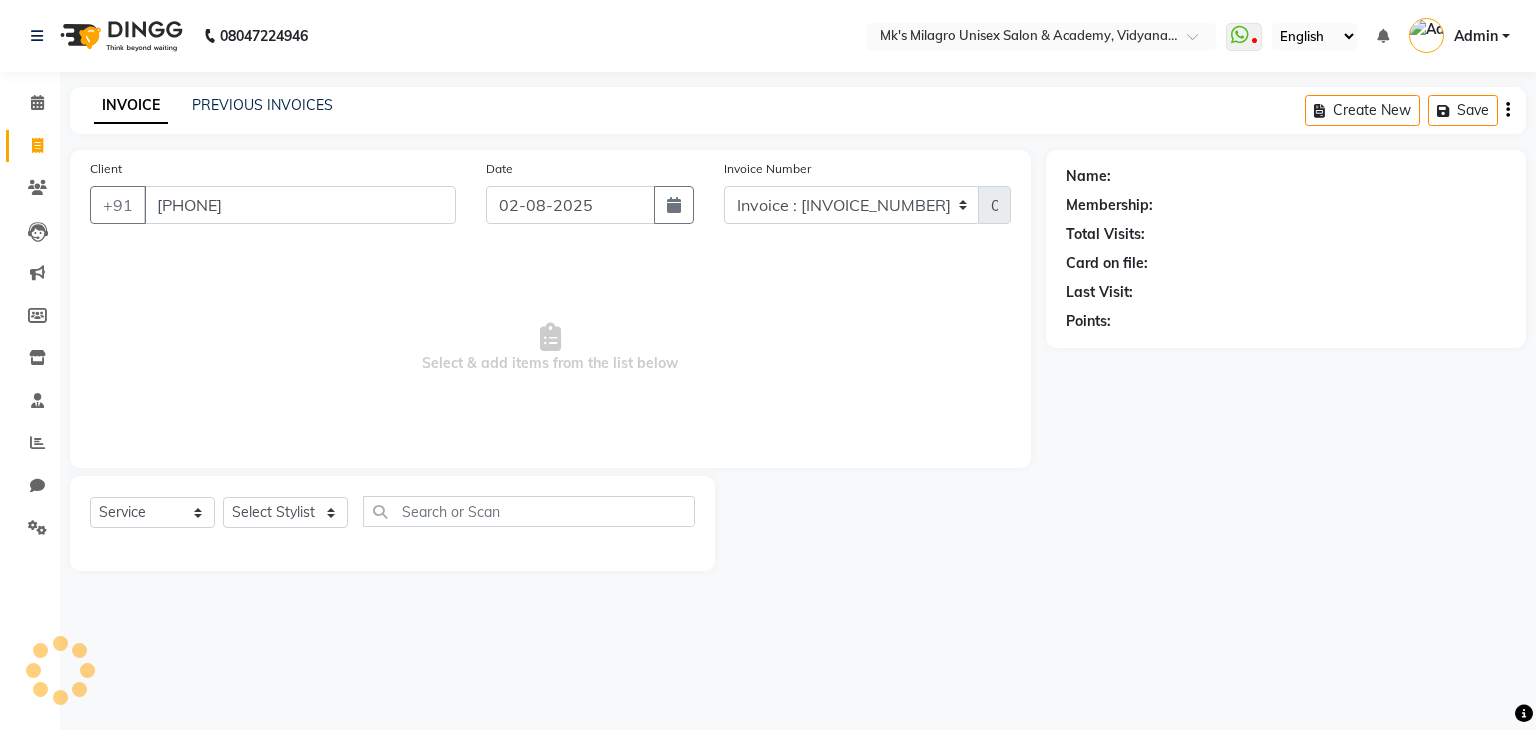 type on "[PHONE]" 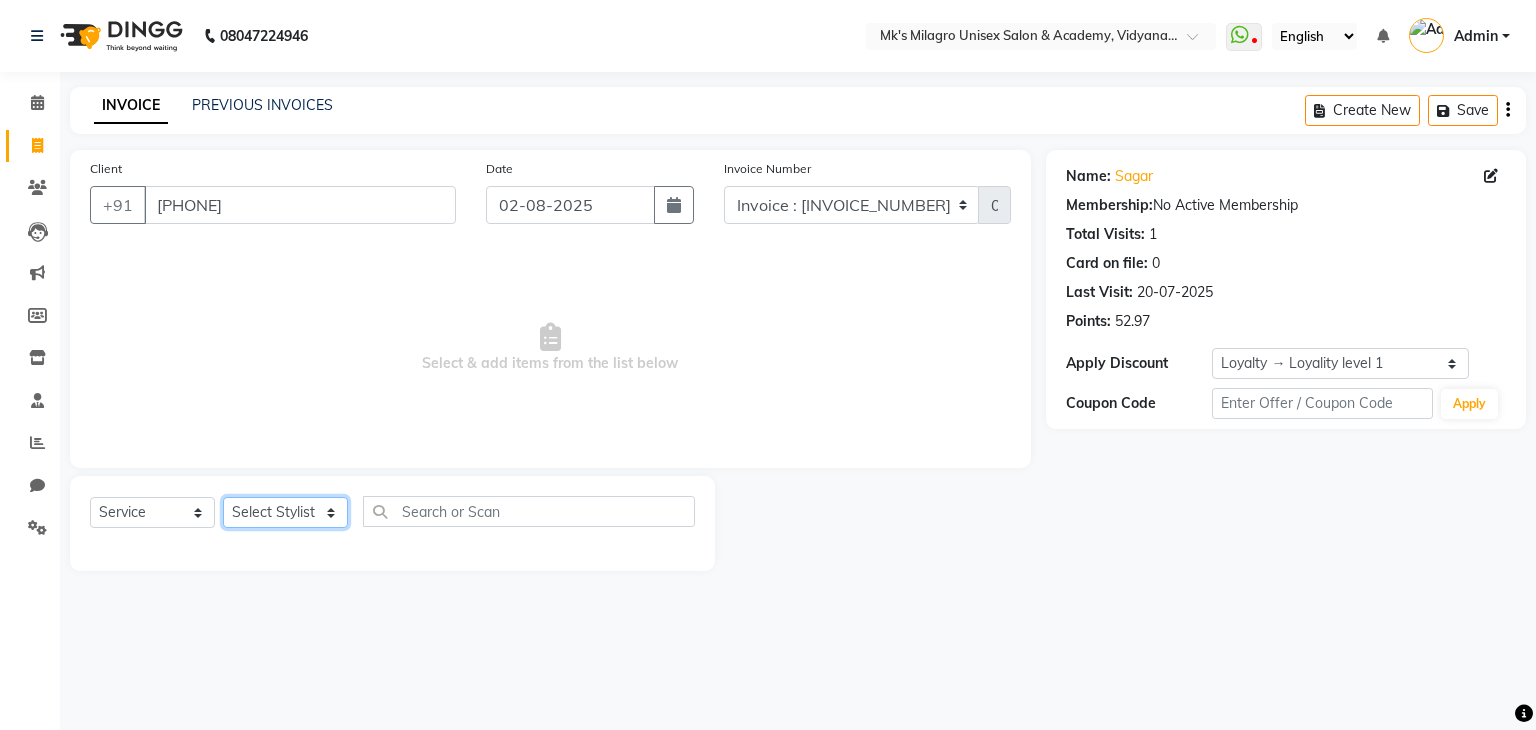 click on "Select Stylist [NAME] [NAME] [NAME] [NAME] [NAME] [NAME]" 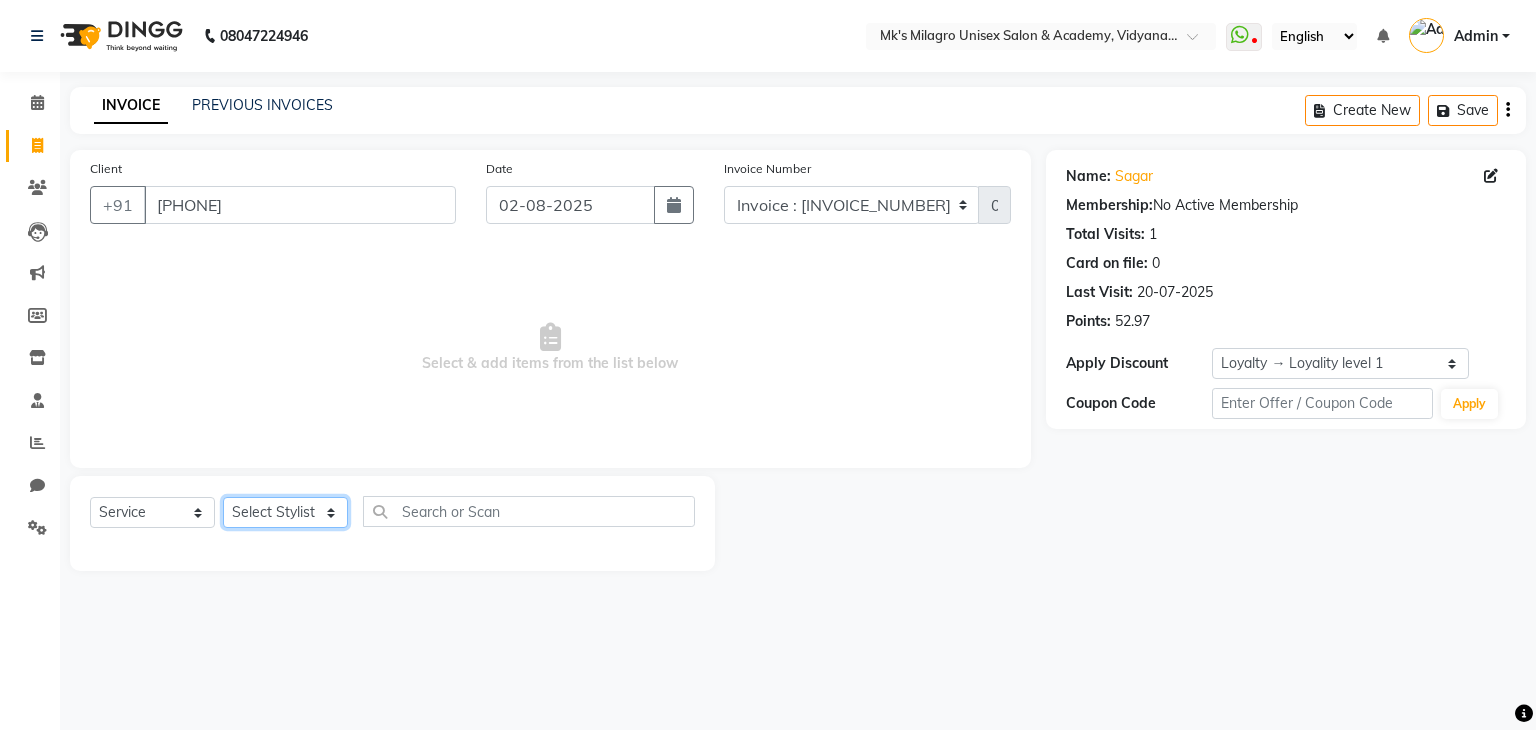 select on "21738" 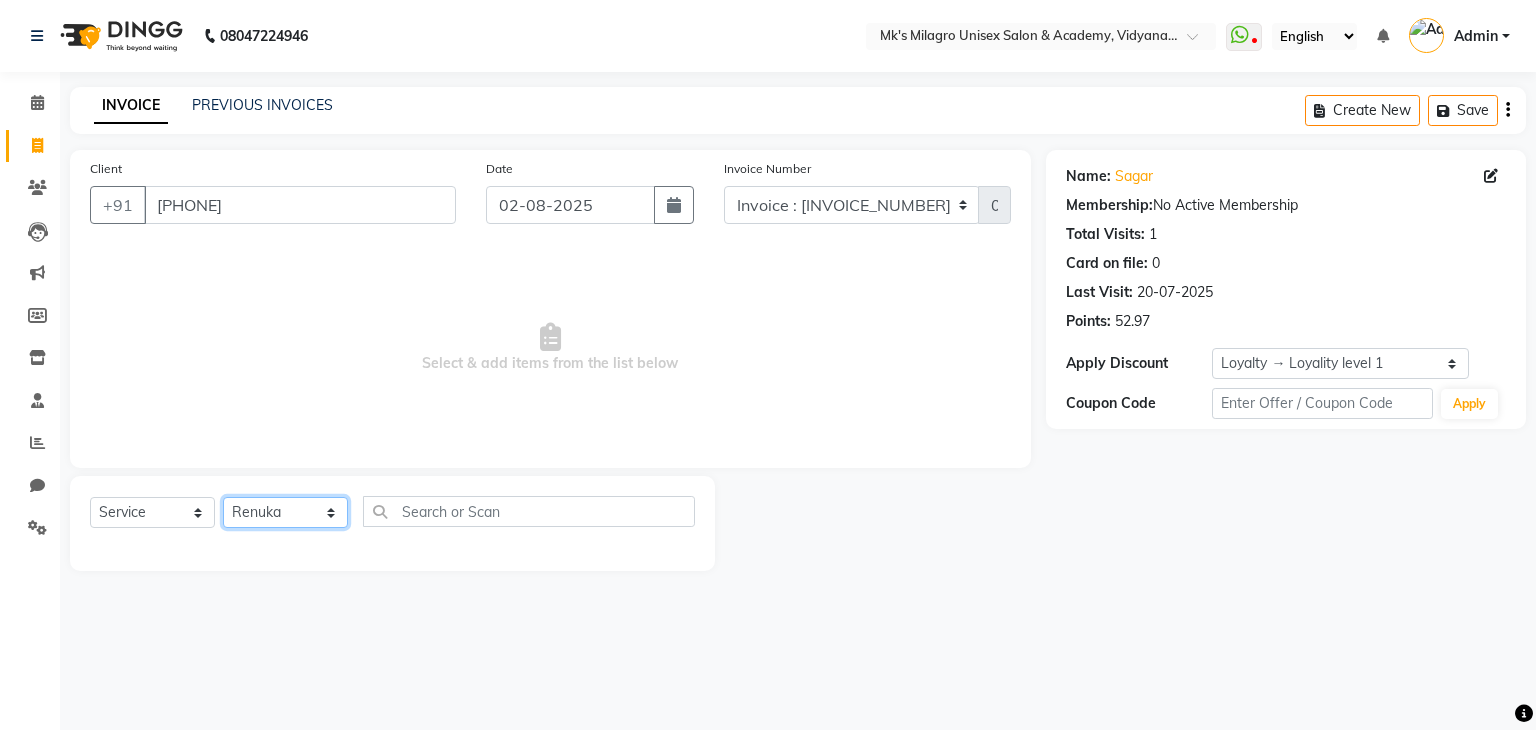 click on "Select Stylist [NAME] [NAME] [NAME] [NAME] [NAME] [NAME]" 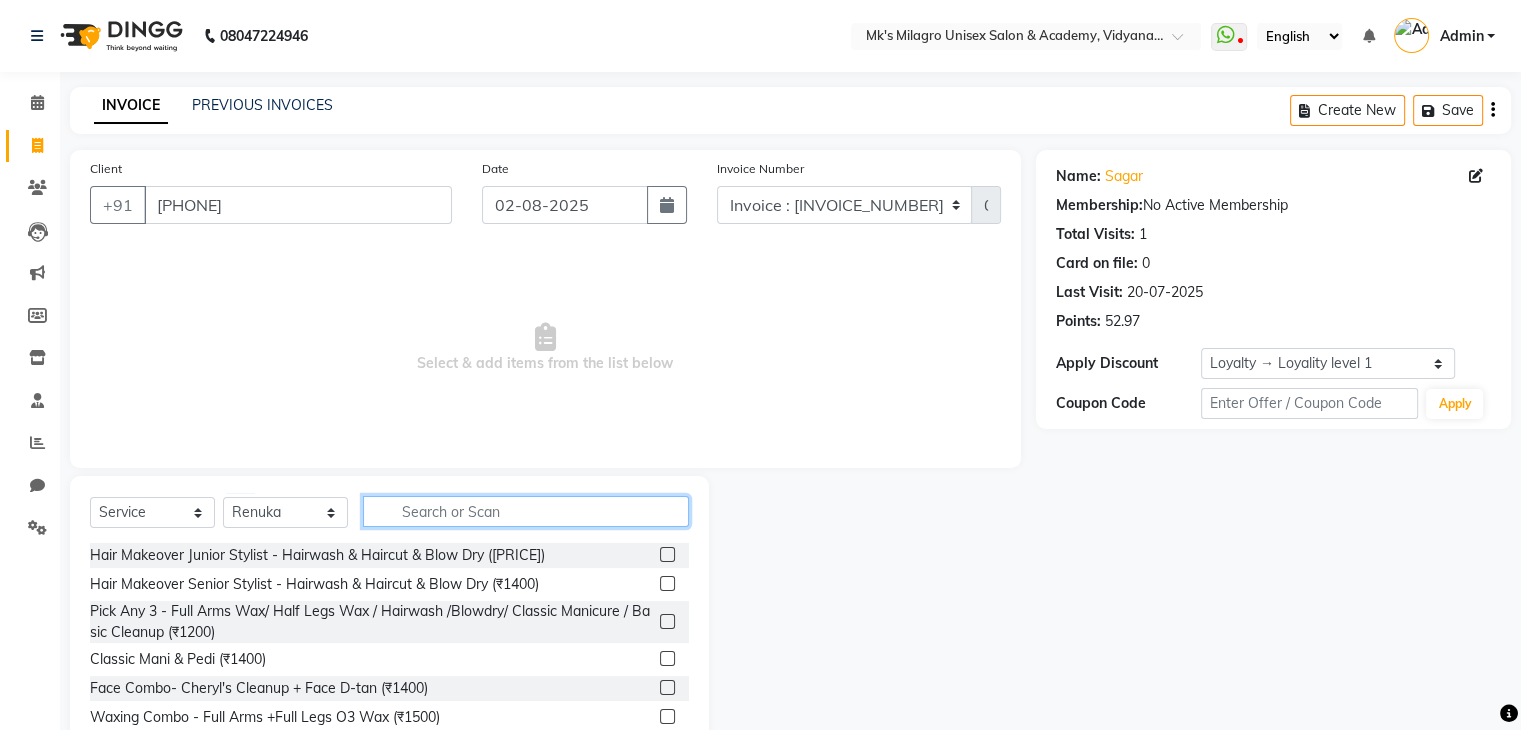 click 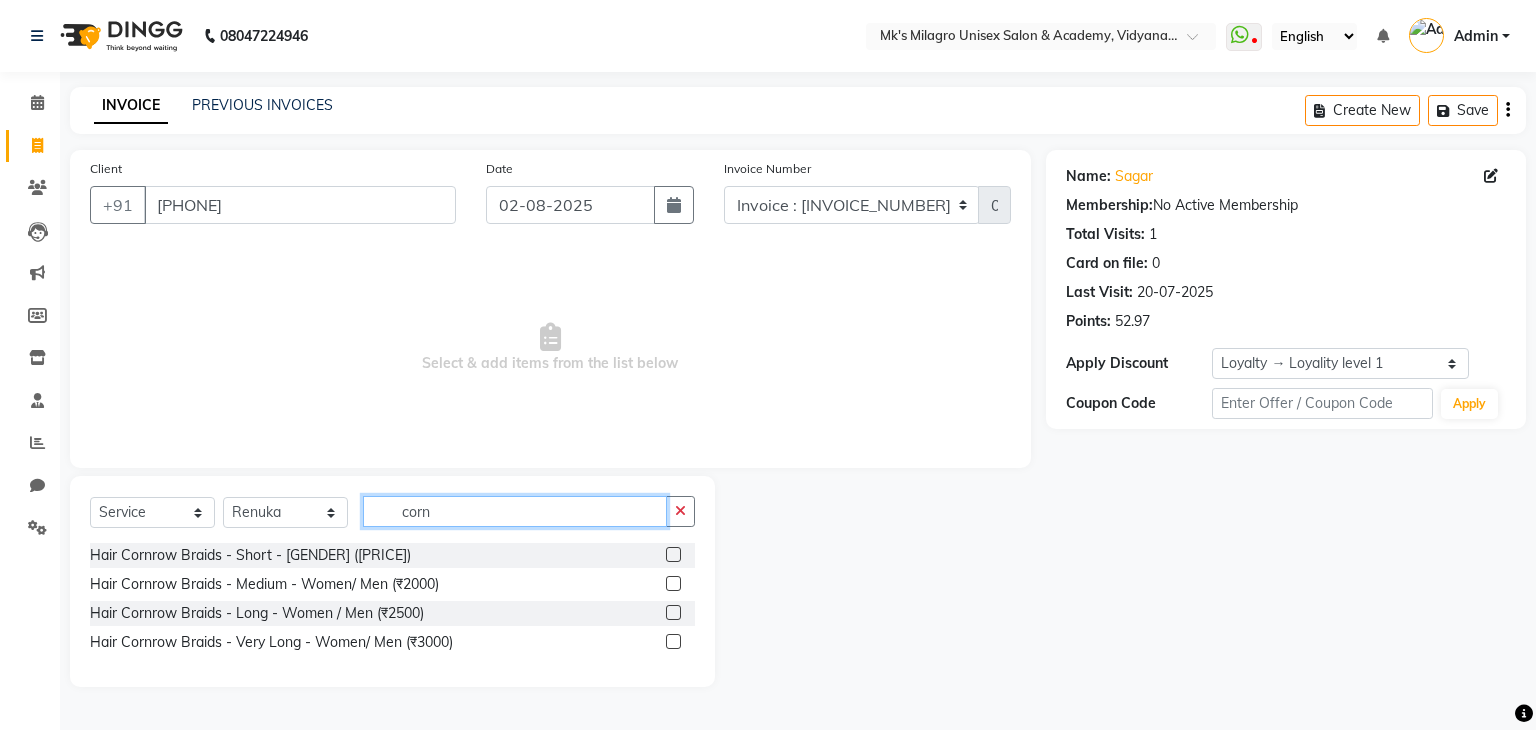 type on "corn" 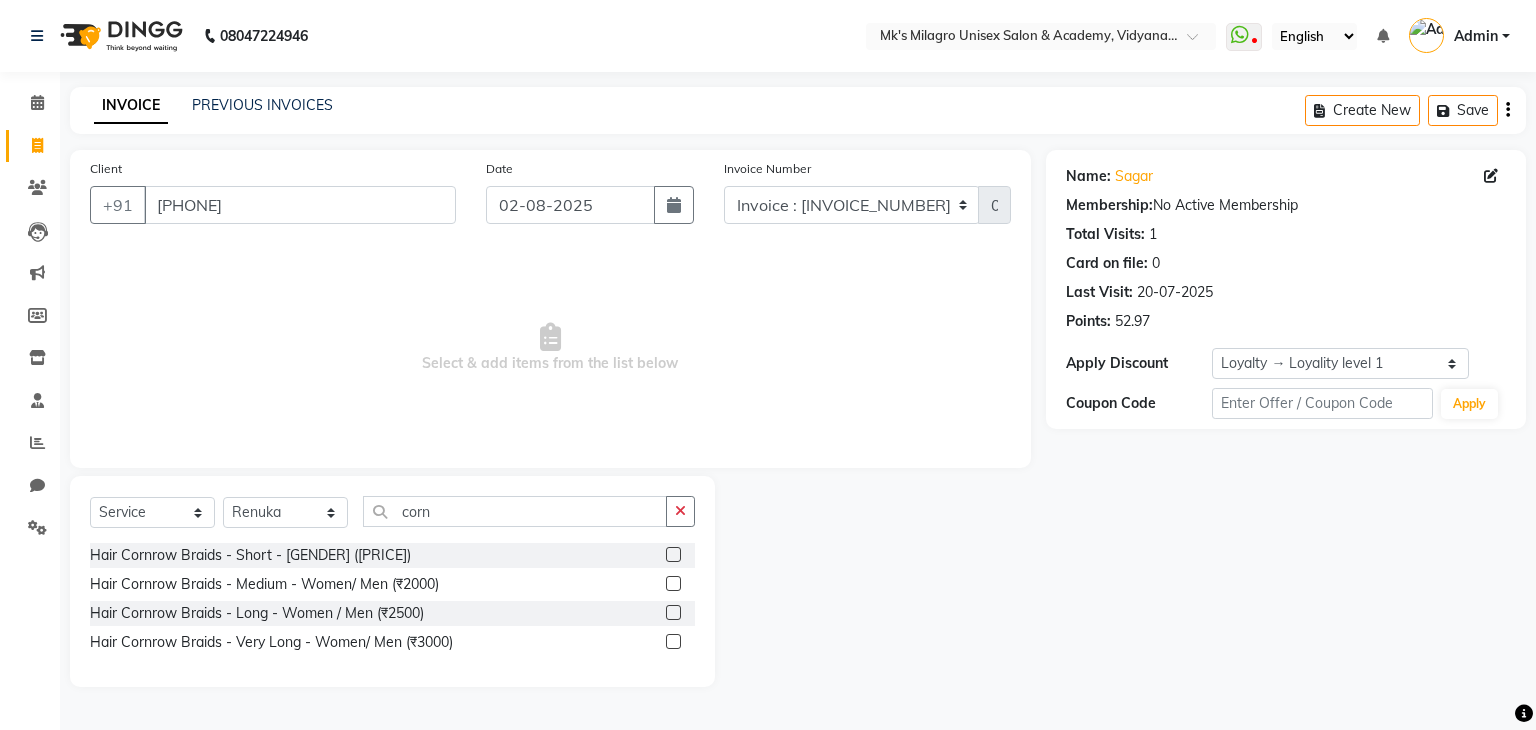 click 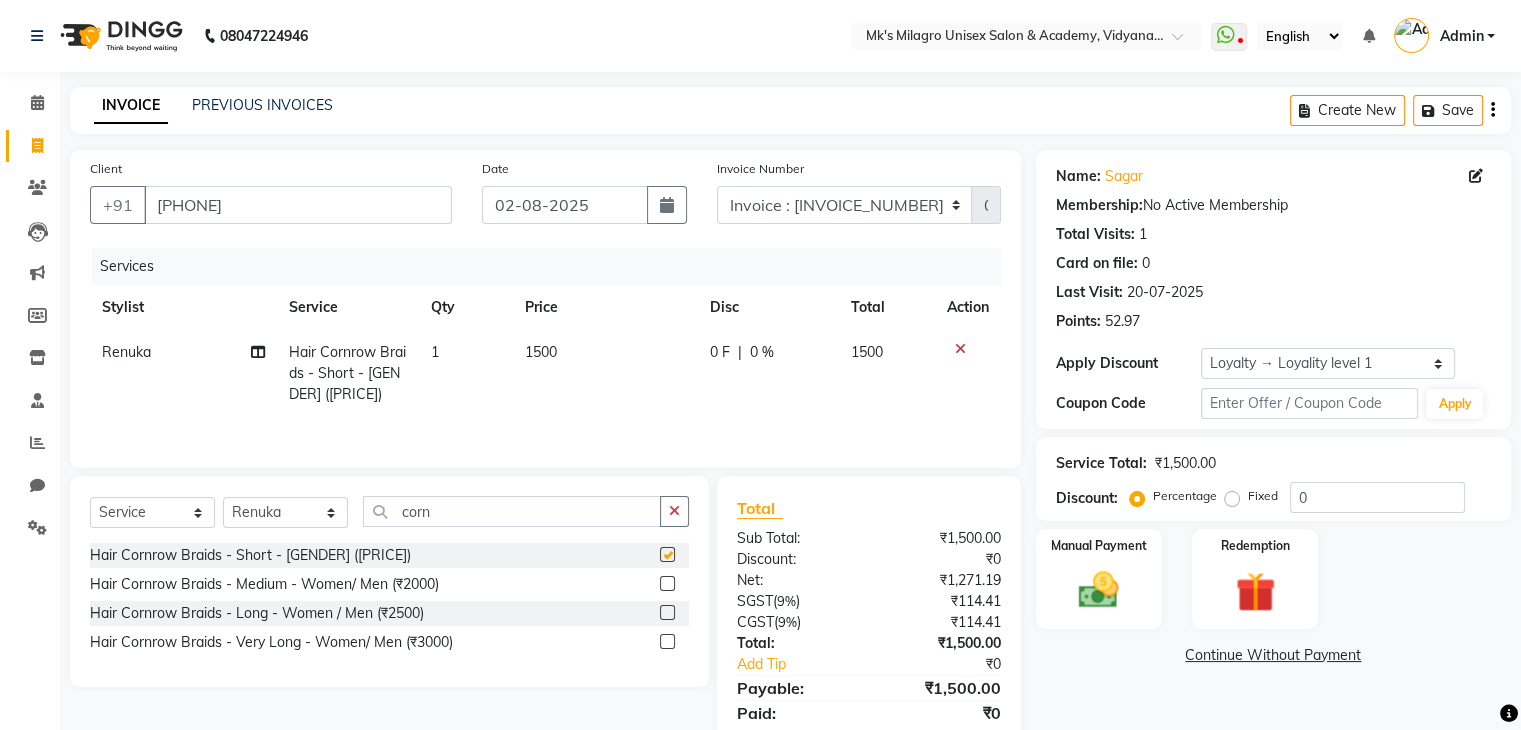 checkbox on "false" 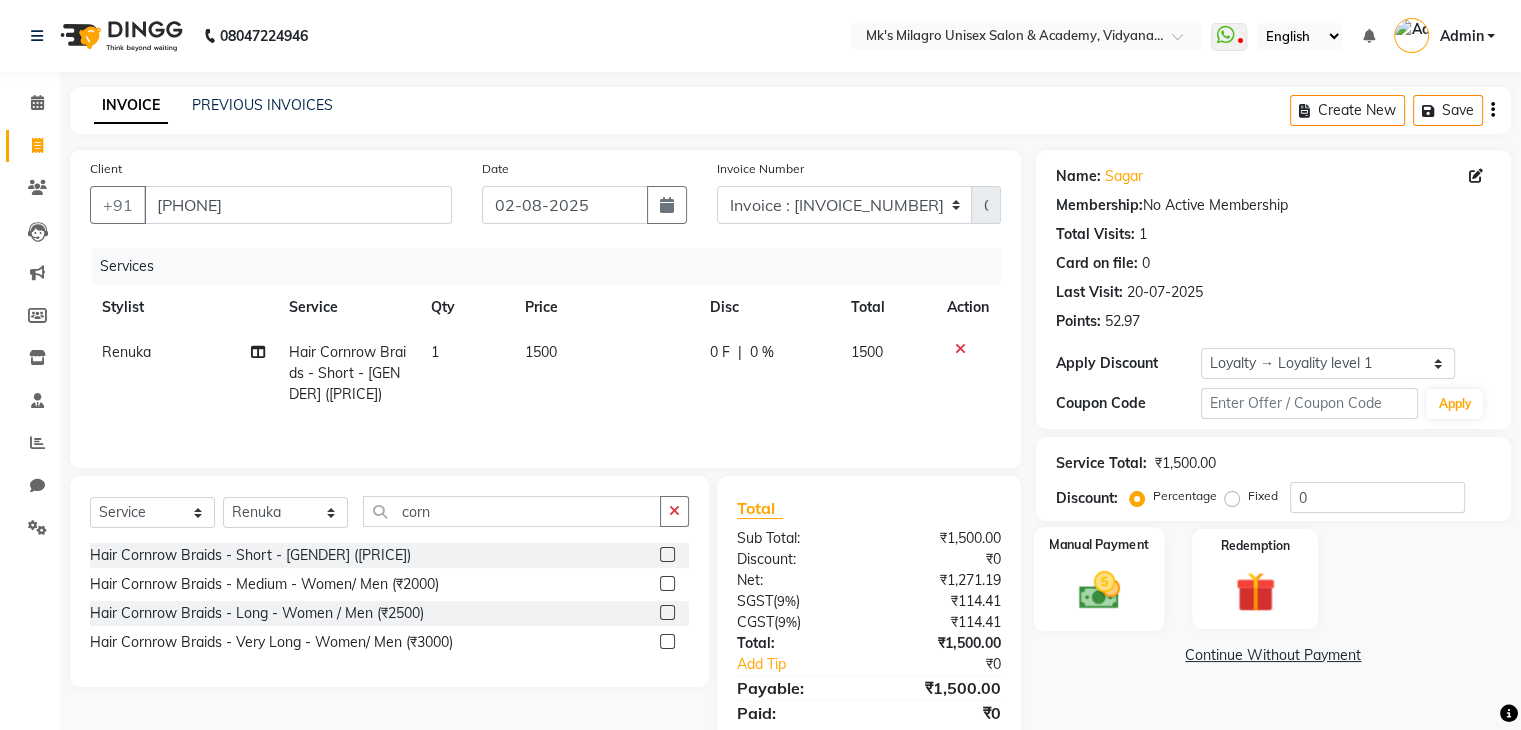 click 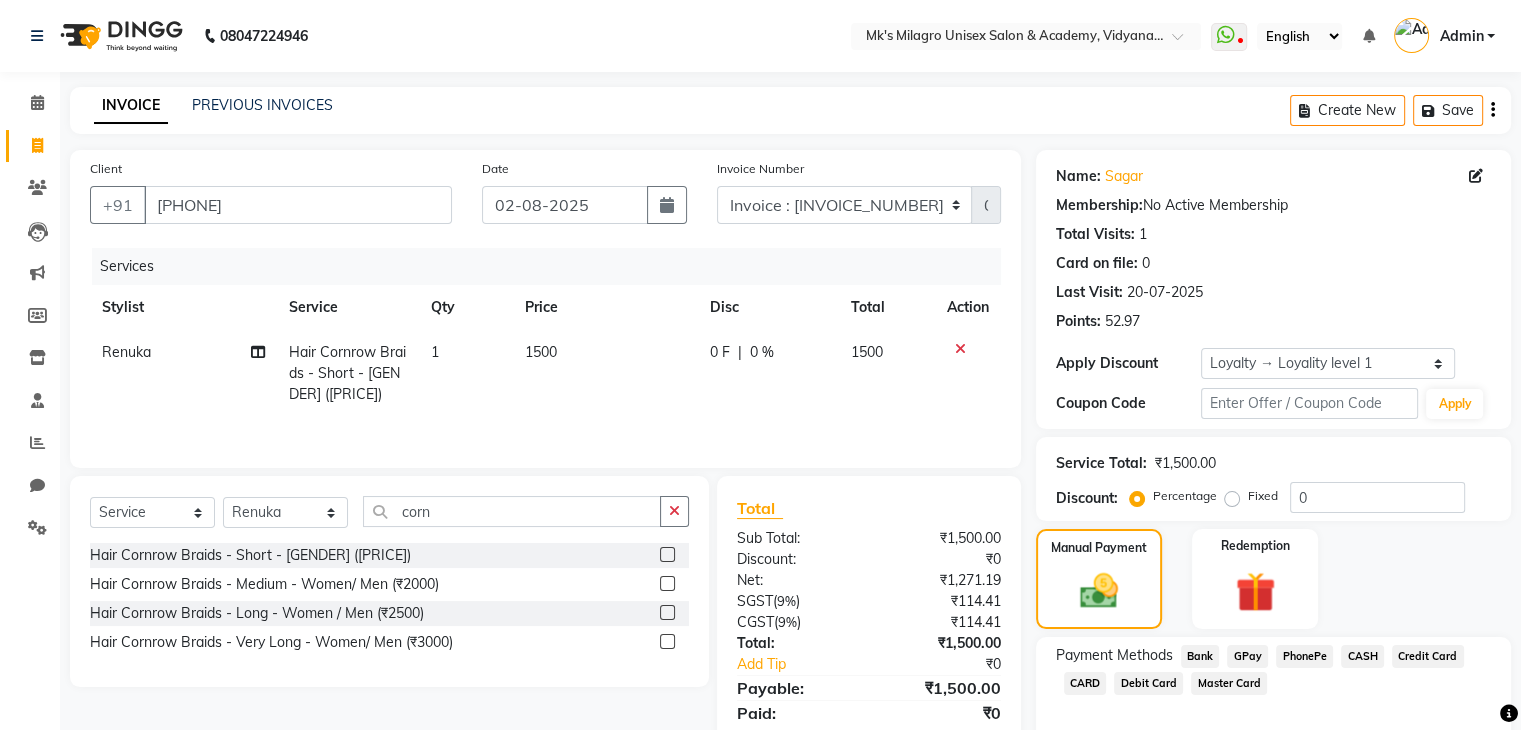 click on "GPay" 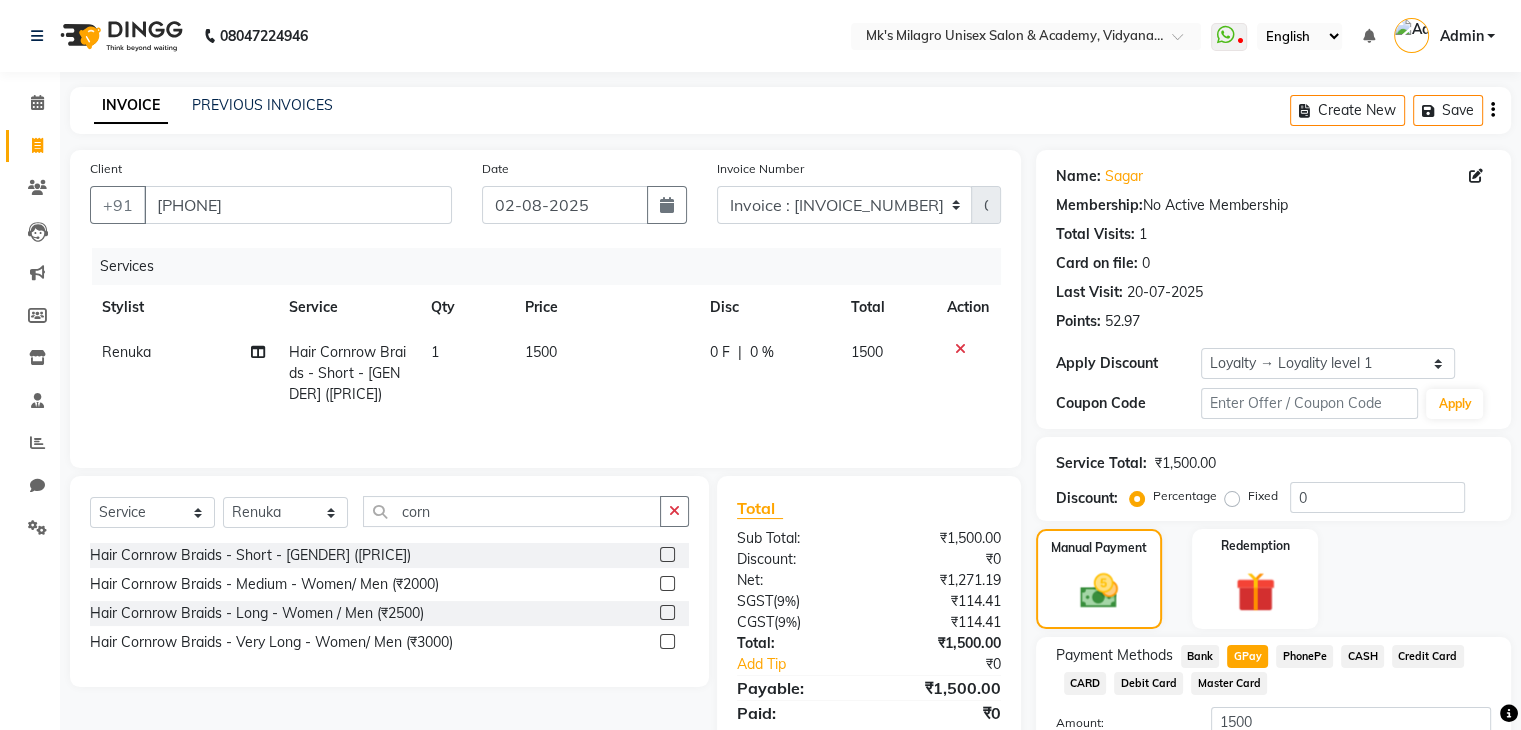scroll, scrollTop: 156, scrollLeft: 0, axis: vertical 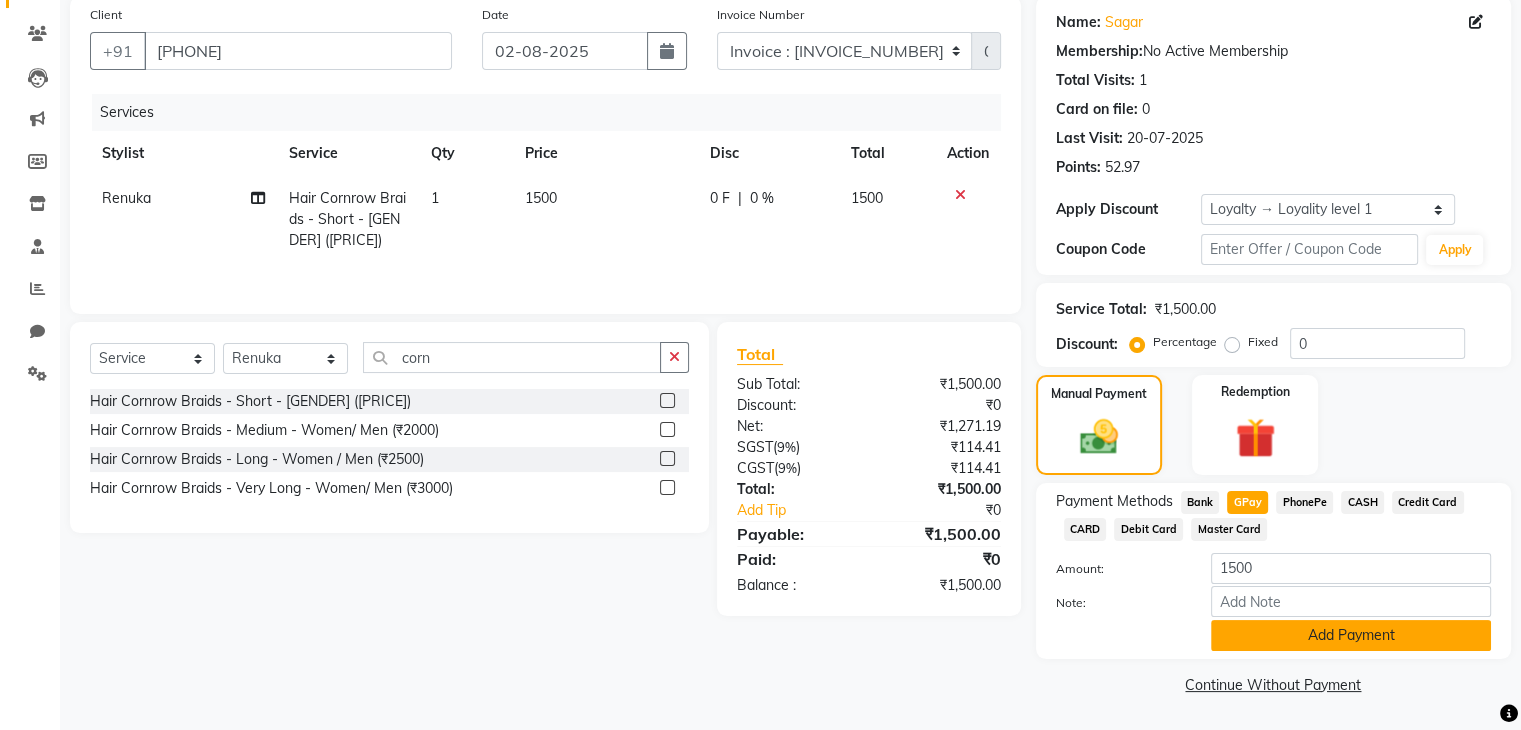 click on "Add Payment" 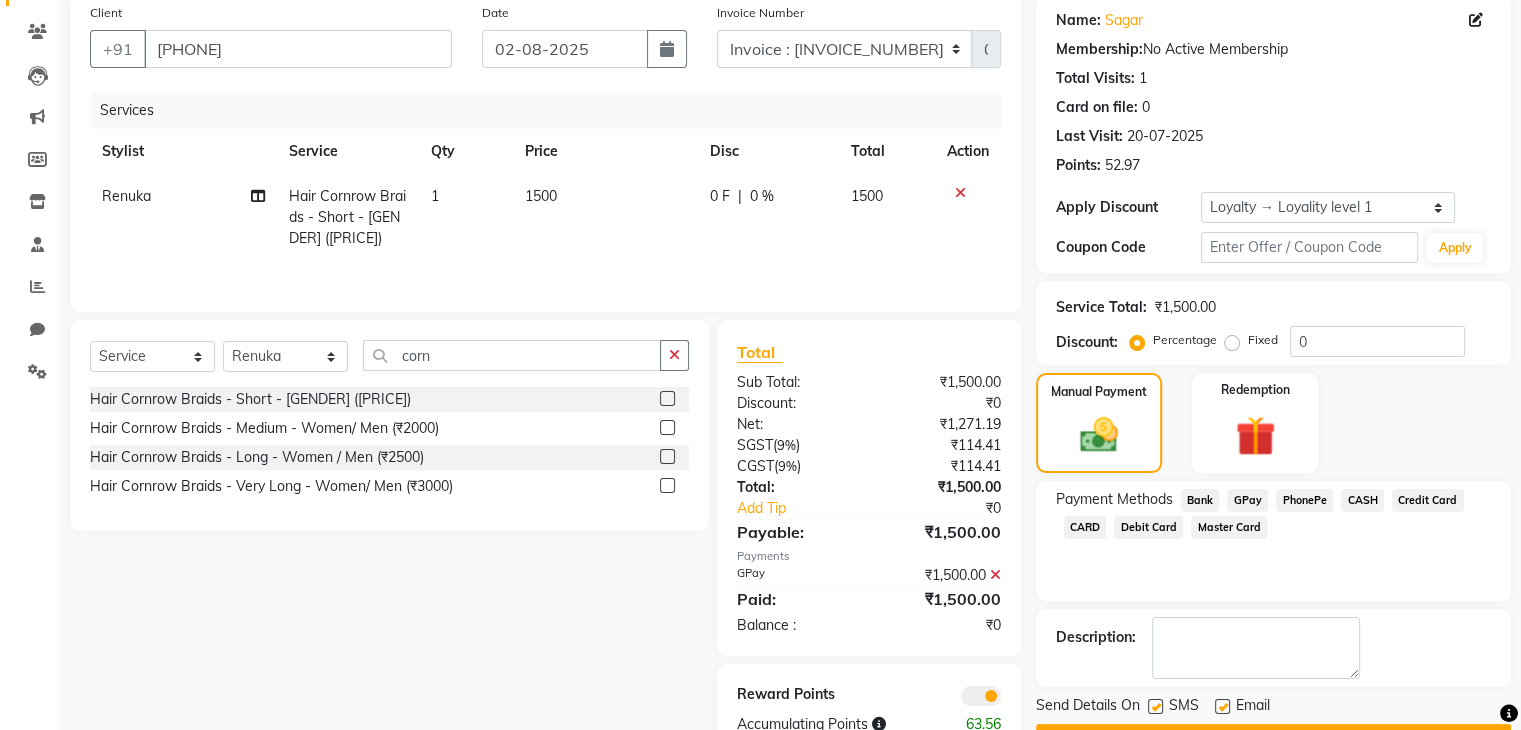 scroll, scrollTop: 213, scrollLeft: 0, axis: vertical 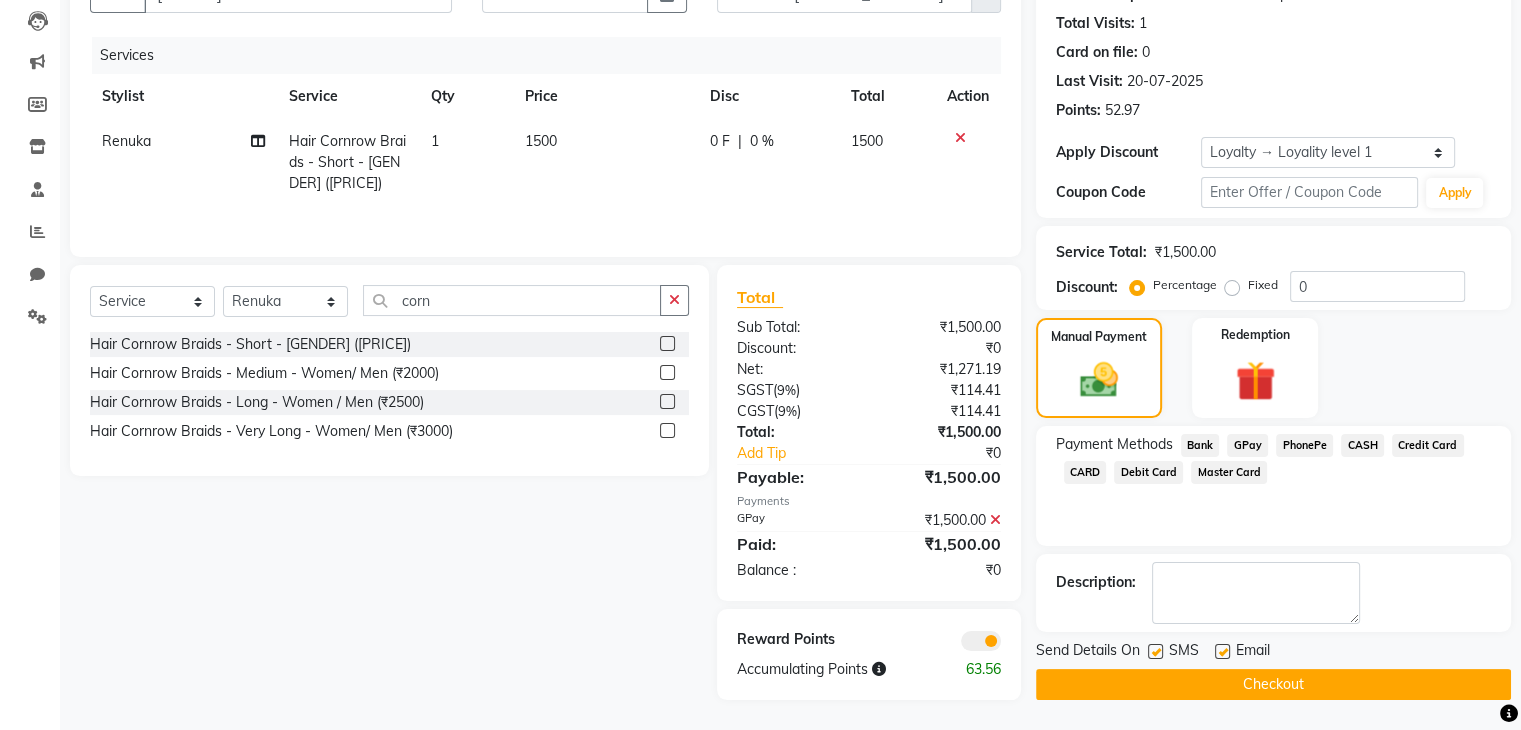 click on "Checkout" 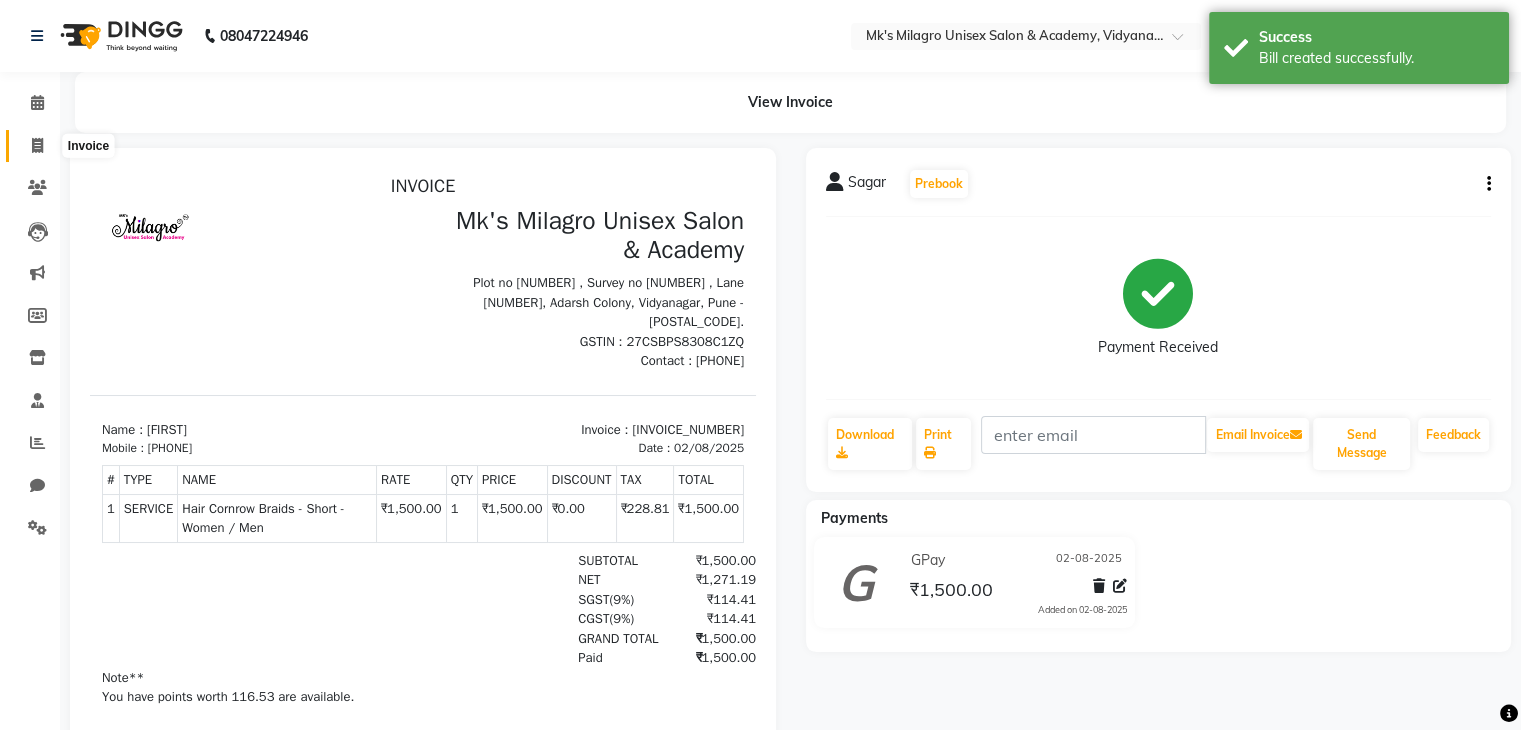 scroll, scrollTop: 0, scrollLeft: 0, axis: both 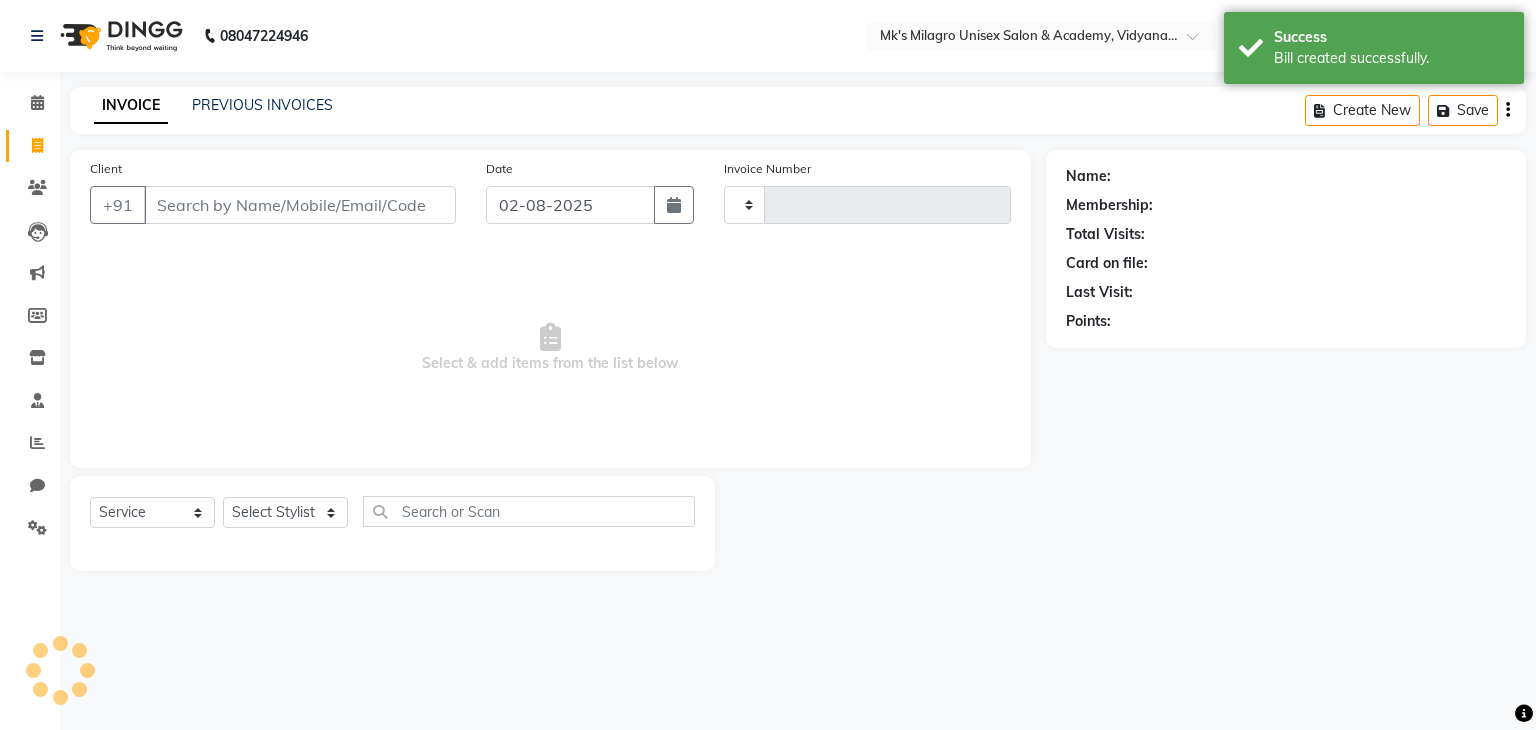 type on "0572" 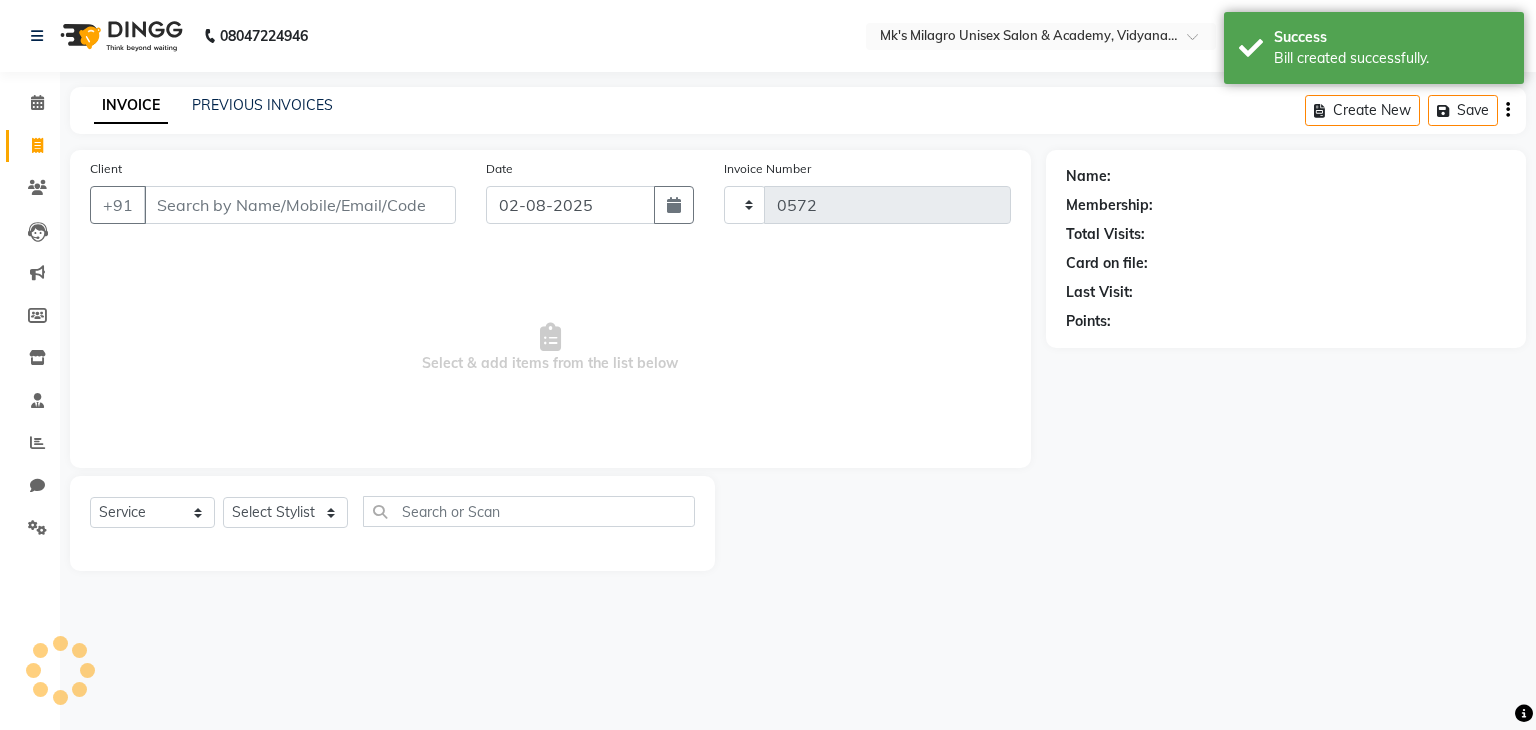 select on "6031" 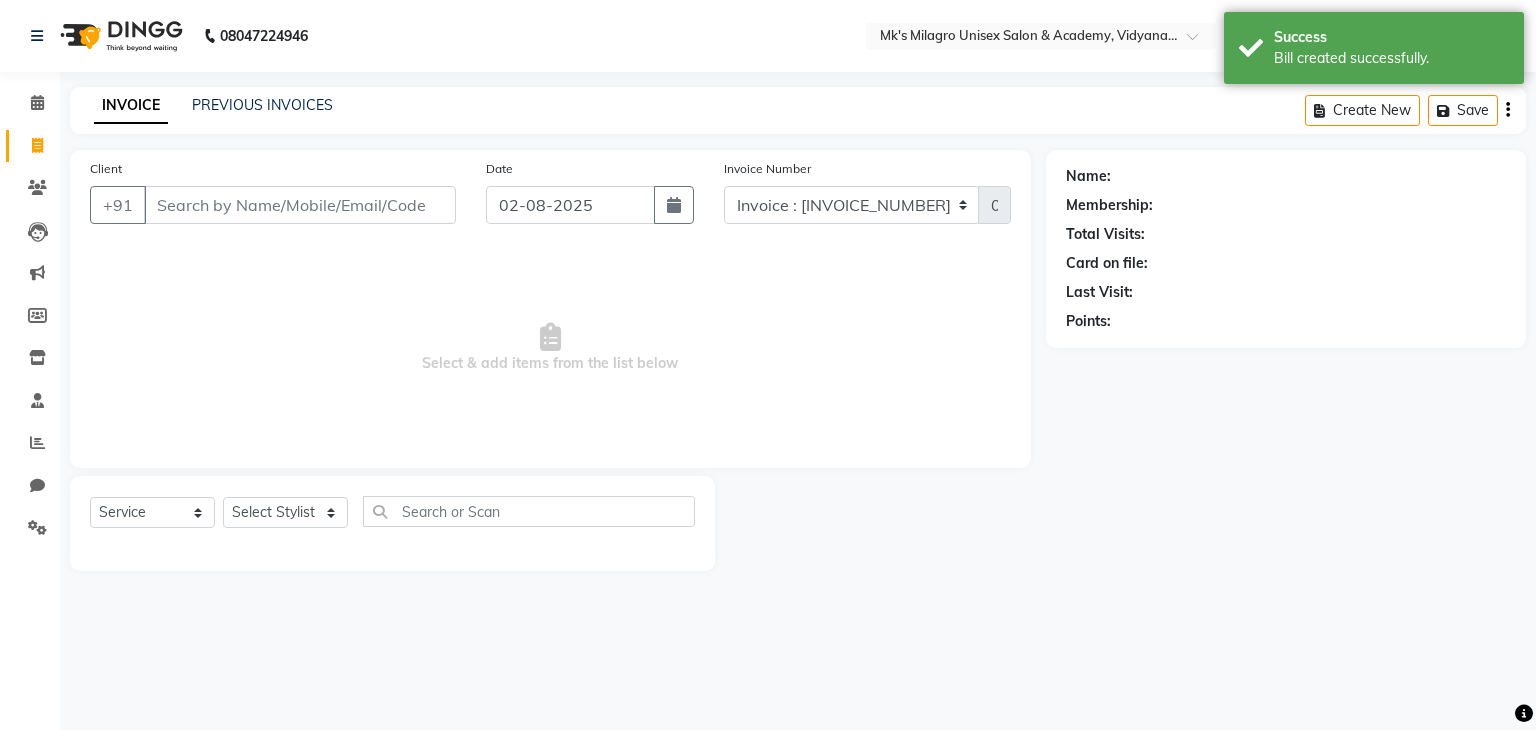 click on "Client" at bounding box center (300, 205) 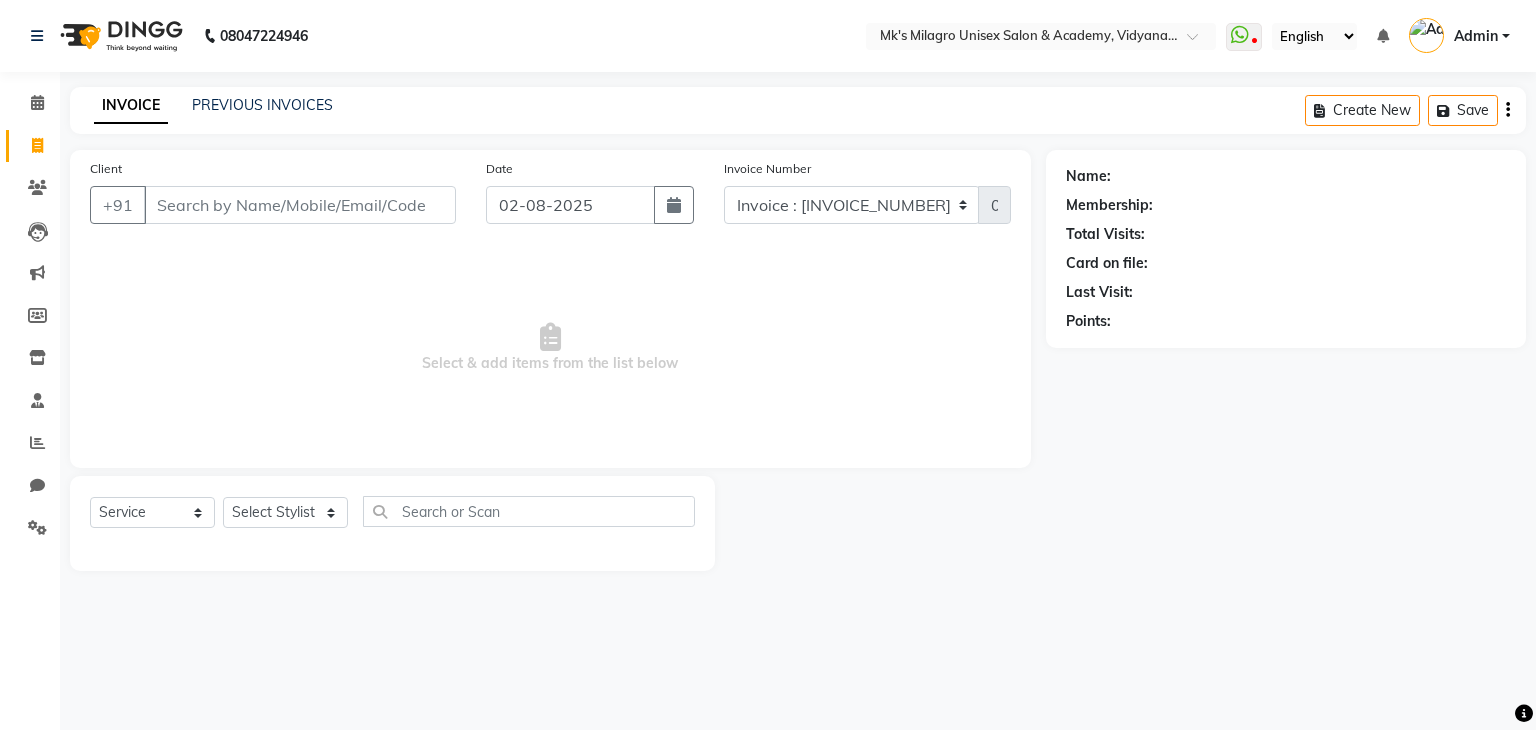 click on "Client" at bounding box center (300, 205) 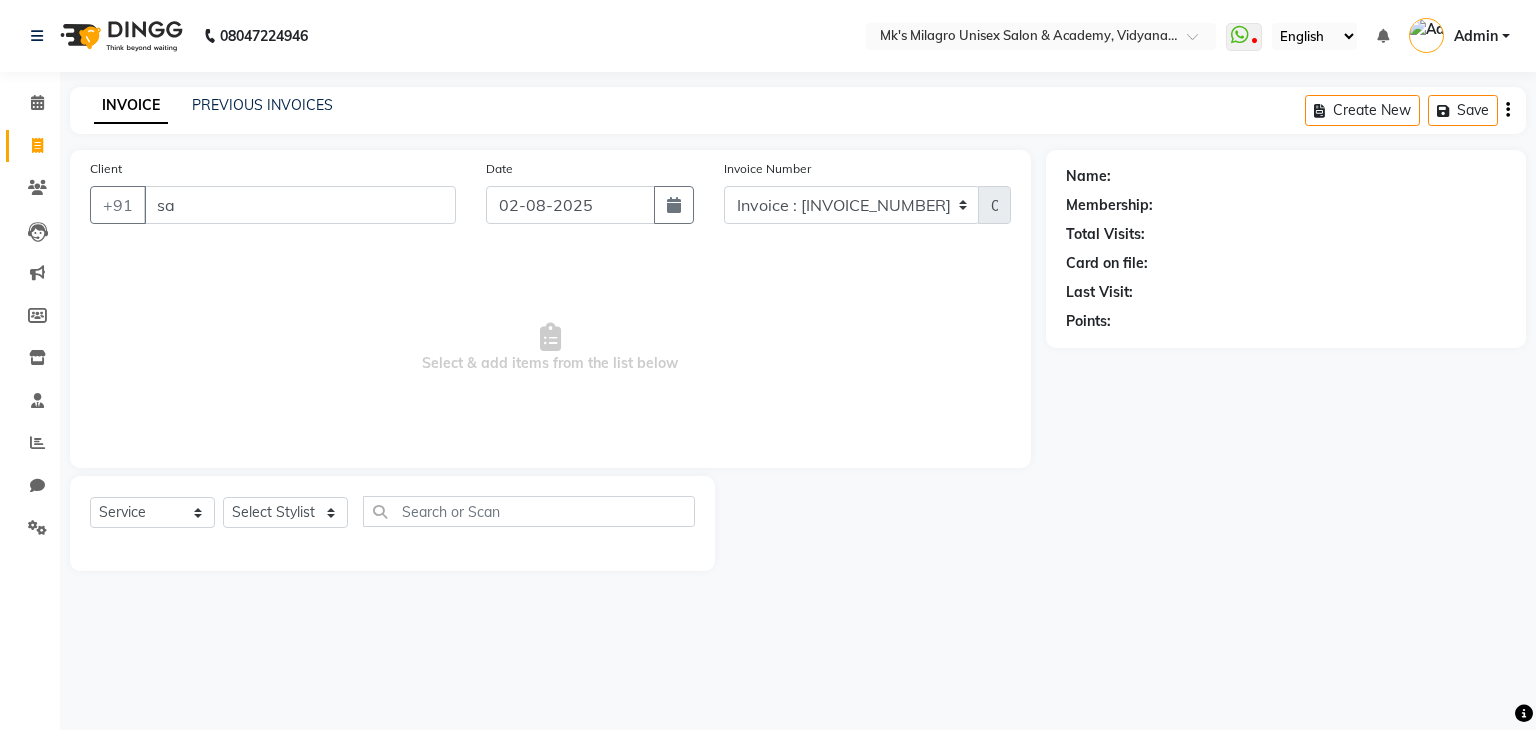 type on "s" 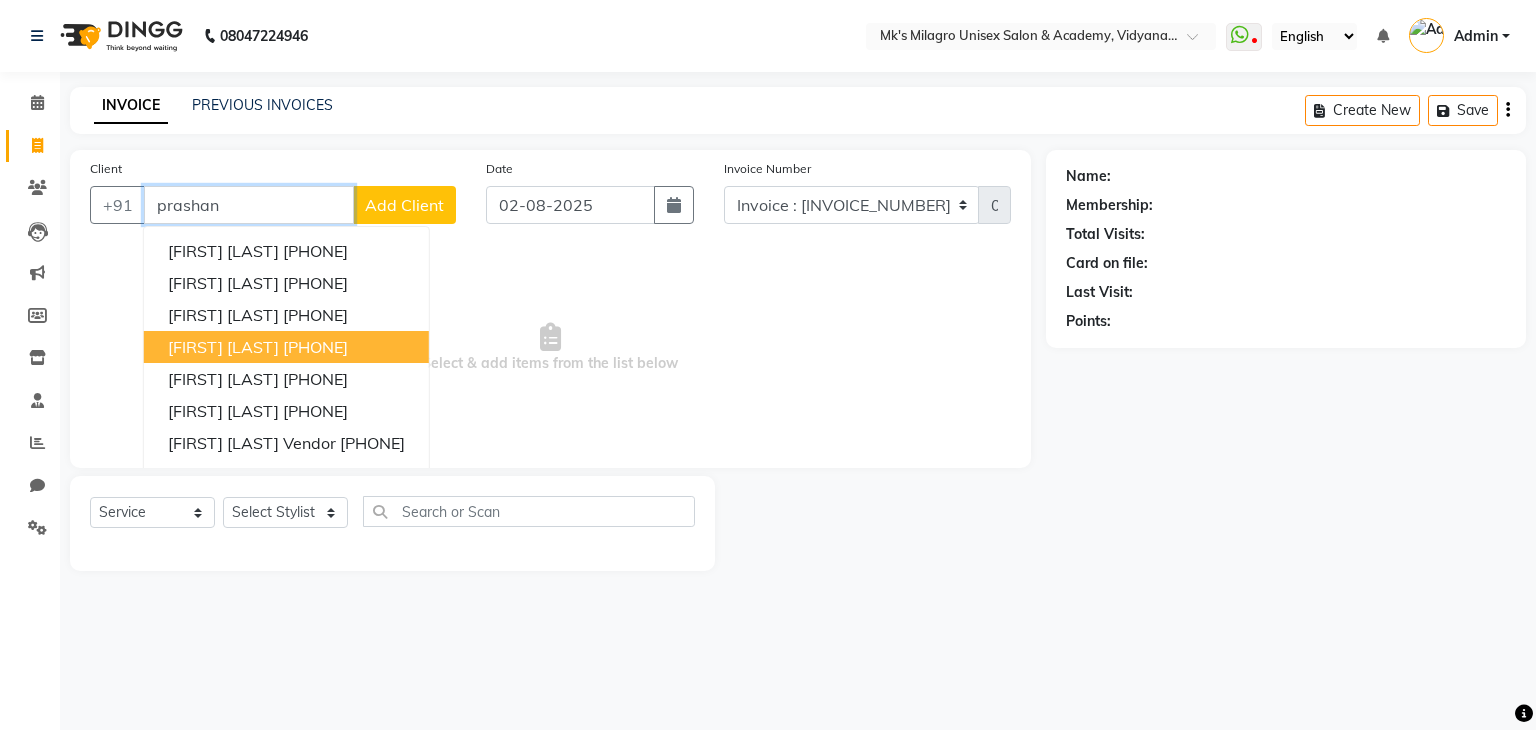 click on "[FIRST] [LAST] [PHONE]" at bounding box center (286, 347) 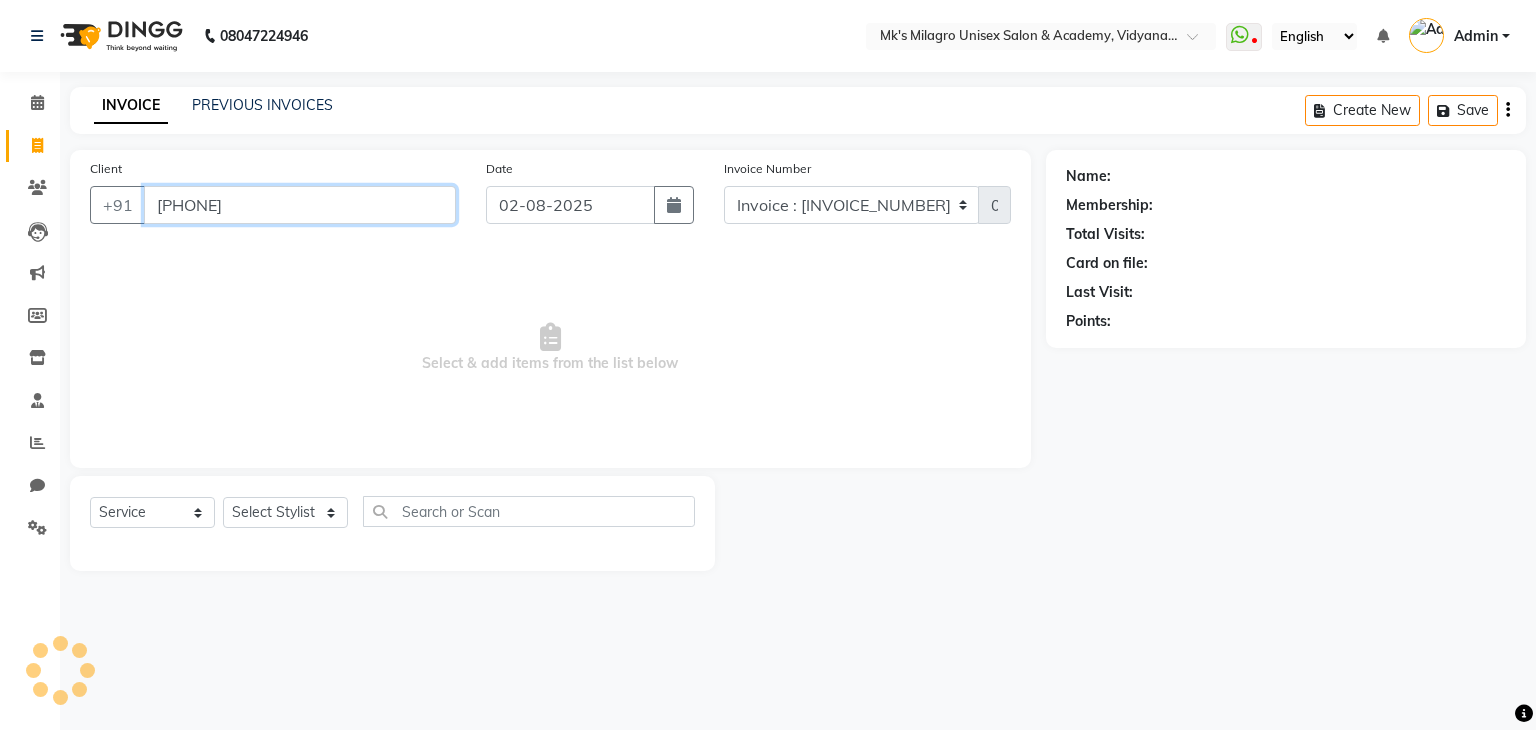 type on "[PHONE]" 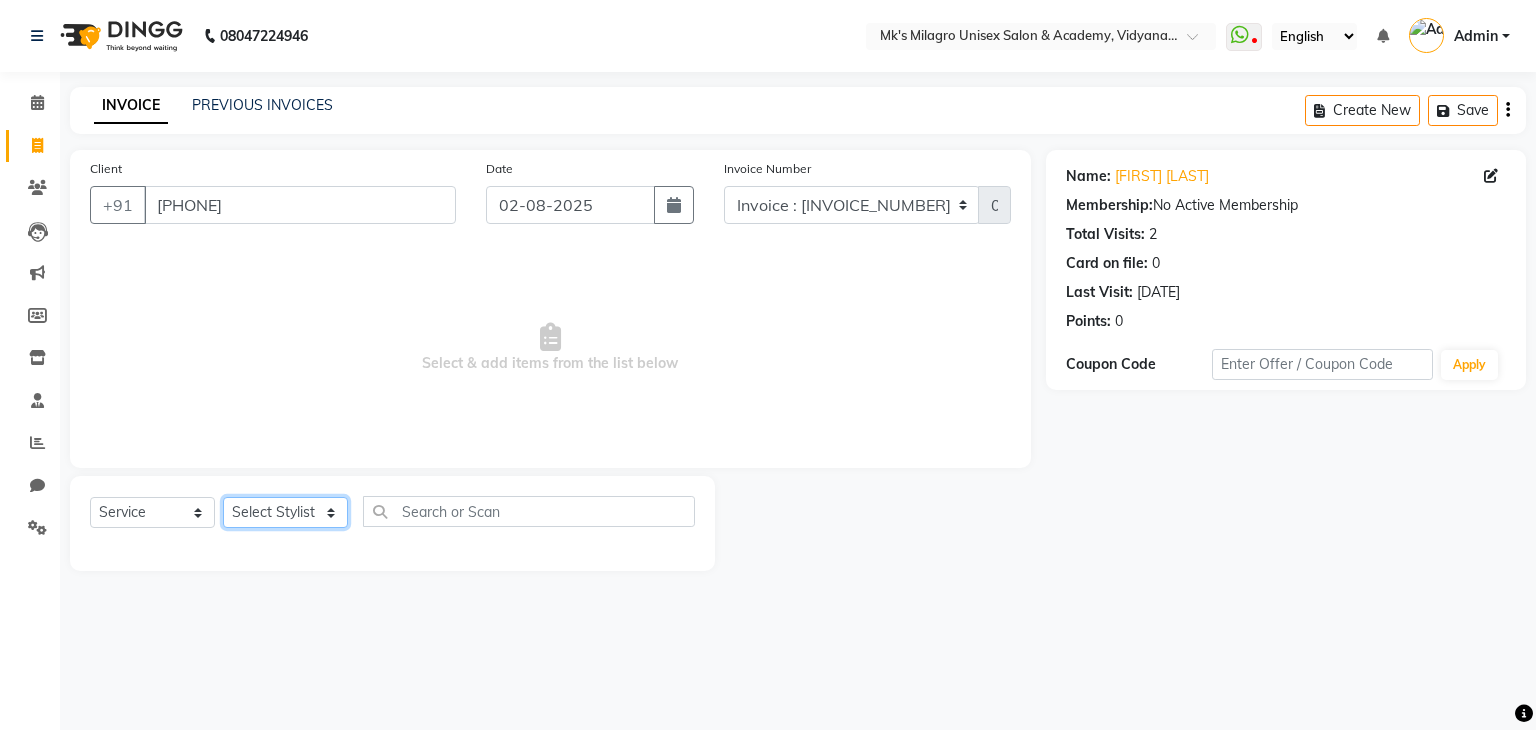 click on "Select Stylist [NAME] [NAME] [NAME] [NAME] [NAME] [NAME]" 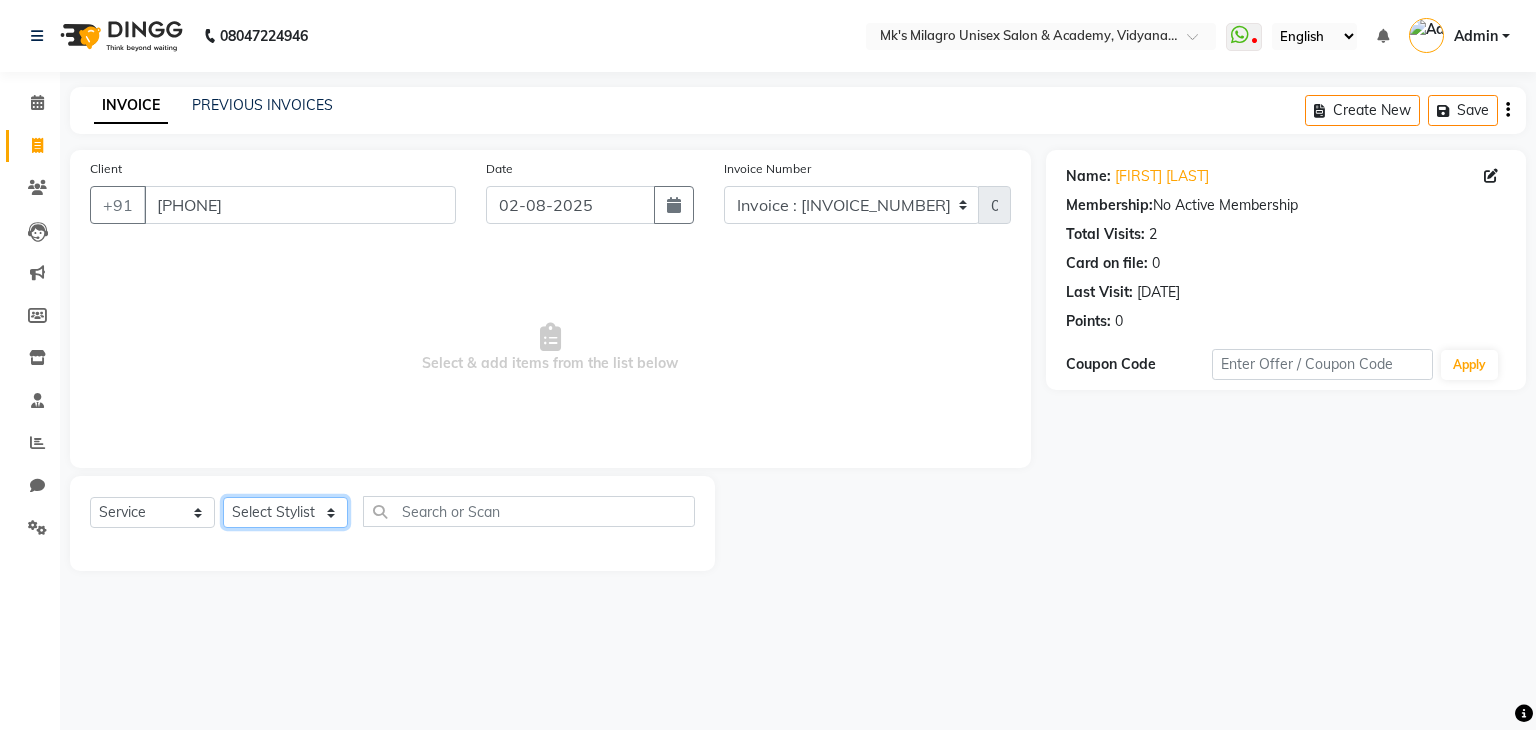 select on "21738" 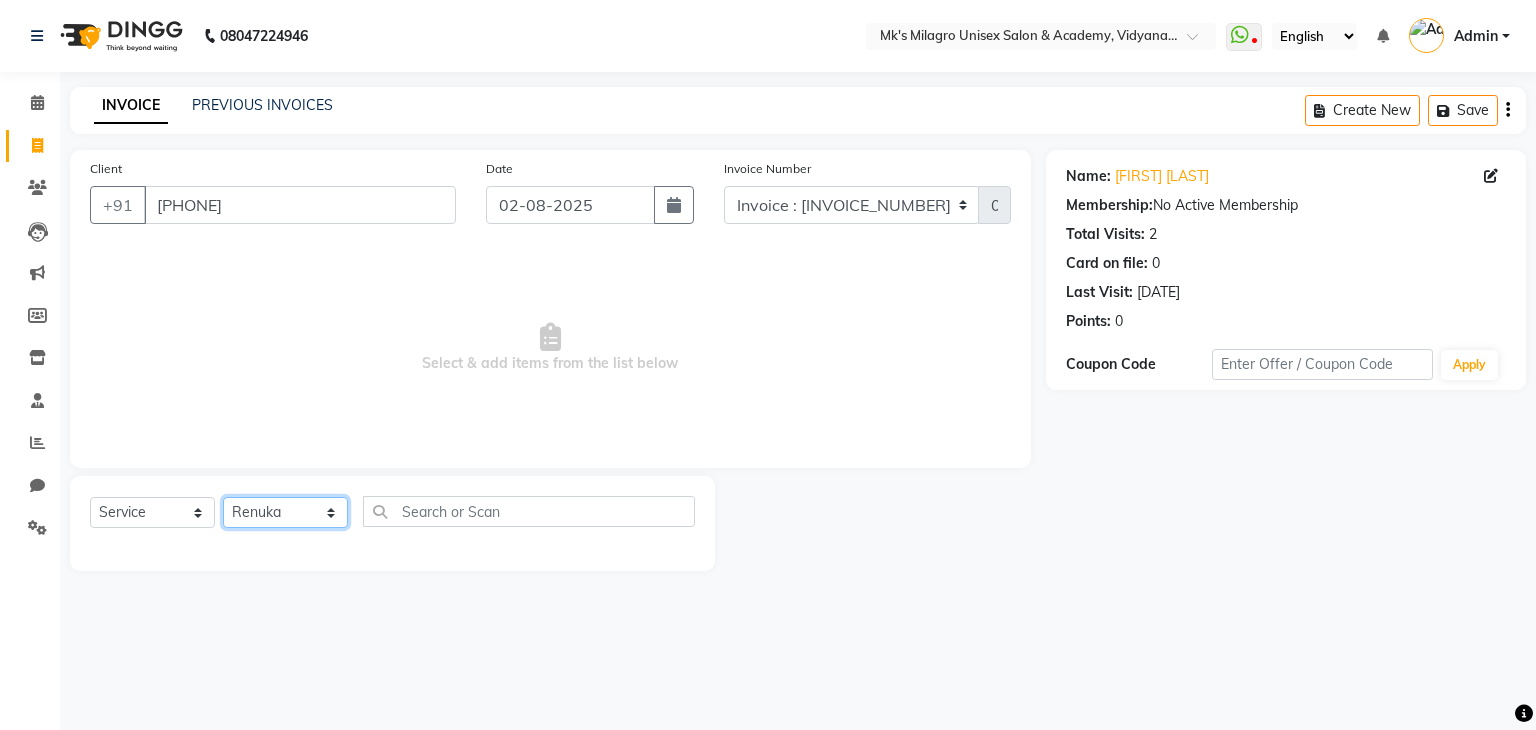 click on "Select Stylist [NAME] [NAME] [NAME] [NAME] [NAME] [NAME]" 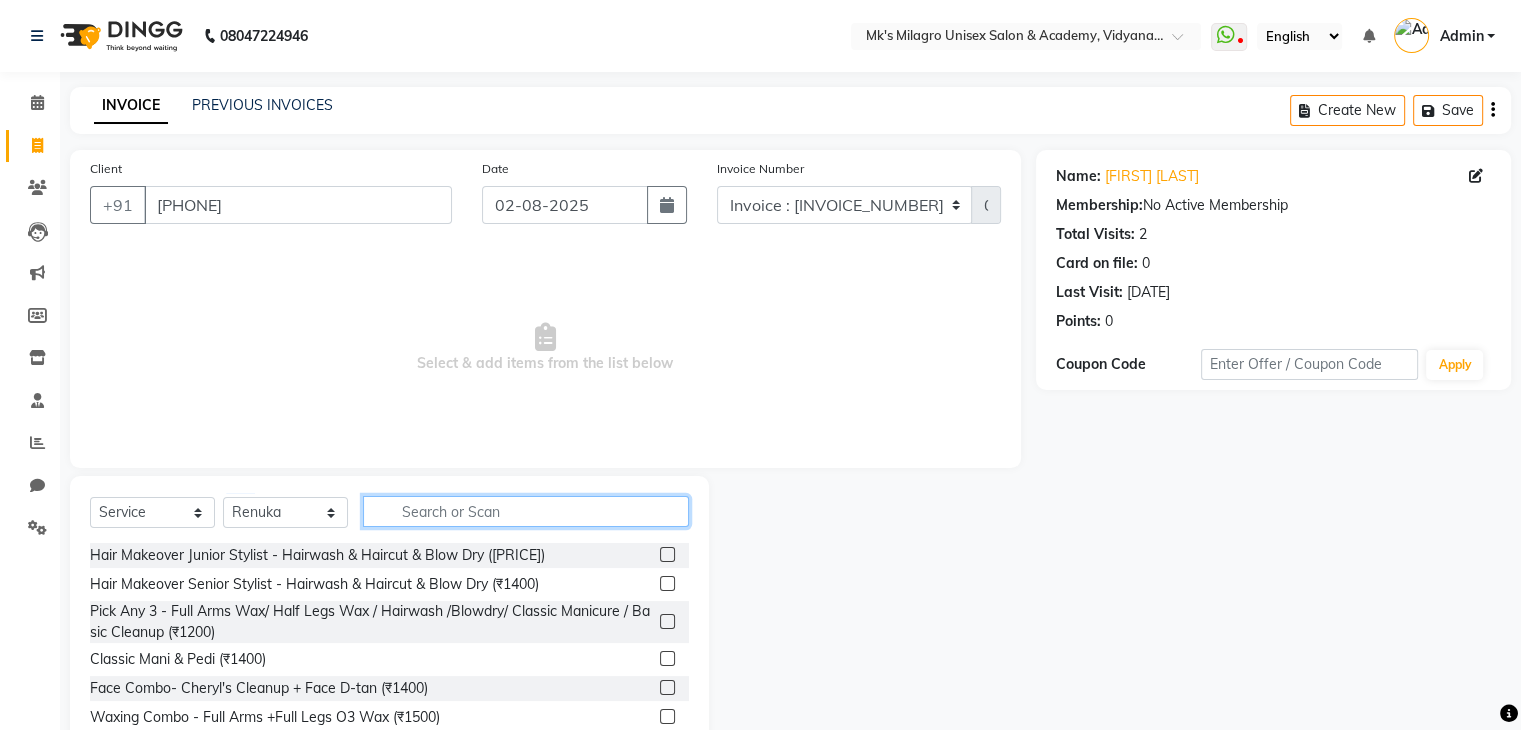 click 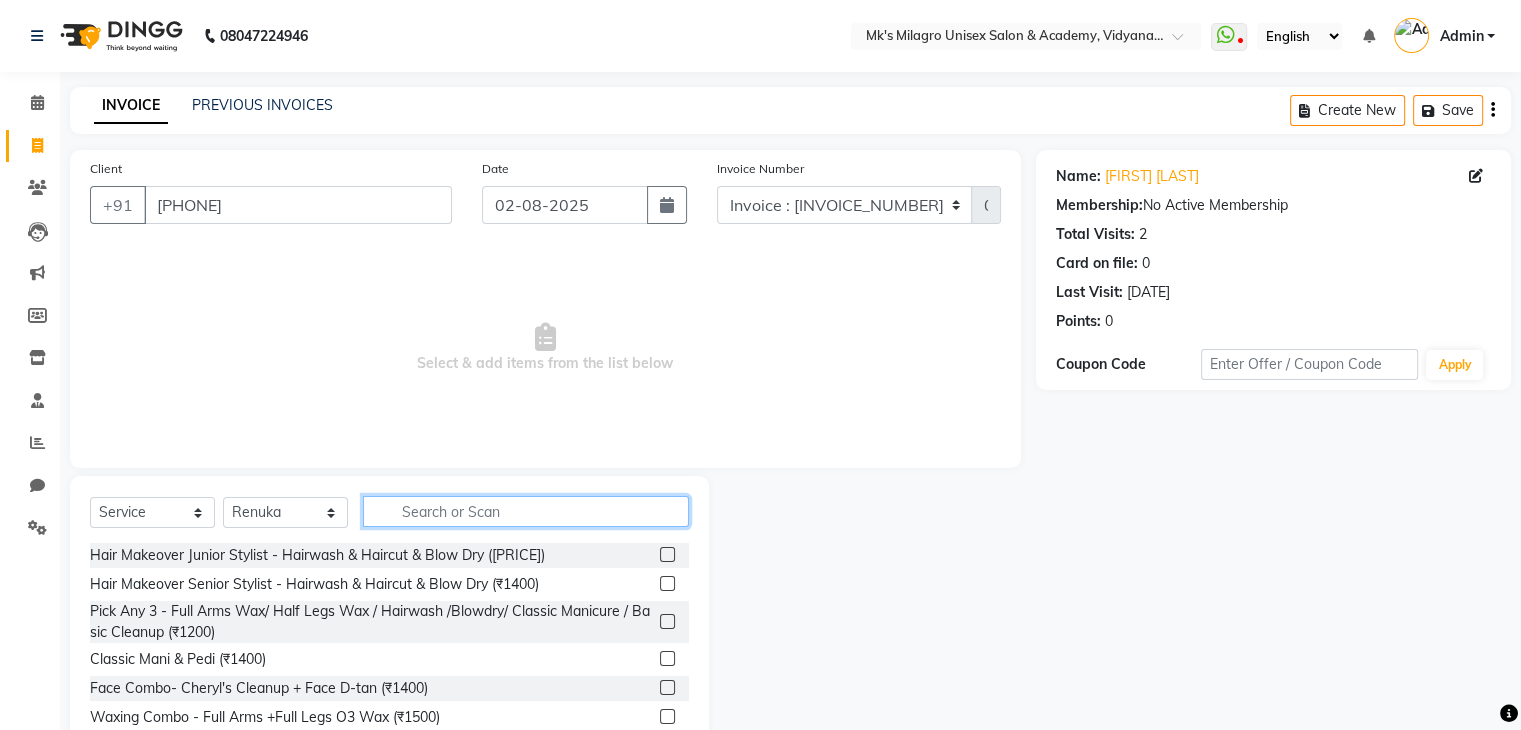 click 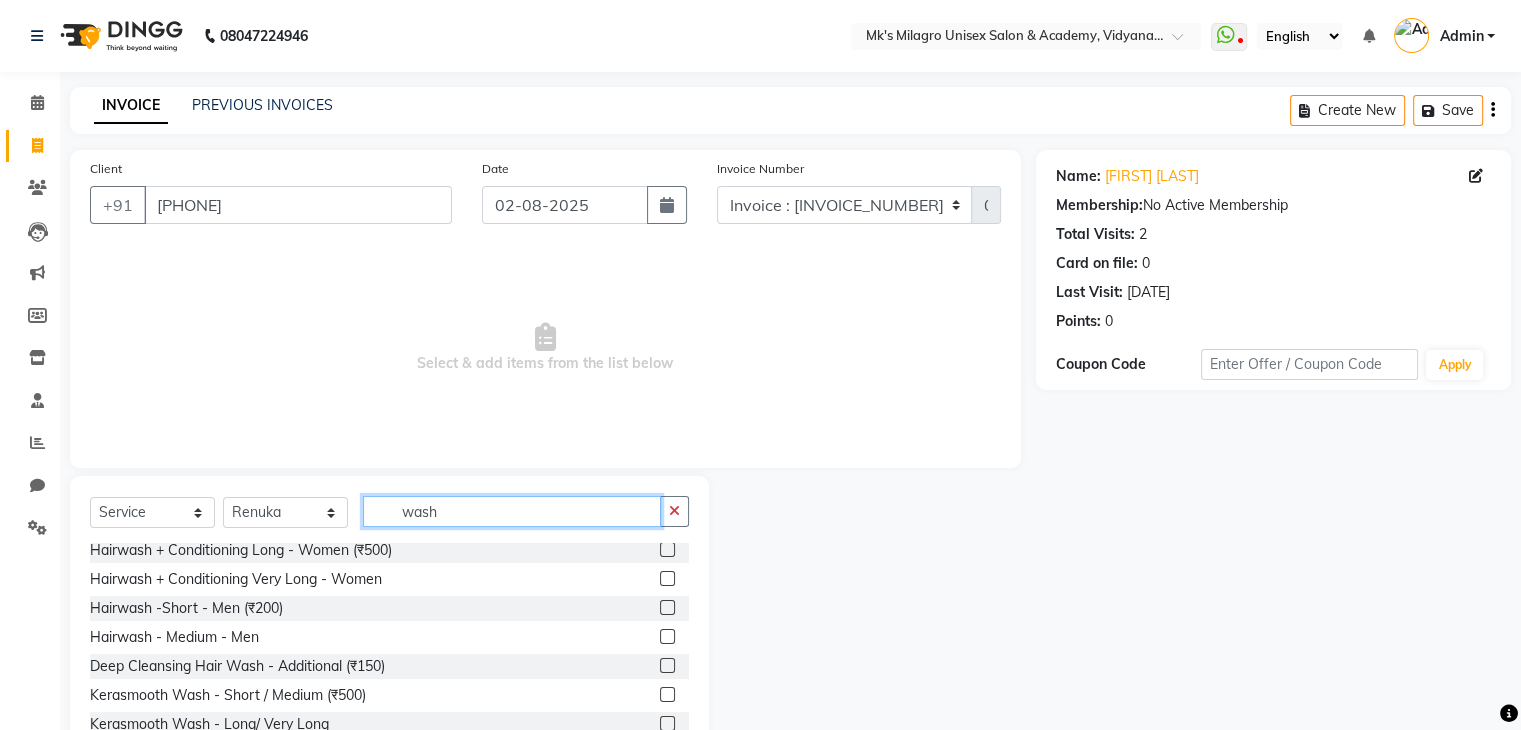 scroll, scrollTop: 220, scrollLeft: 0, axis: vertical 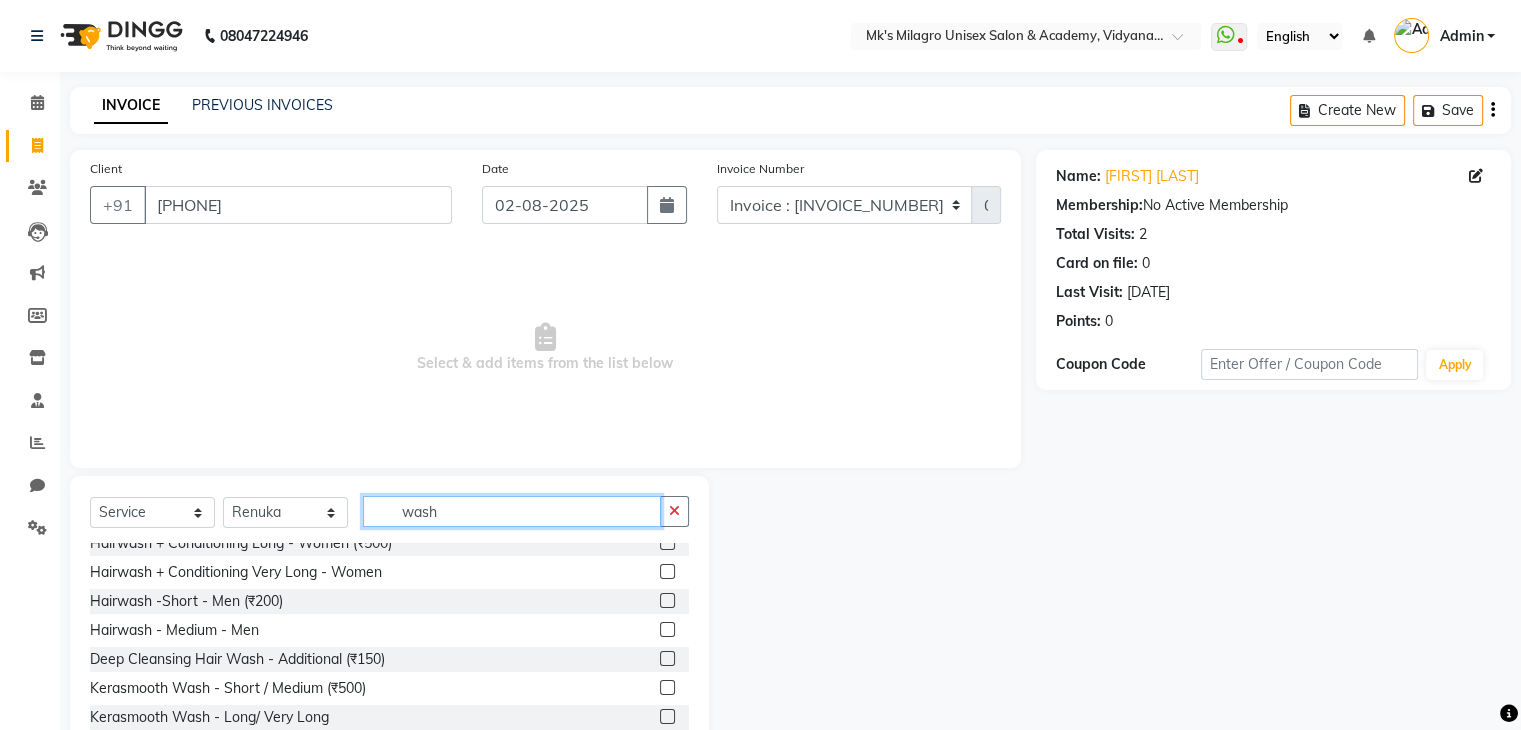 type on "wash" 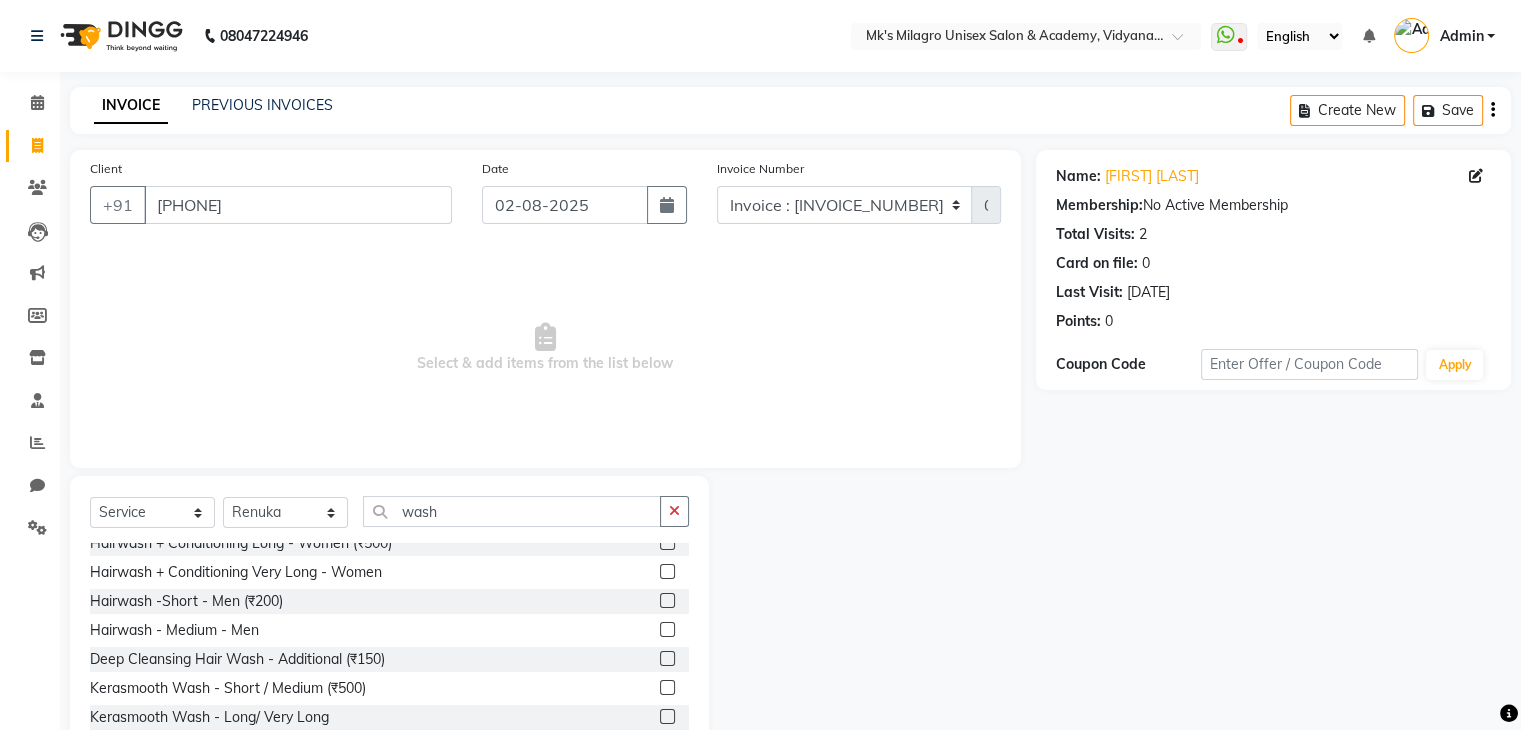 click 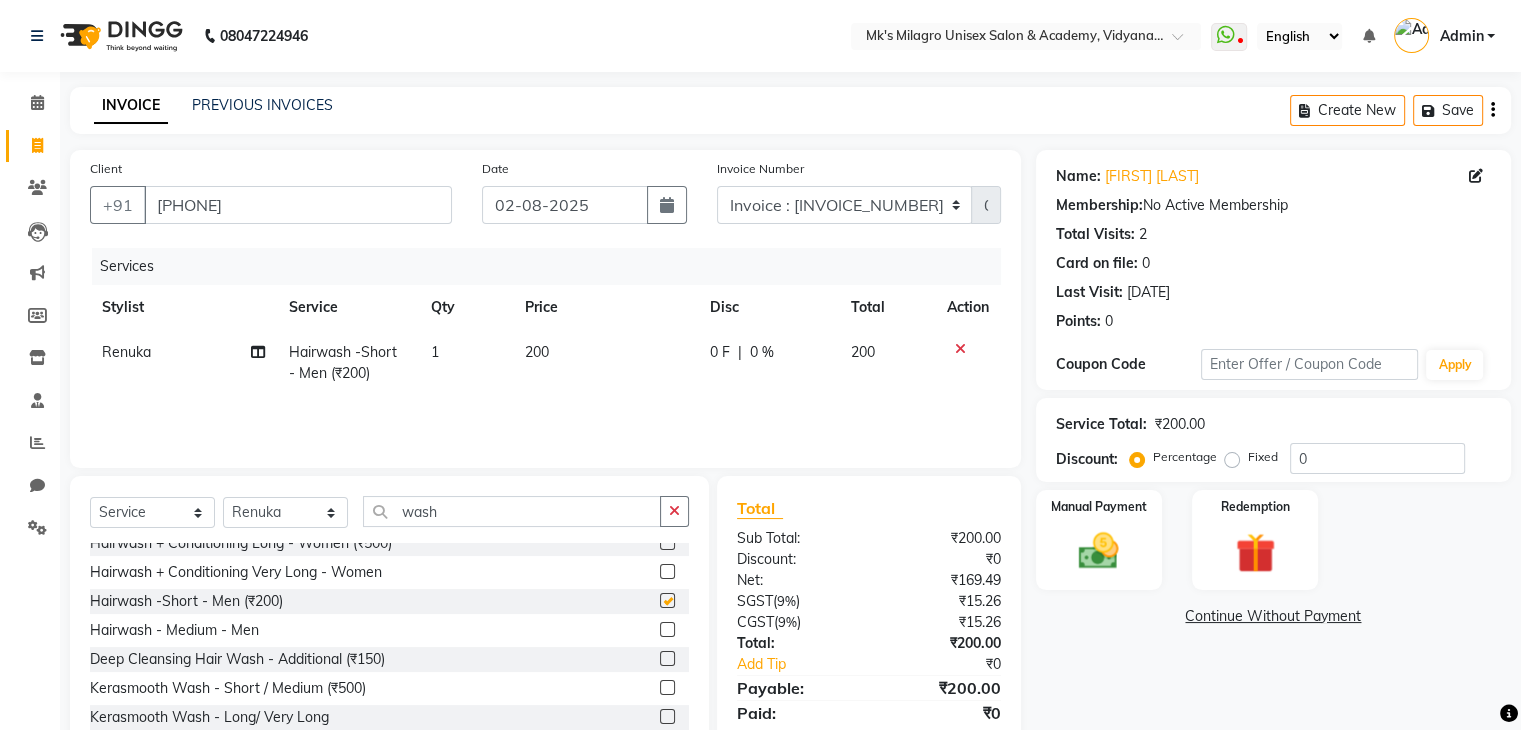 checkbox on "false" 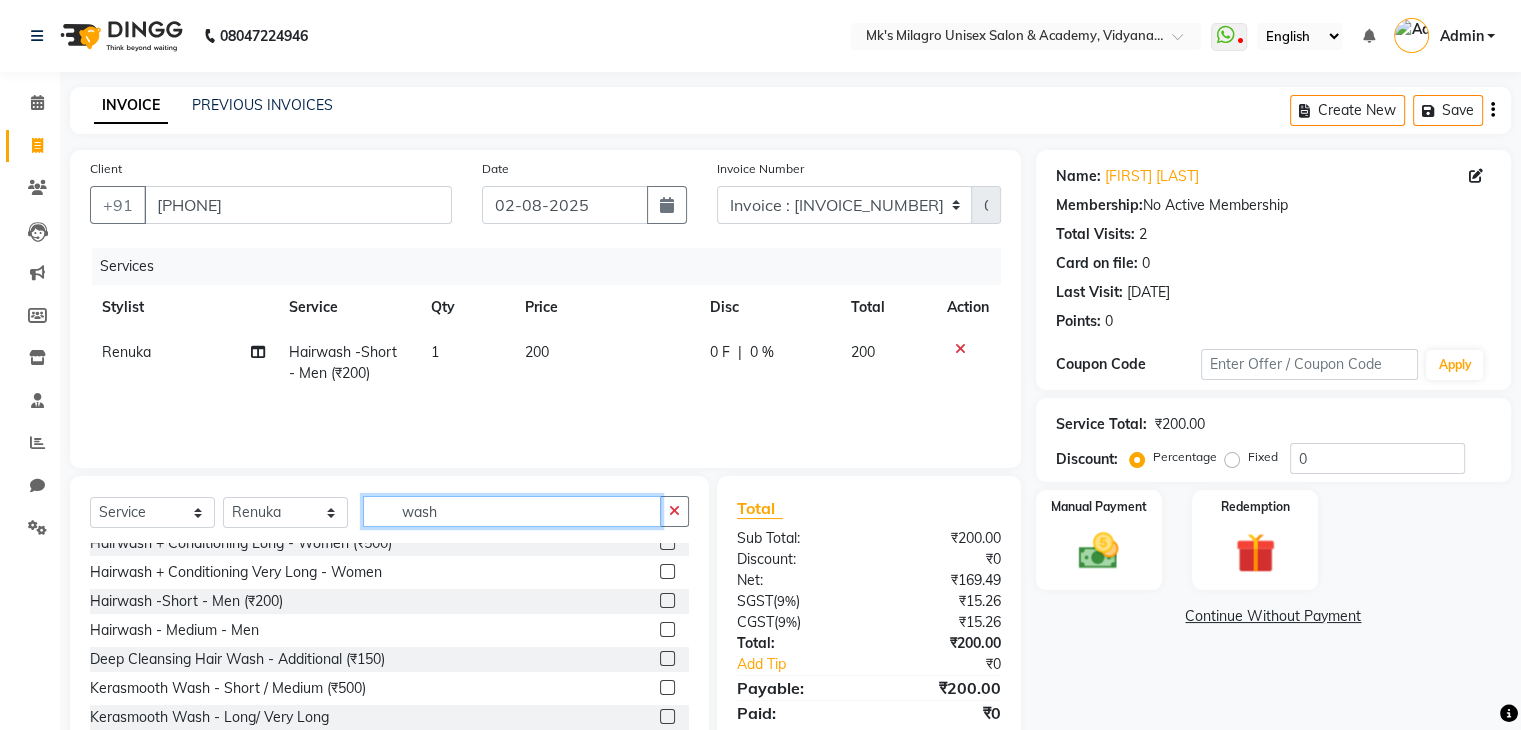 click on "wash" 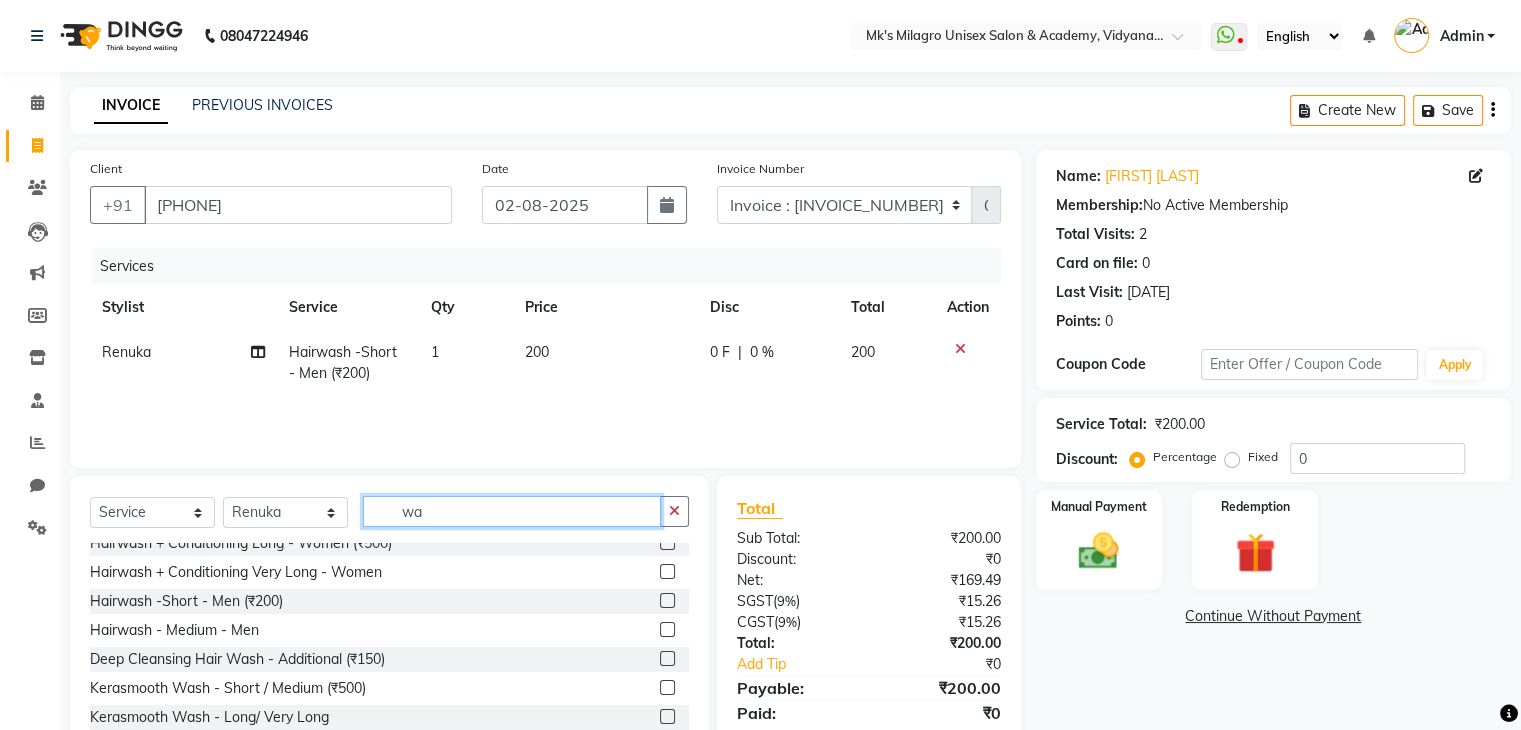 type on "w" 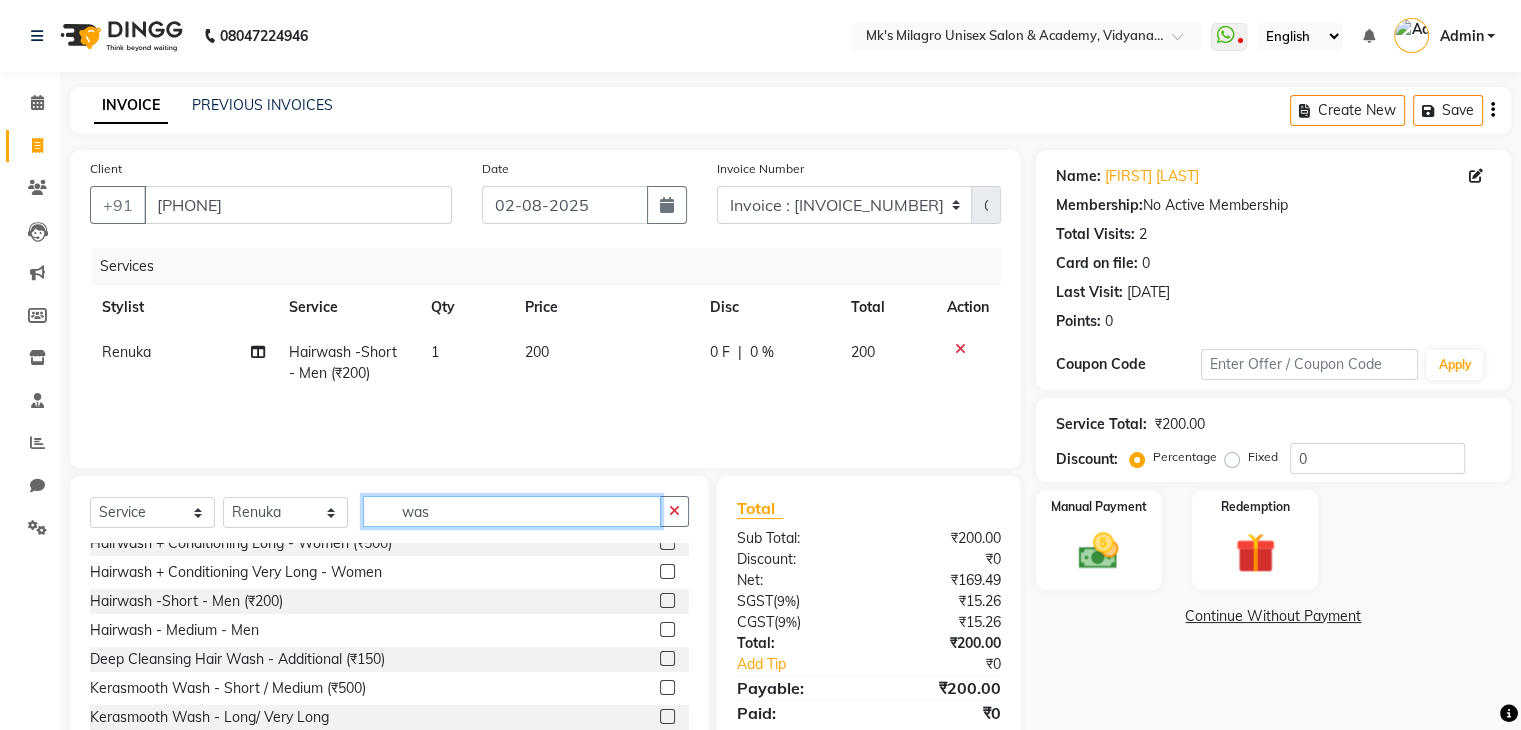 scroll, scrollTop: 220, scrollLeft: 0, axis: vertical 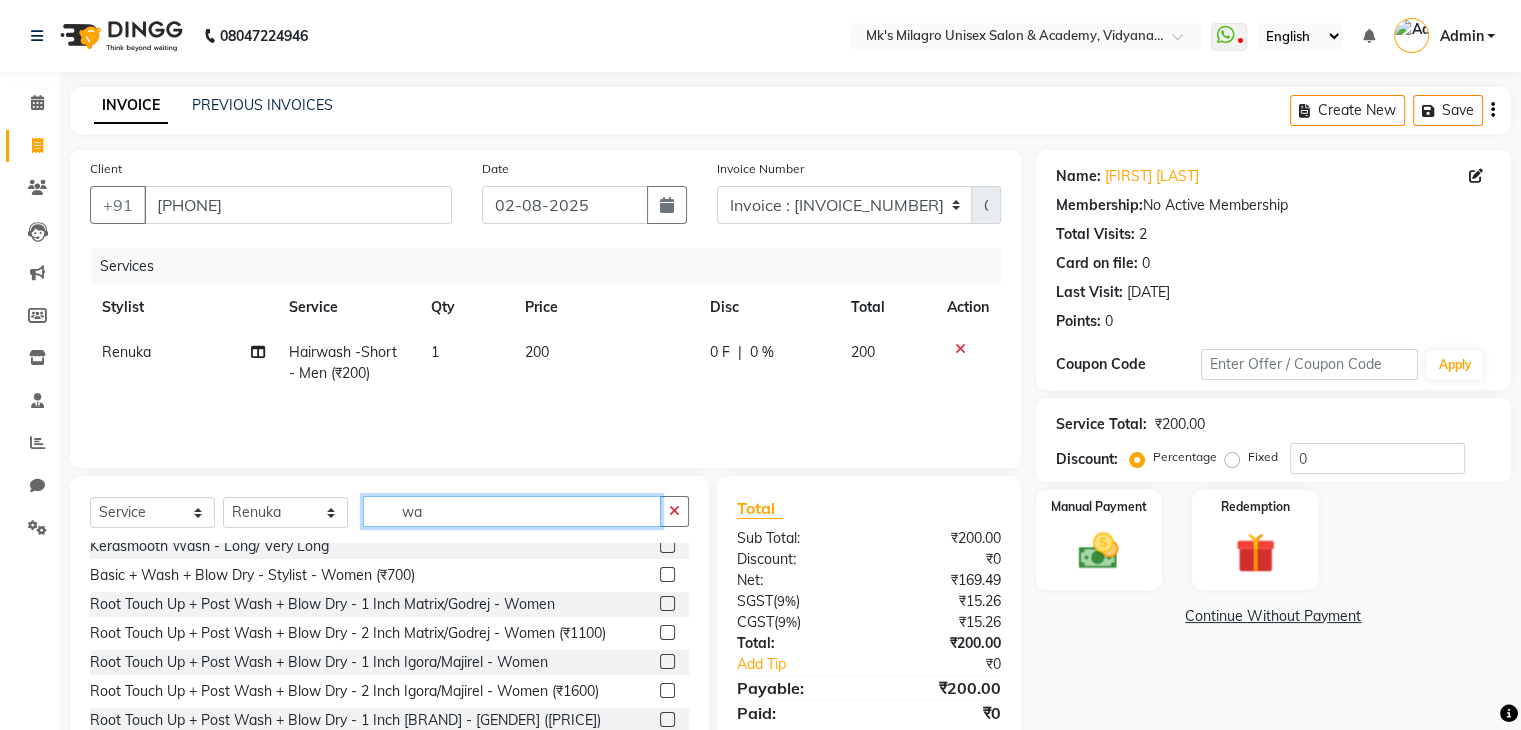 type on "w" 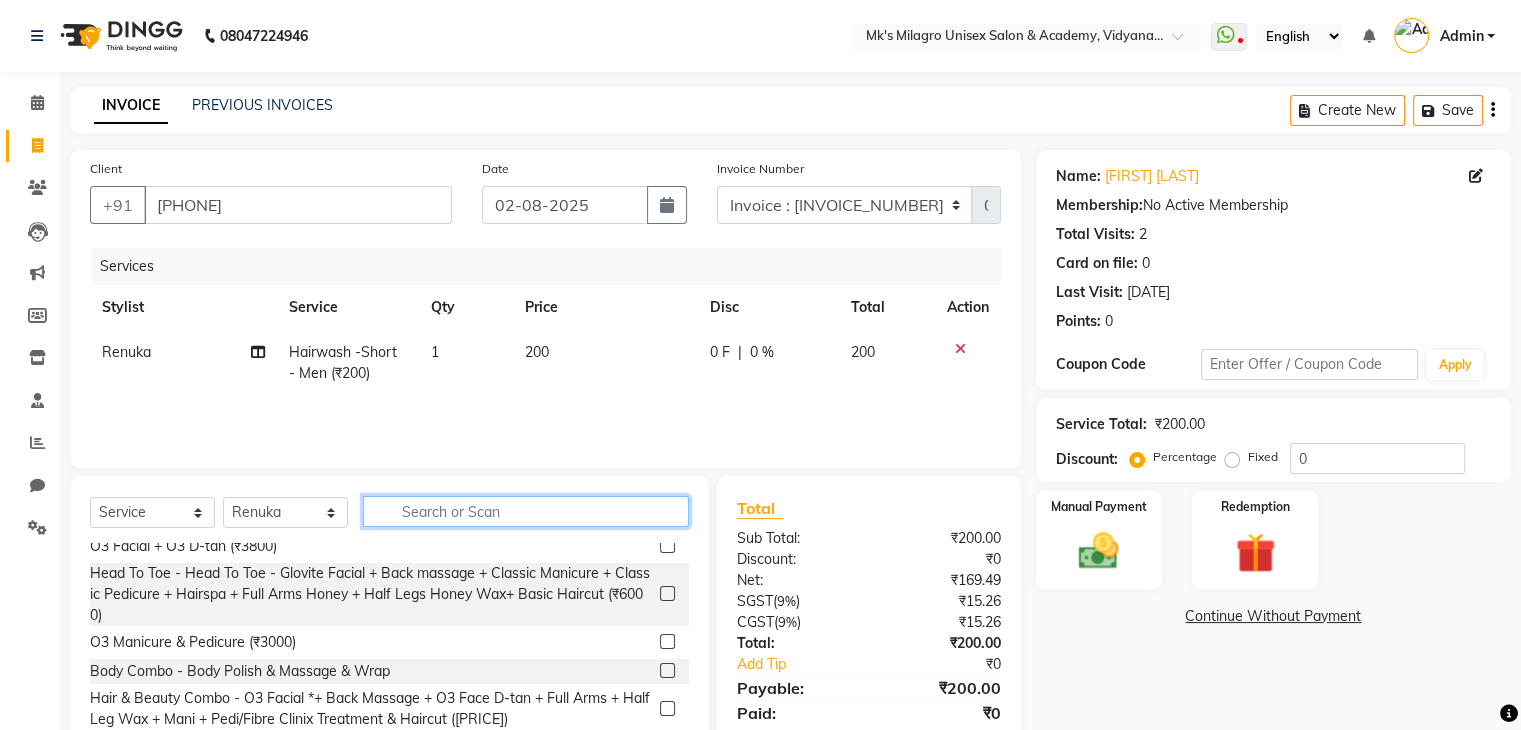 scroll, scrollTop: 814, scrollLeft: 0, axis: vertical 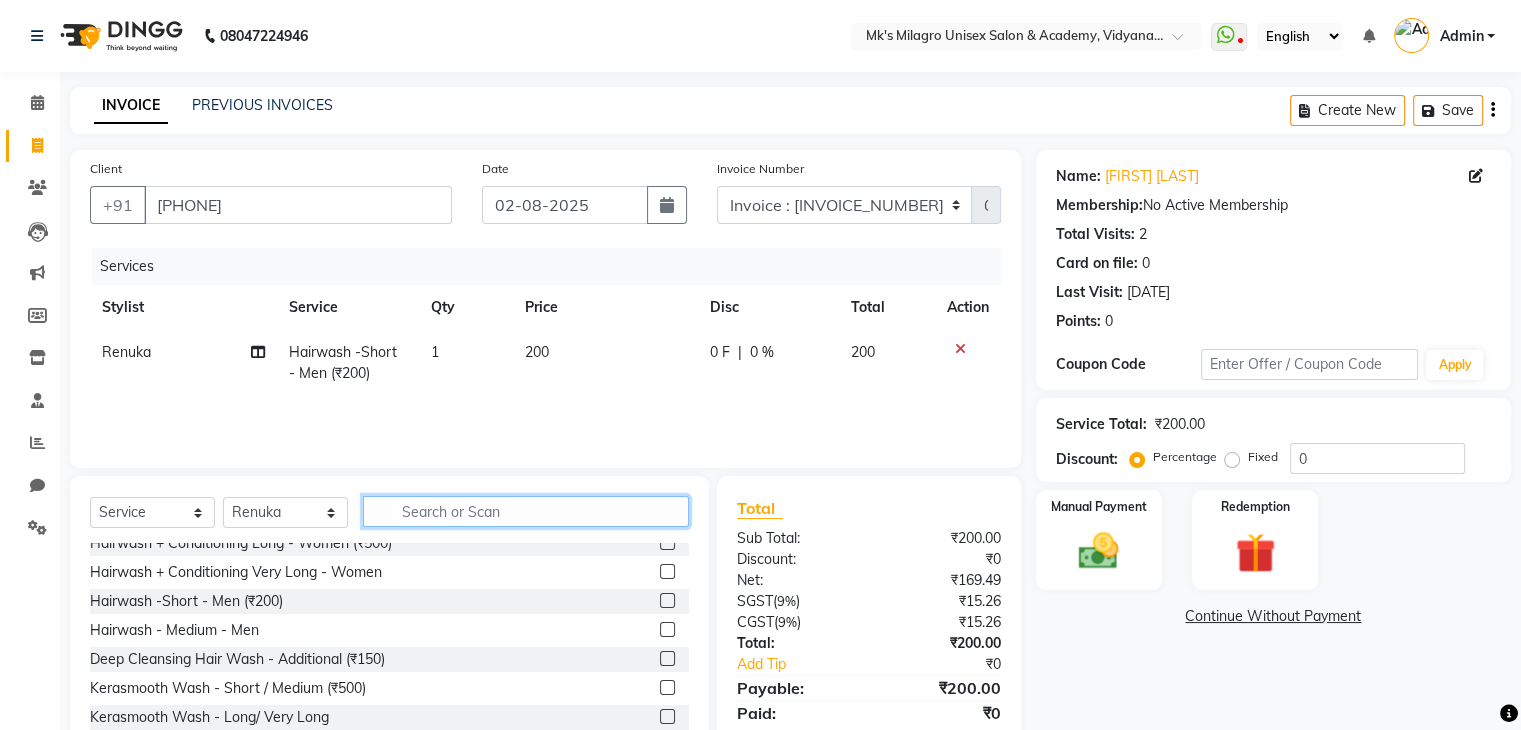 type 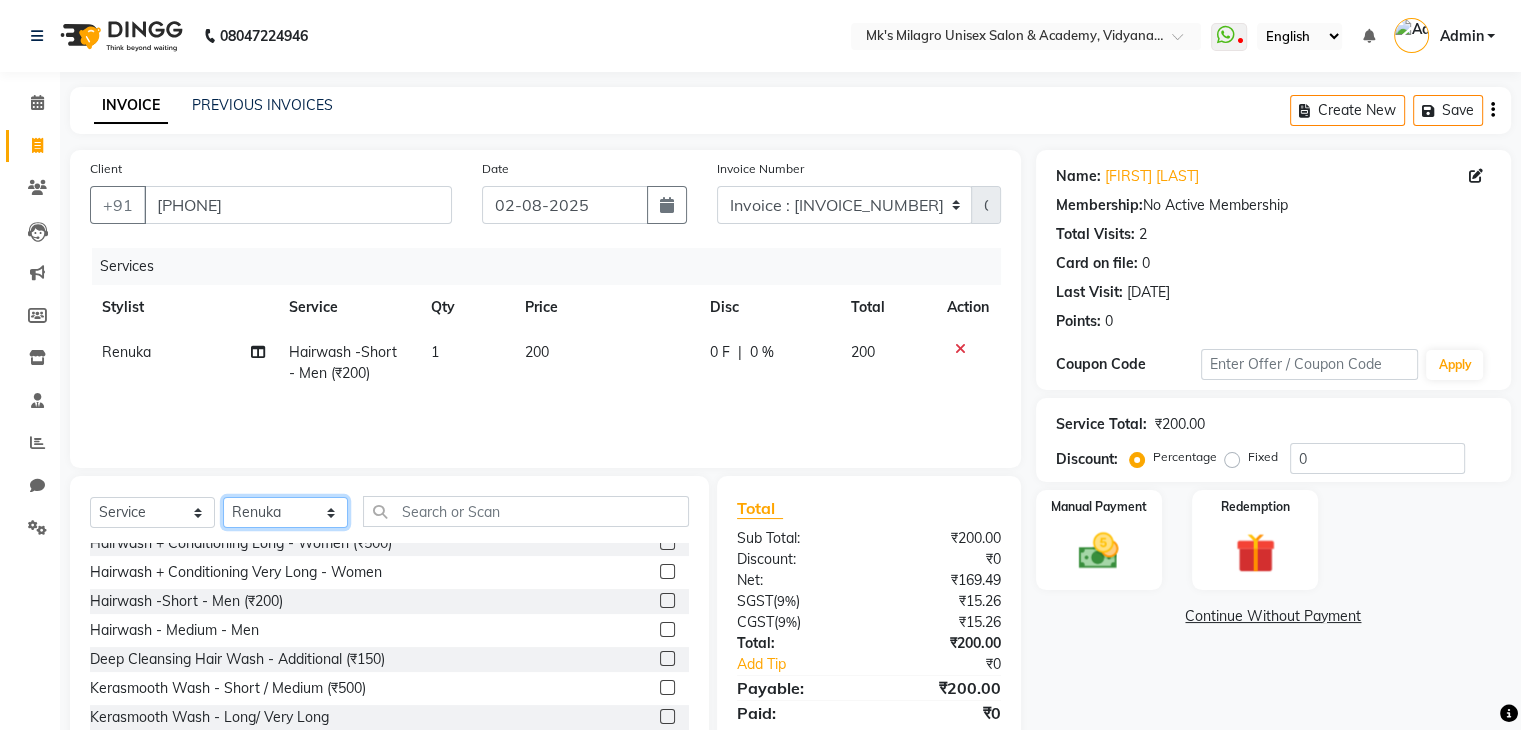 click on "Select Stylist [NAME] [NAME] [NAME] [NAME] [NAME] [NAME]" 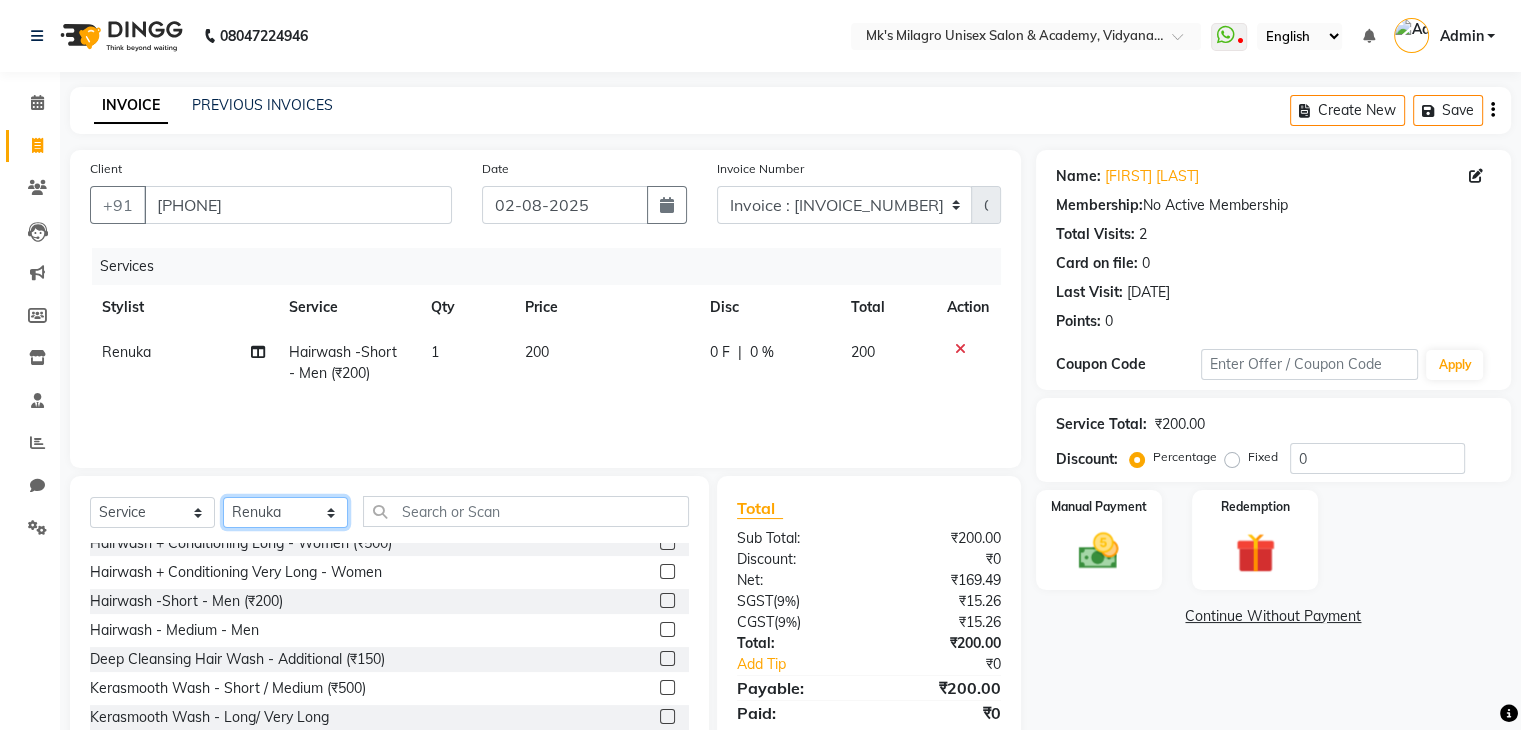 select on "21735" 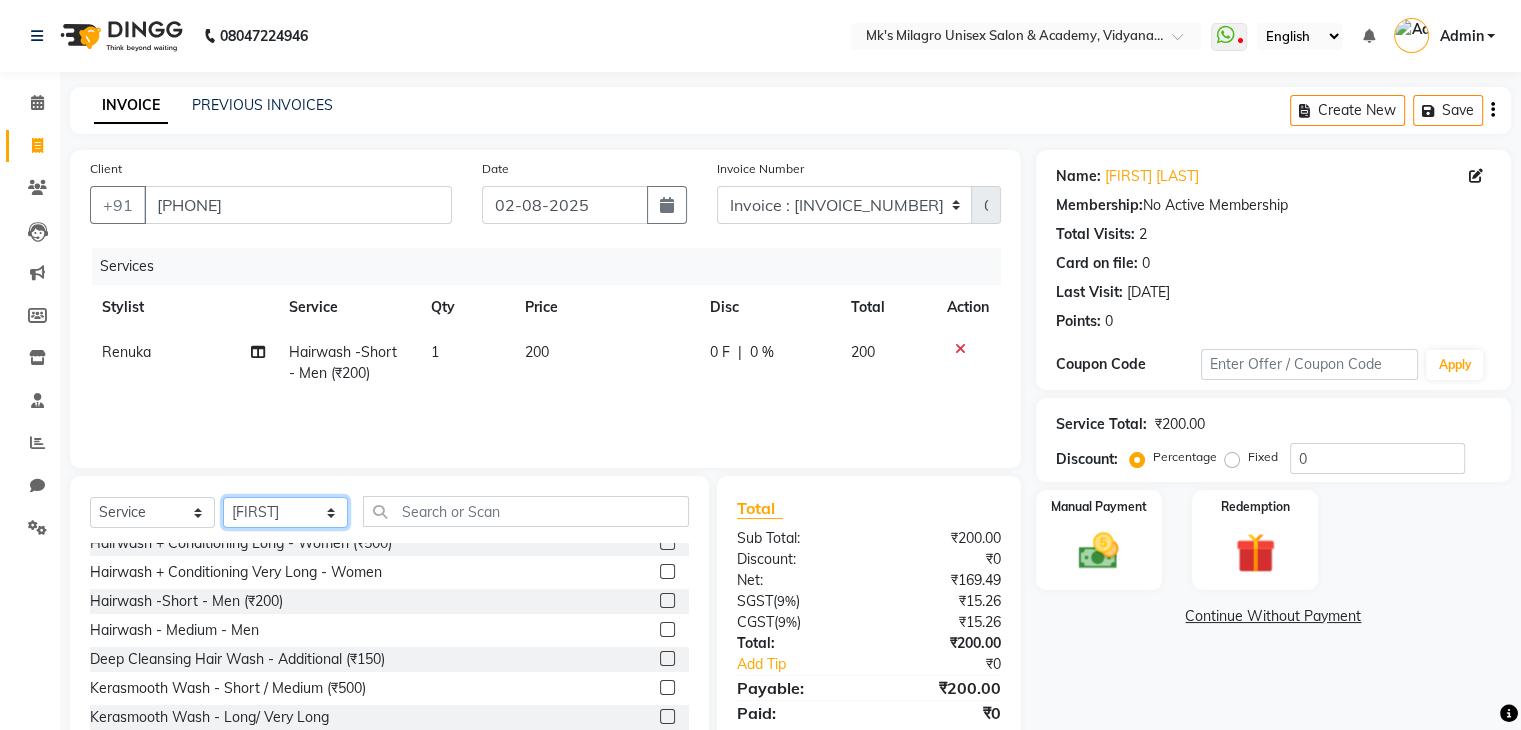 click on "Select Stylist [NAME] [NAME] [NAME] [NAME] [NAME] [NAME]" 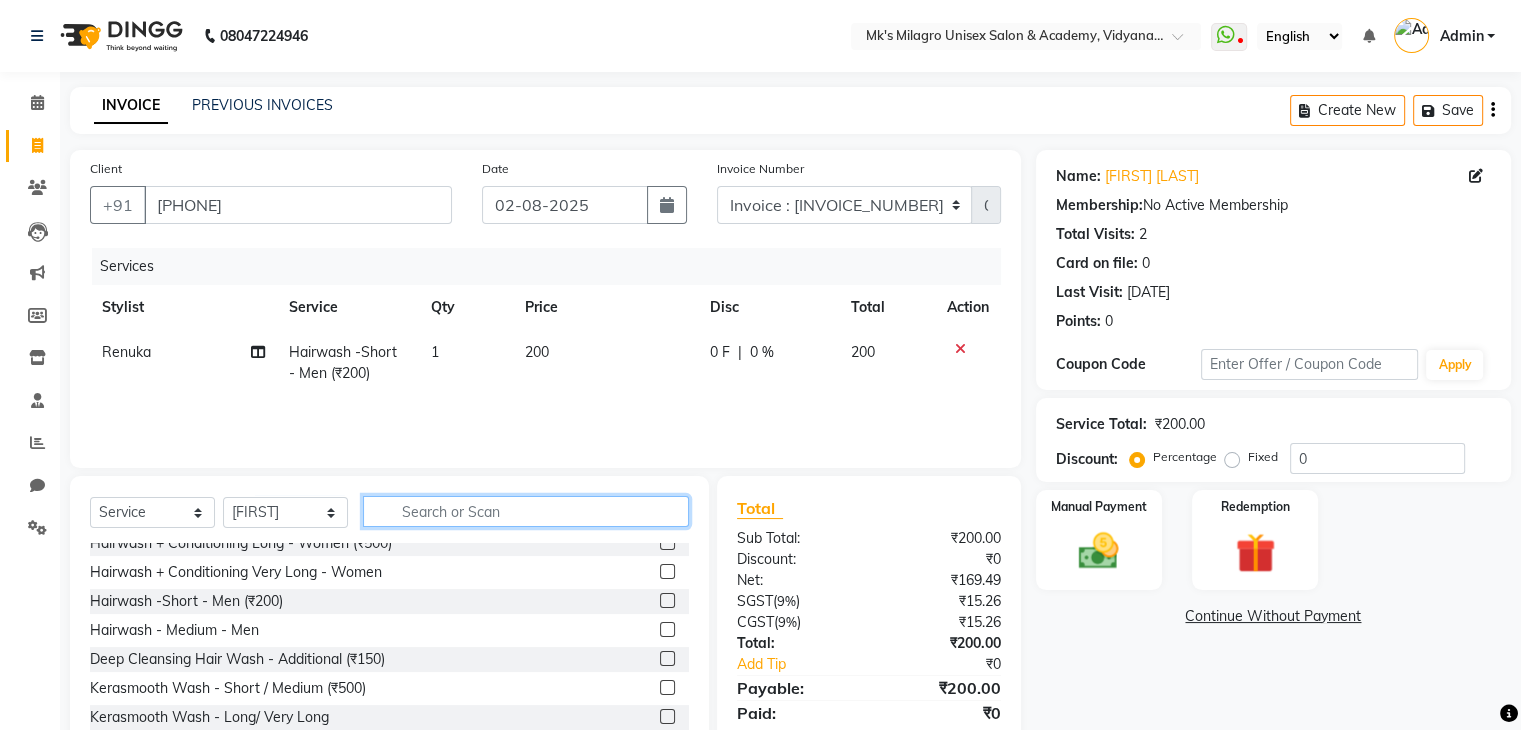 click 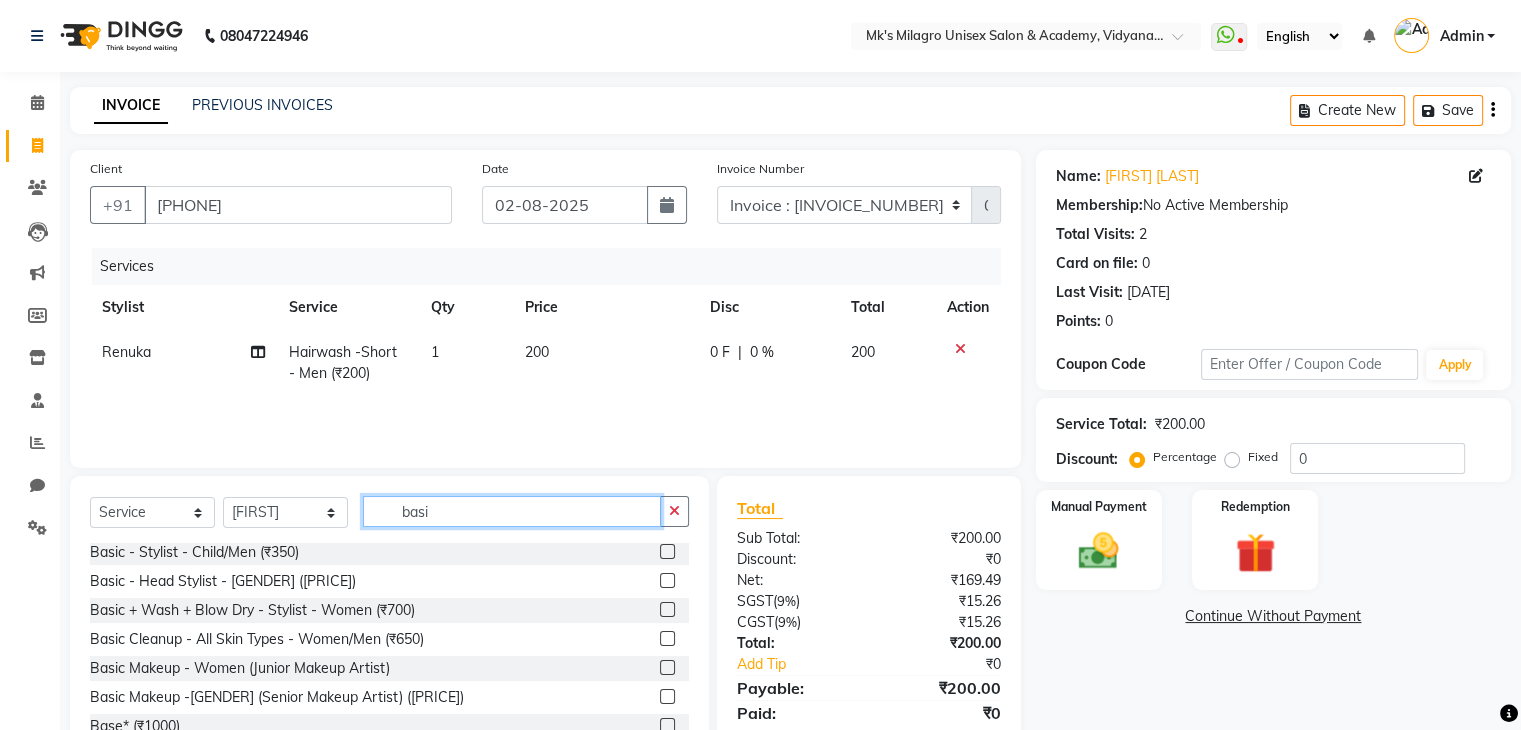 scroll, scrollTop: 162, scrollLeft: 0, axis: vertical 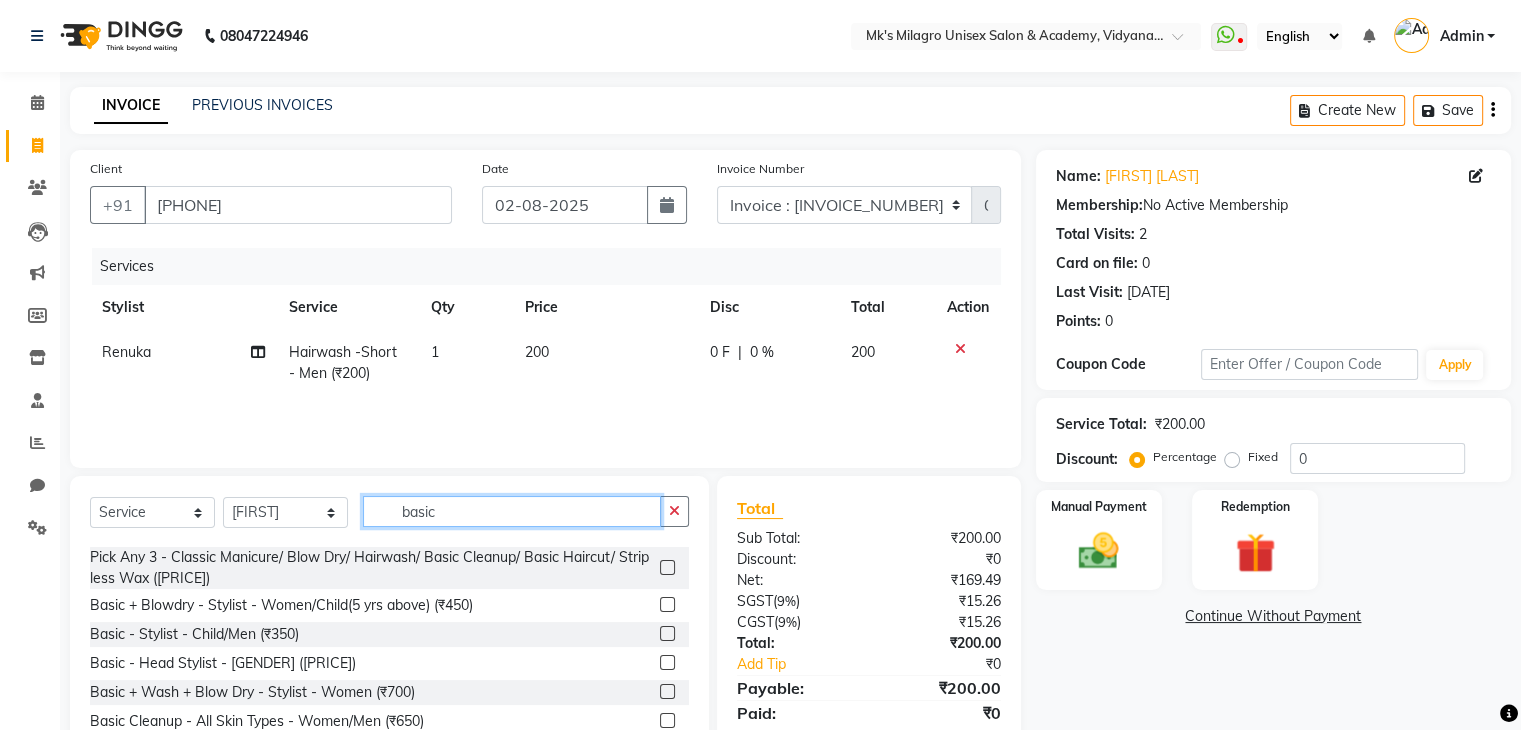 type on "basic" 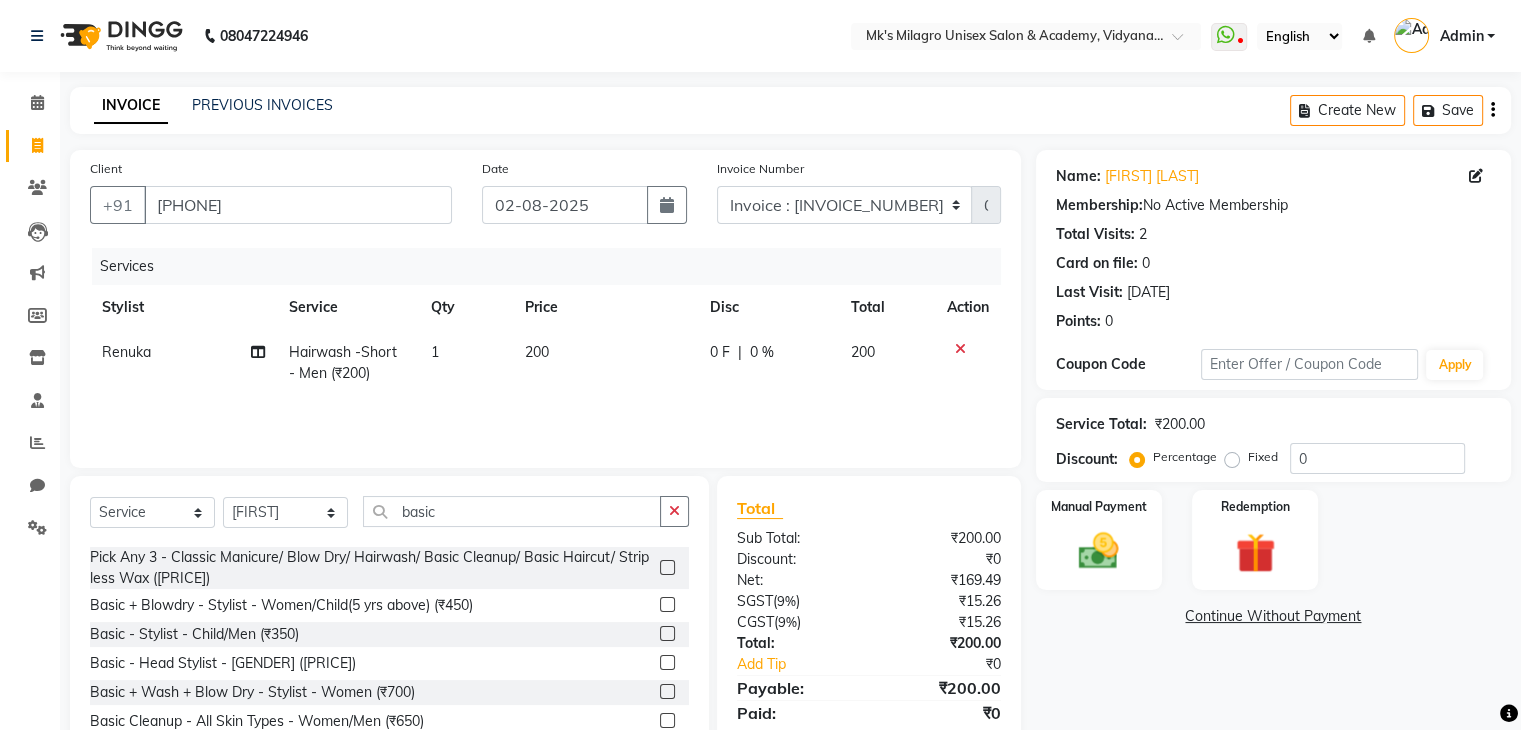click 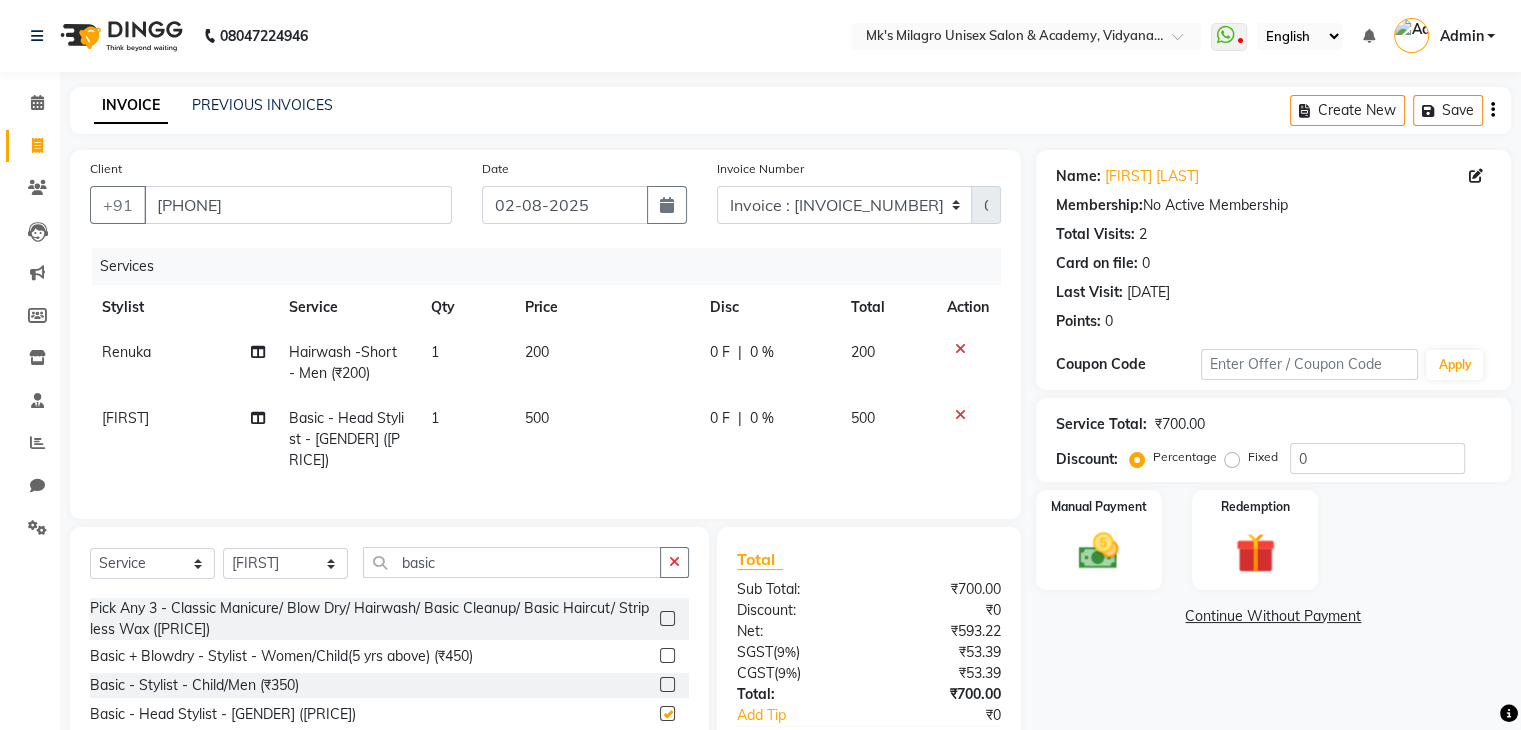 checkbox on "false" 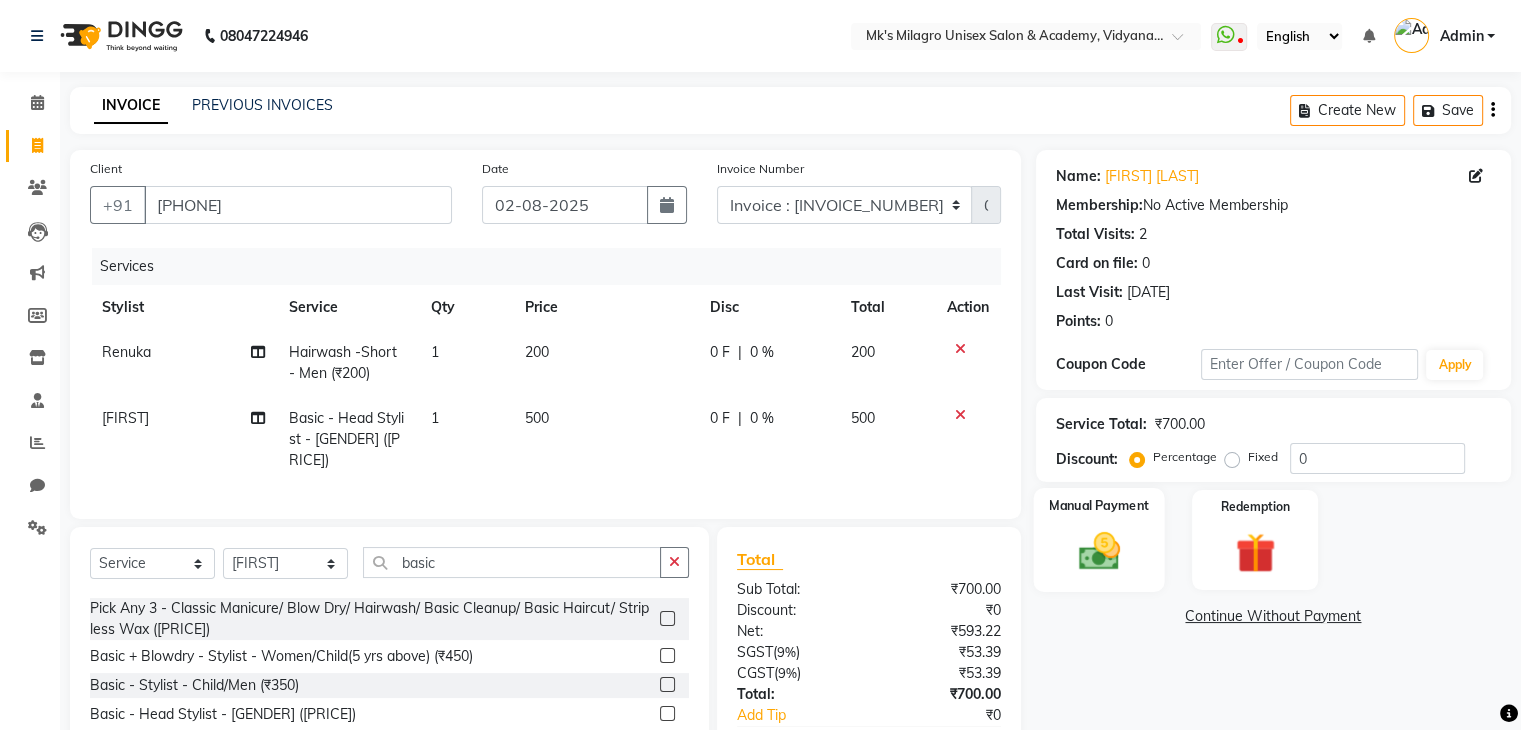 click on "Manual Payment" 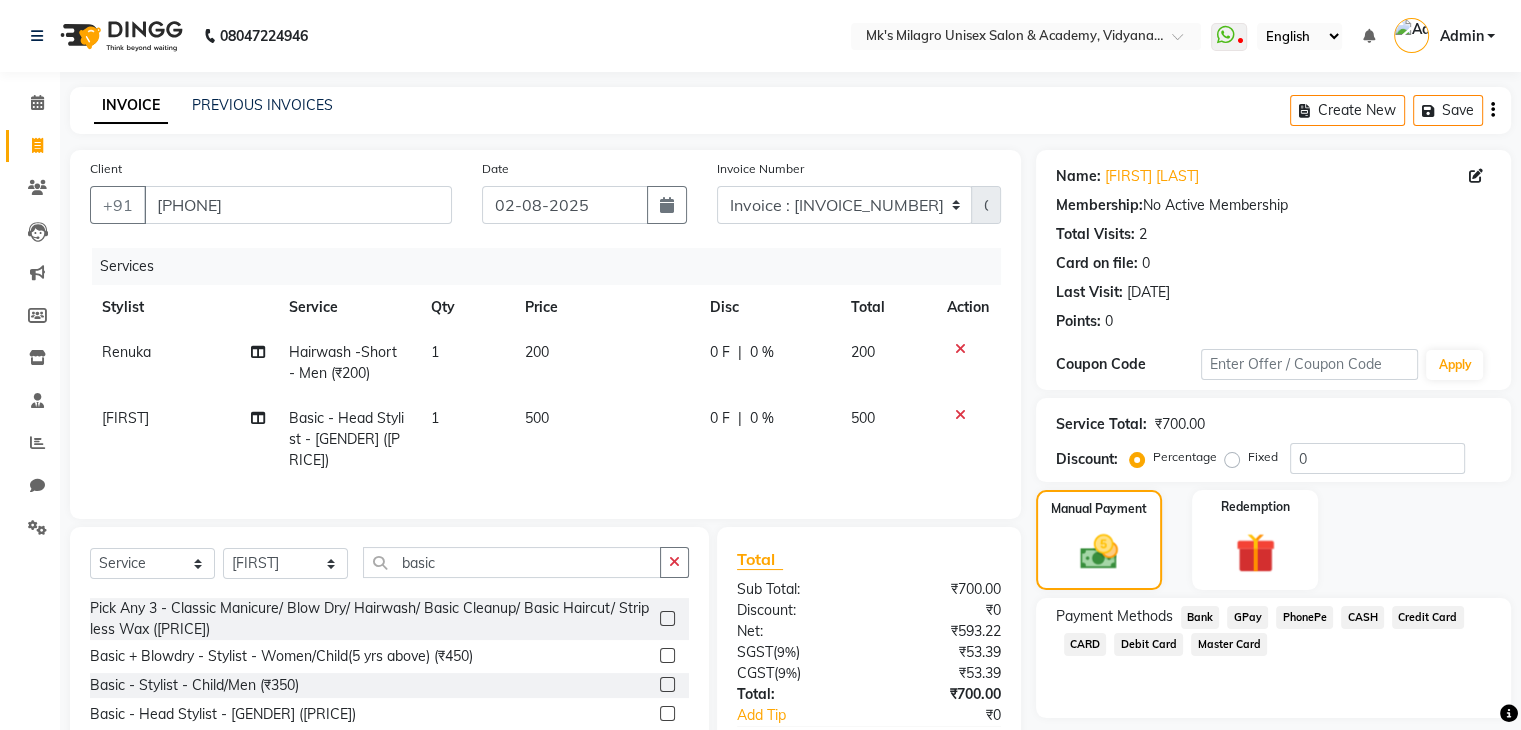 scroll, scrollTop: 68, scrollLeft: 0, axis: vertical 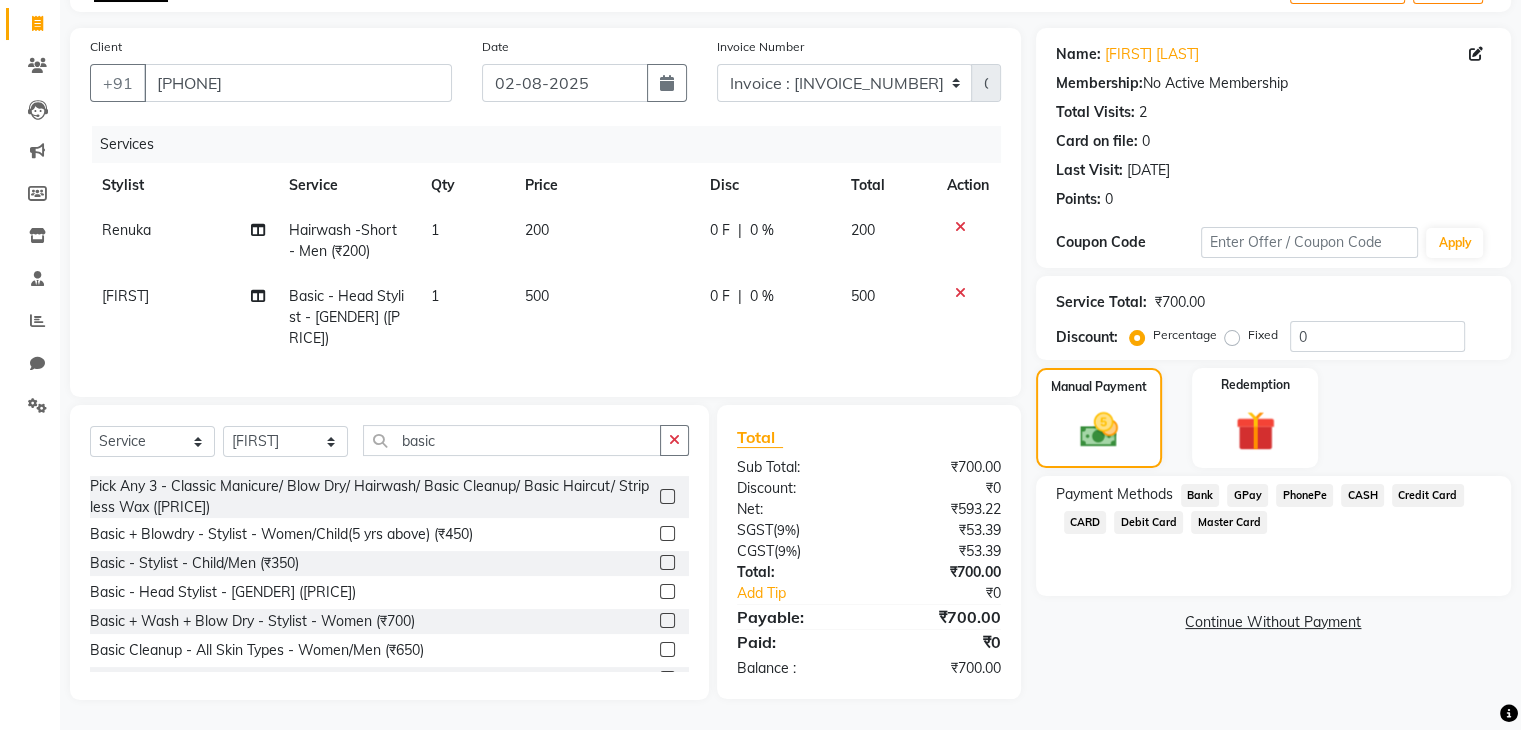 click on "GPay" 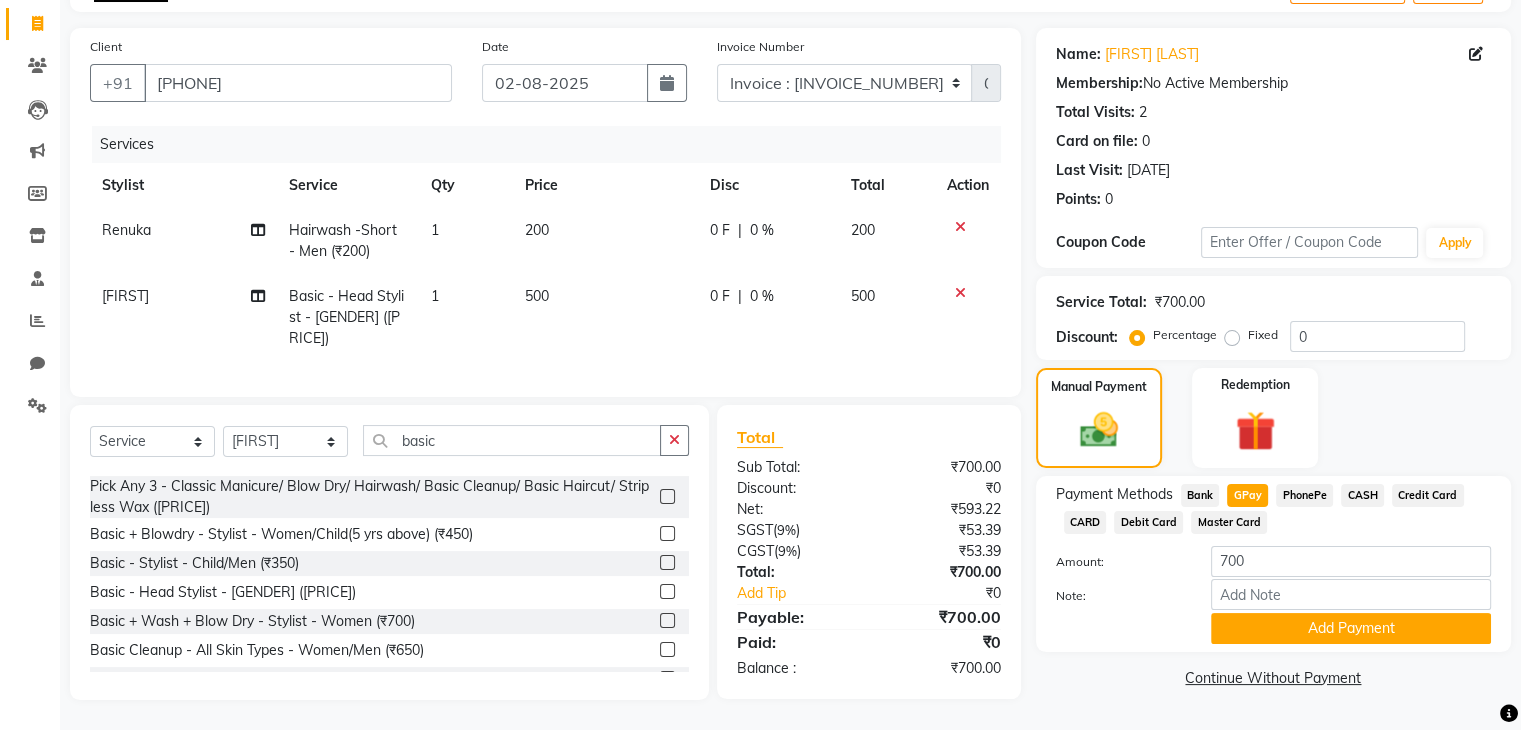 scroll, scrollTop: 0, scrollLeft: 0, axis: both 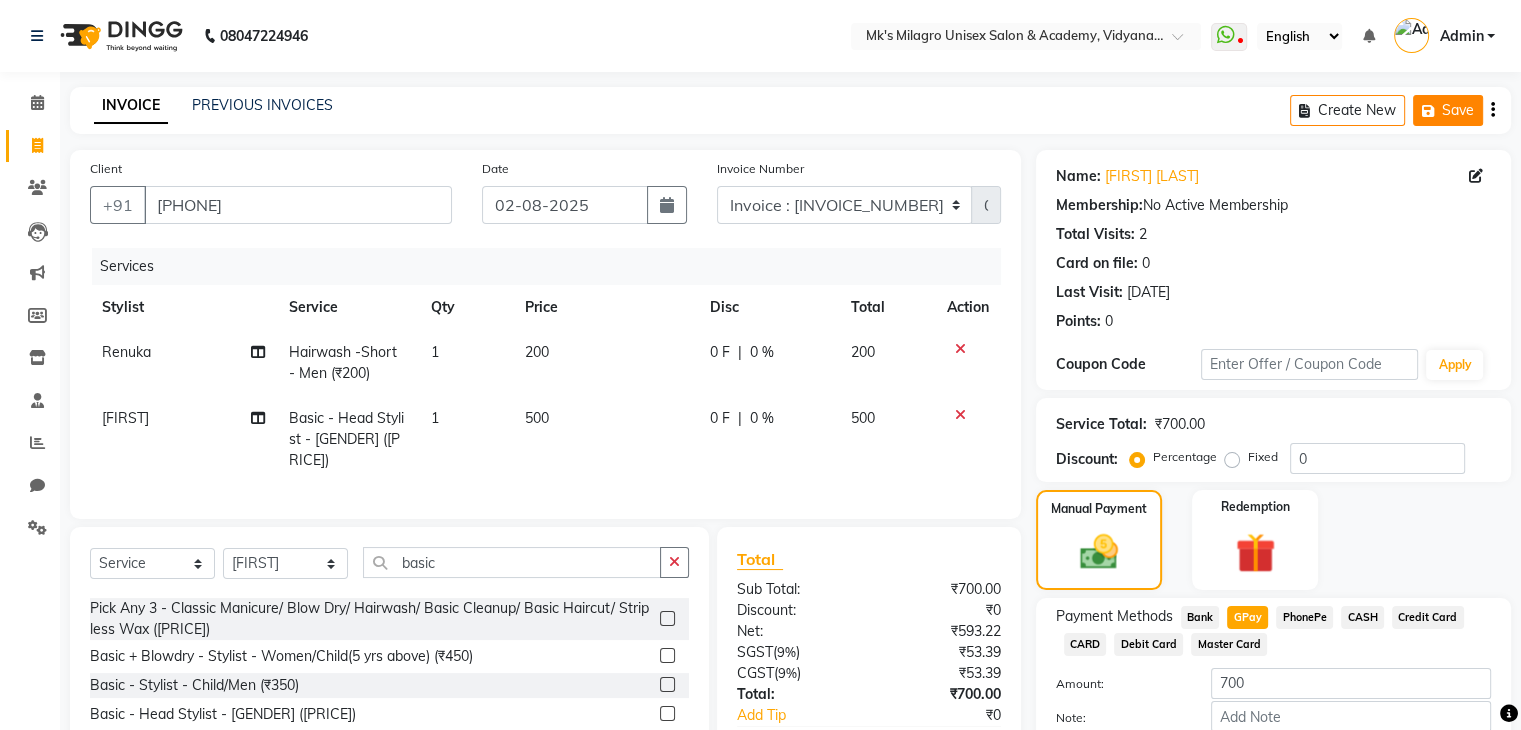 click 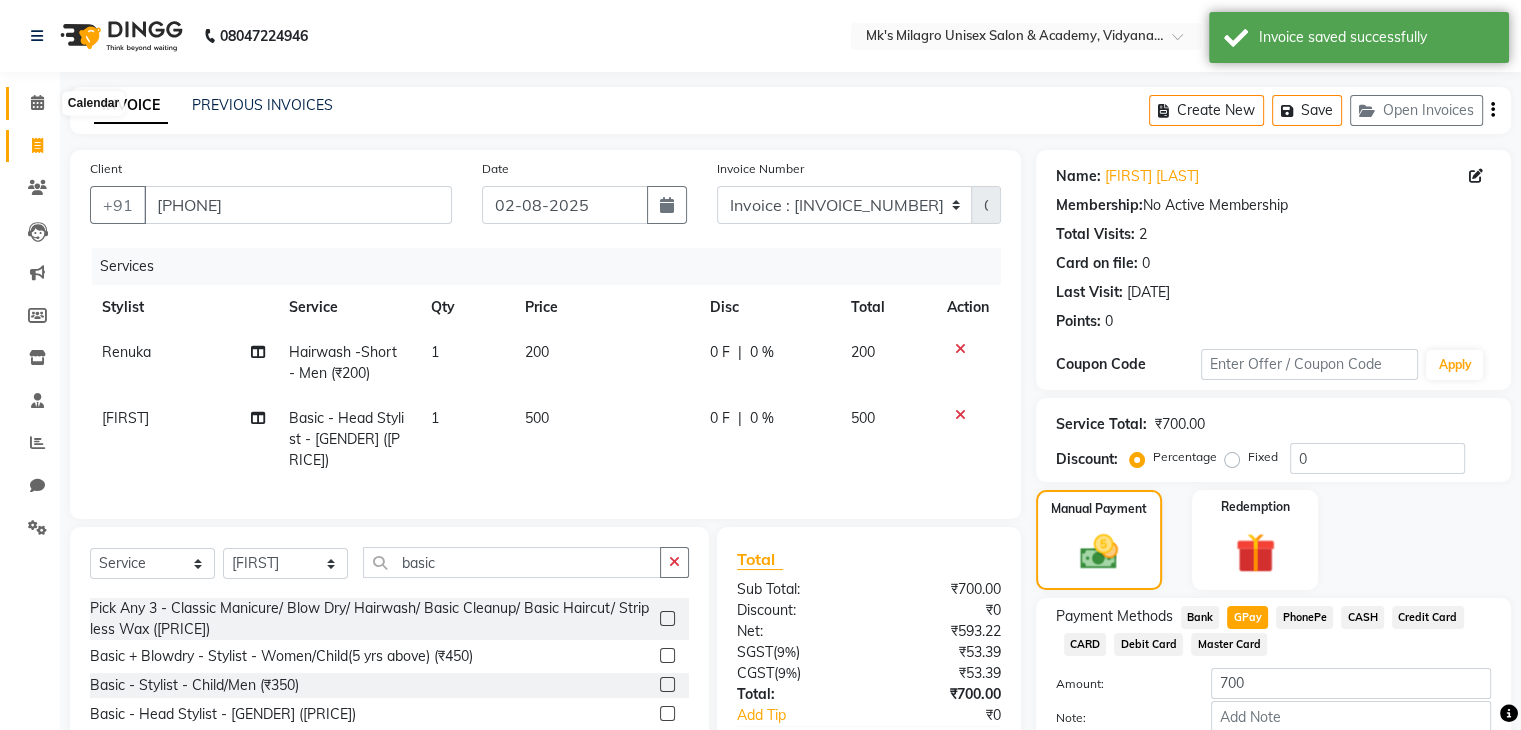 click 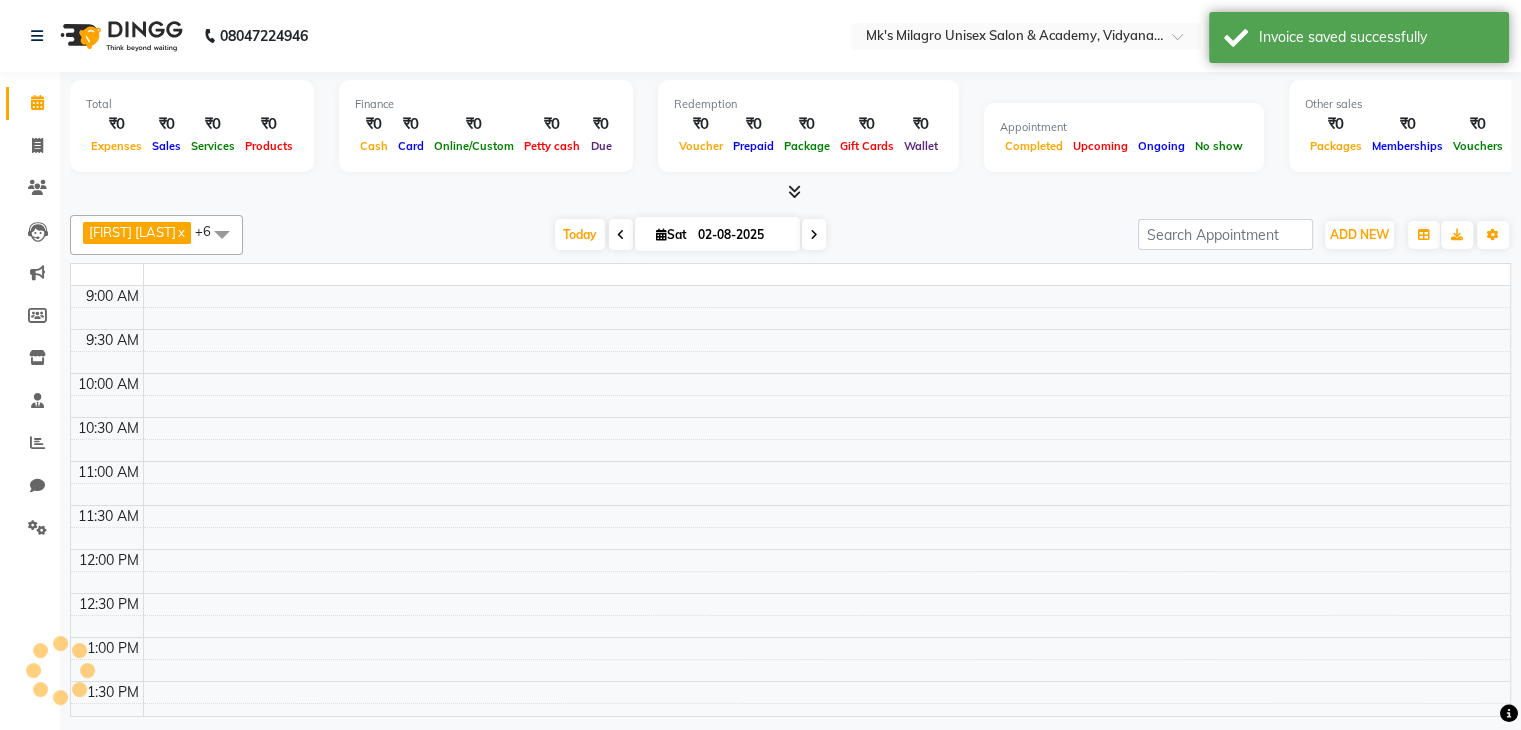 scroll, scrollTop: 0, scrollLeft: 0, axis: both 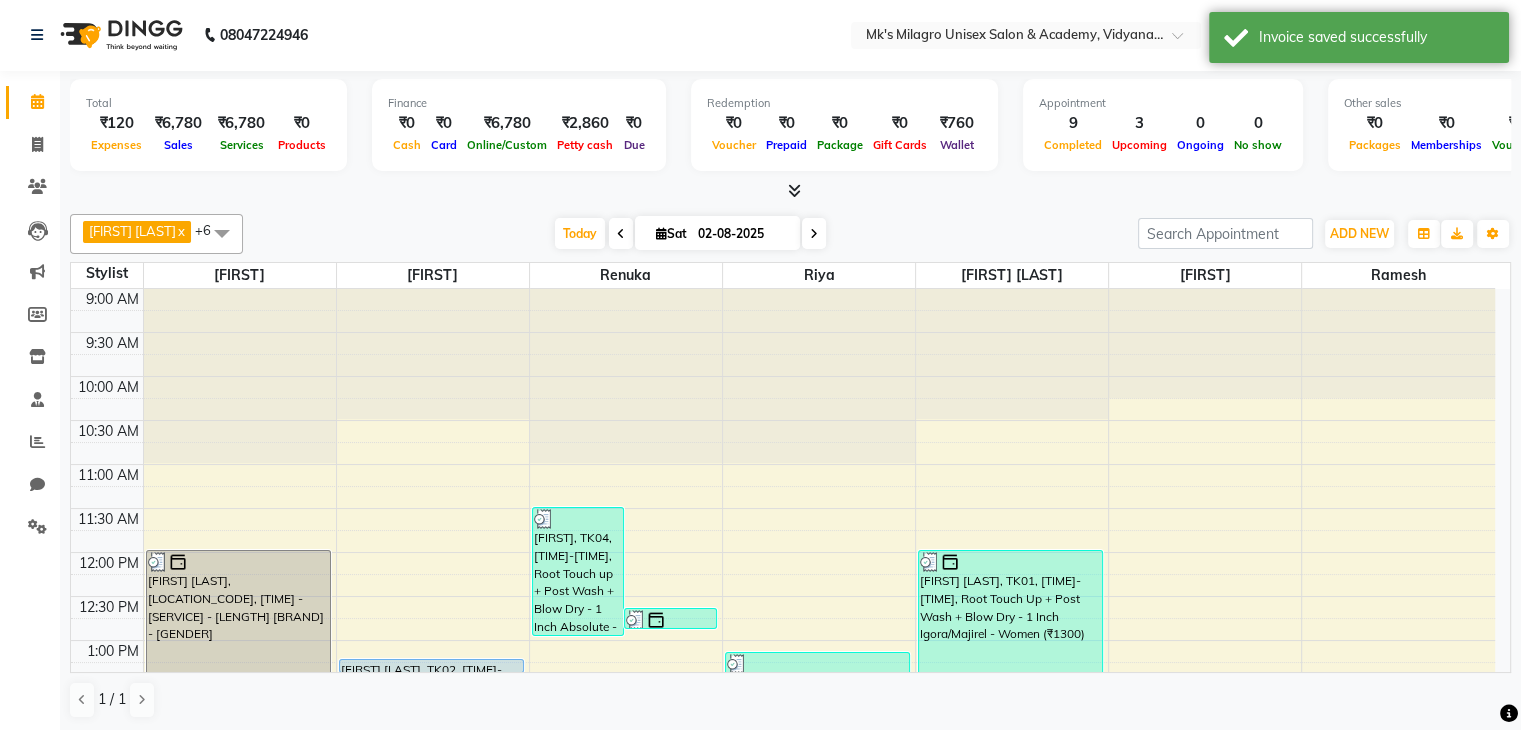 click at bounding box center [790, 191] 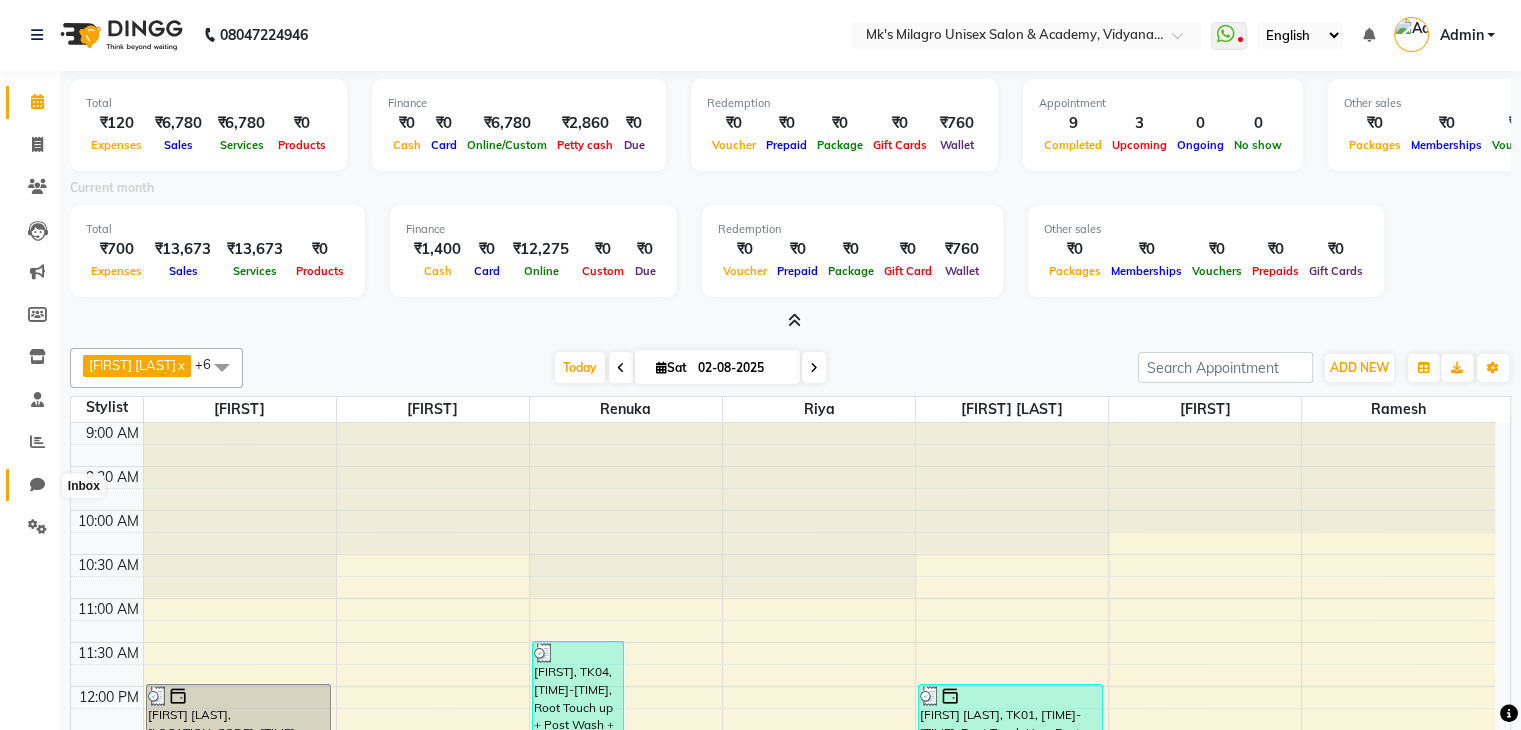 click 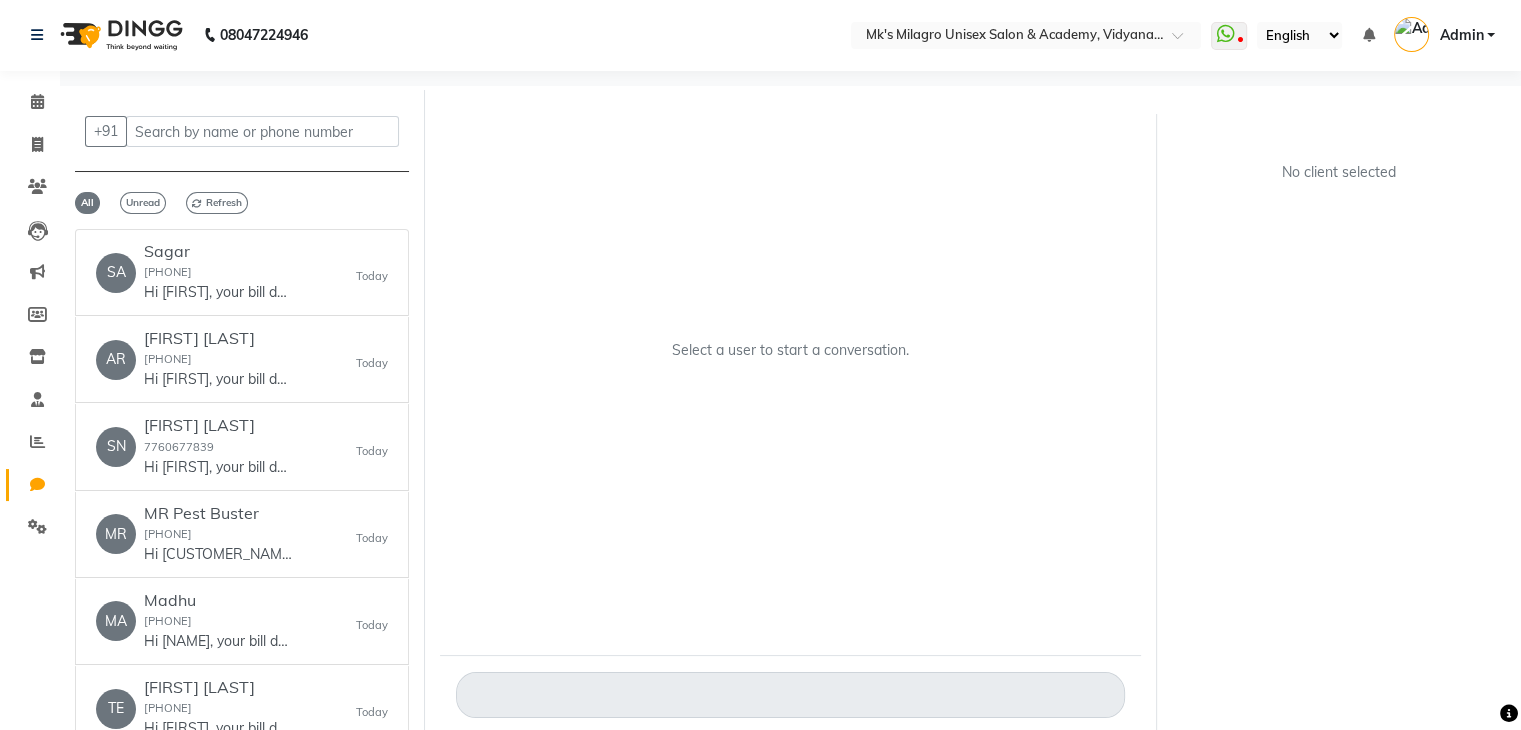 scroll, scrollTop: 15, scrollLeft: 0, axis: vertical 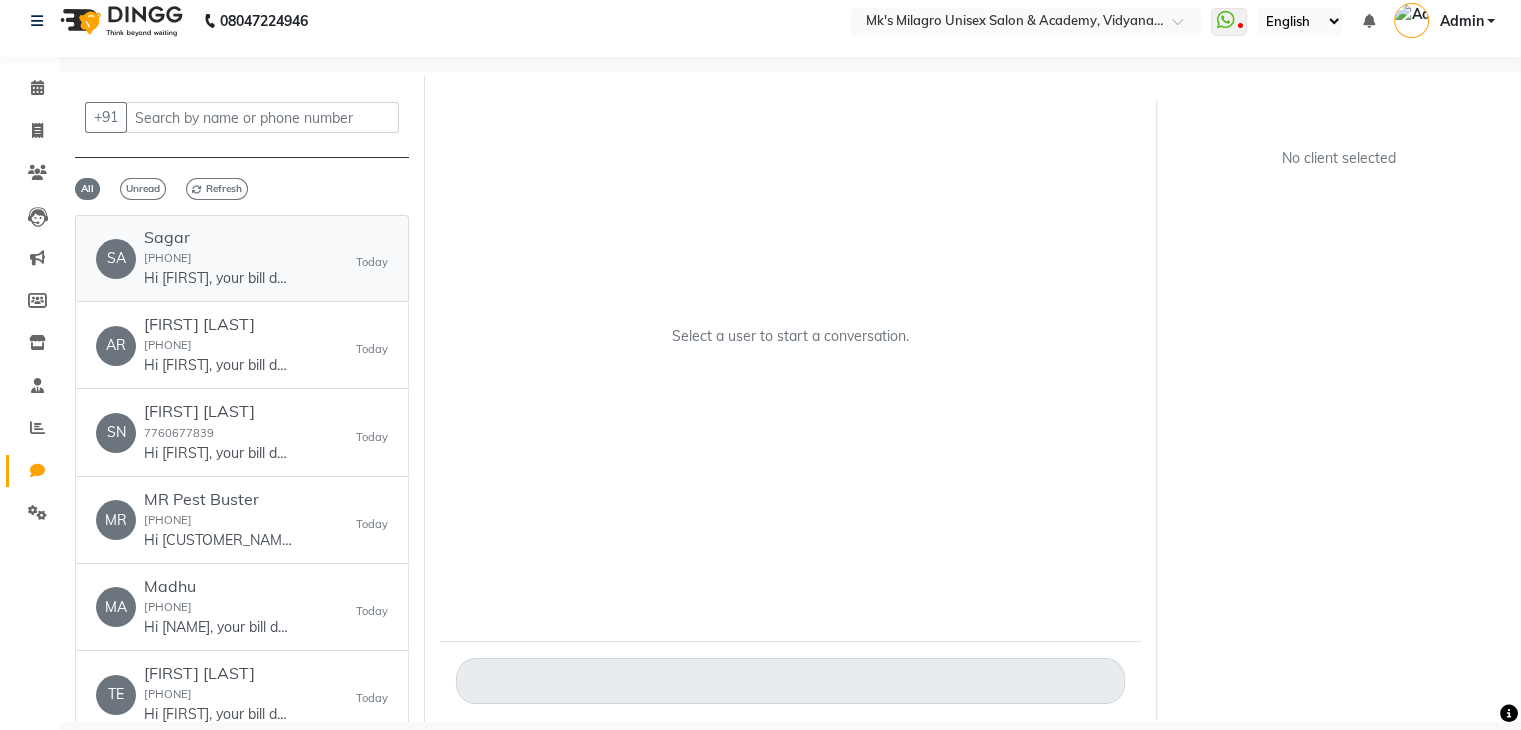 click on "Hi [FIRST], your bill details of service on today at Mk's Milagro Unisex Salon, Tingre Nagar.Please click the link to download your invoice ww4.in/a?c=OLNrsX . Kindly rate us ww4.in/a?c=whOdgX - Milagro" 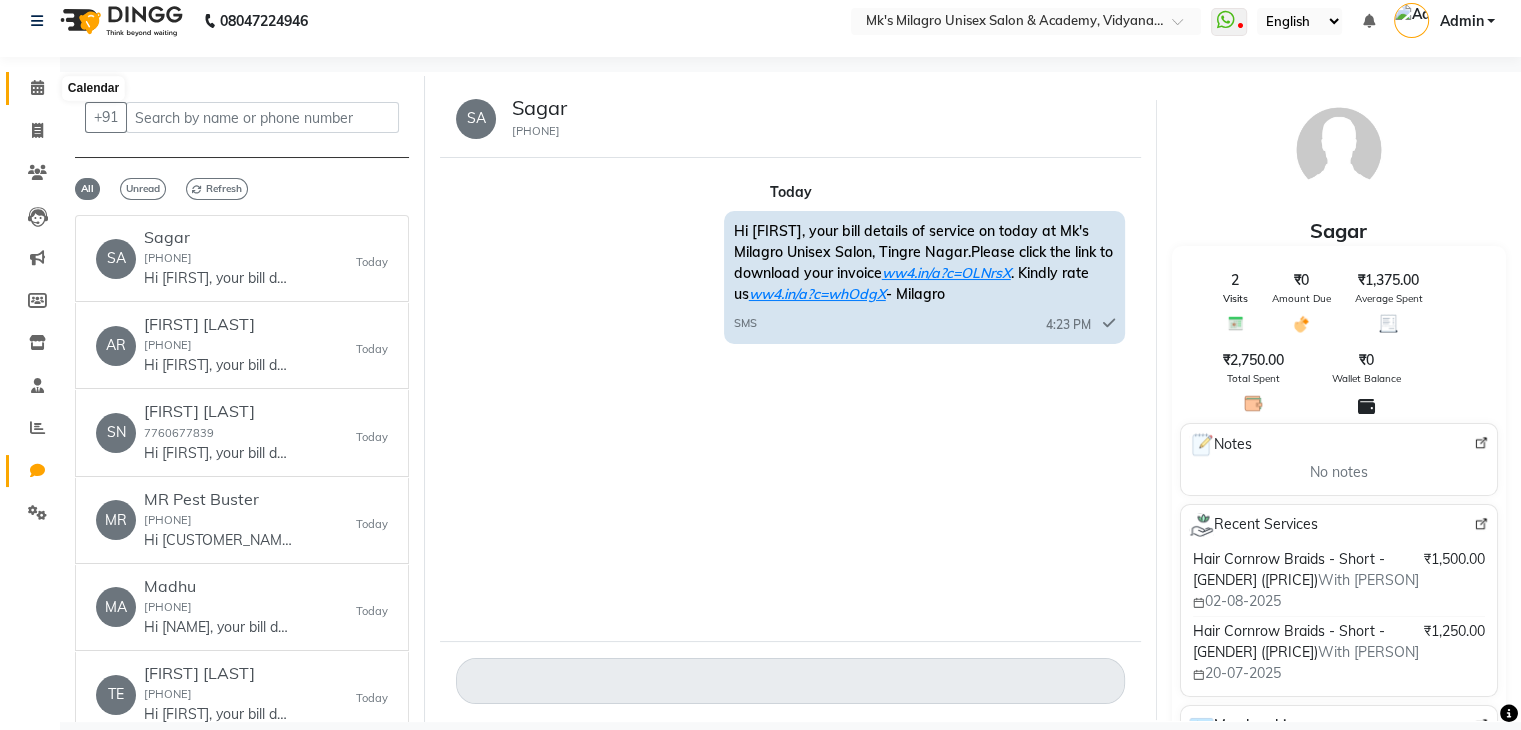 click 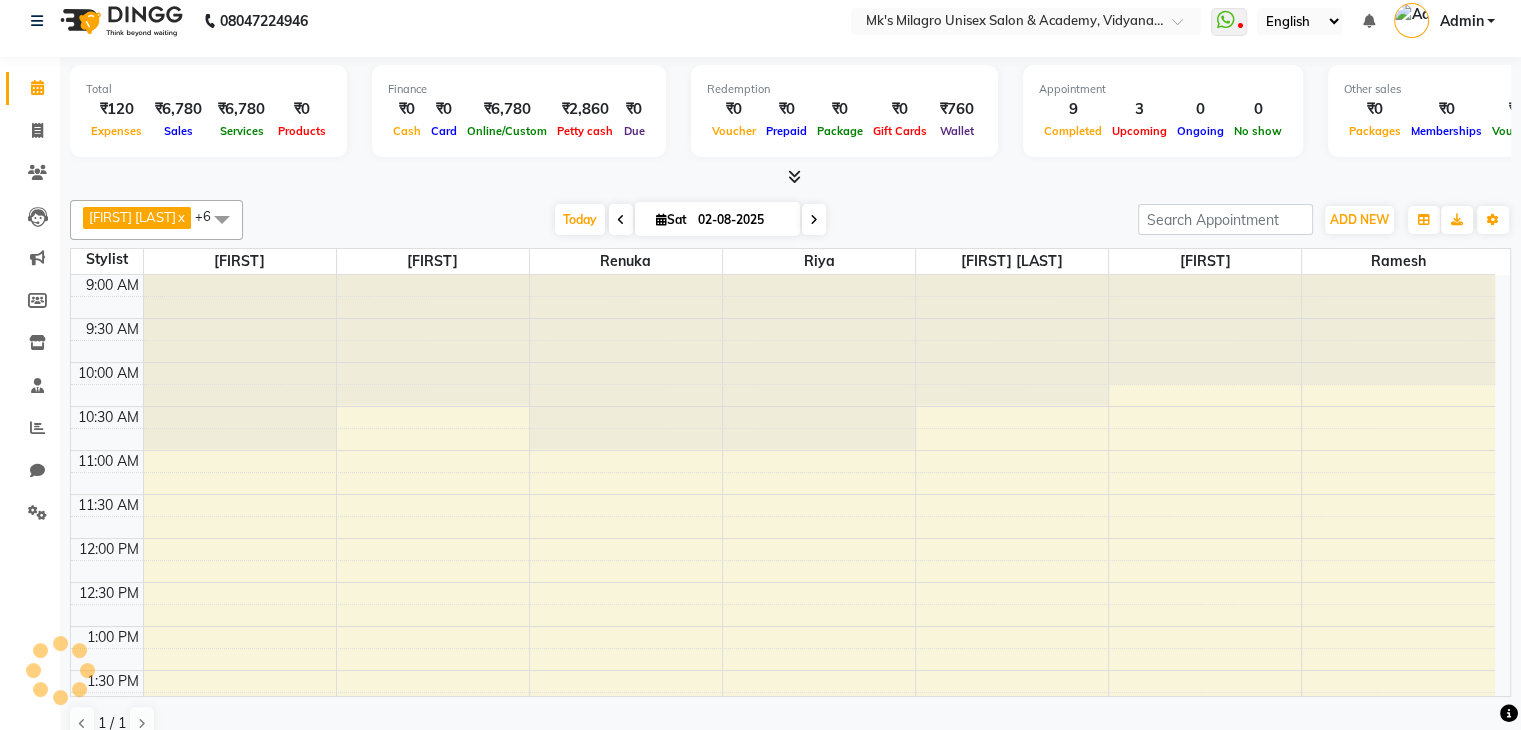 scroll, scrollTop: 0, scrollLeft: 0, axis: both 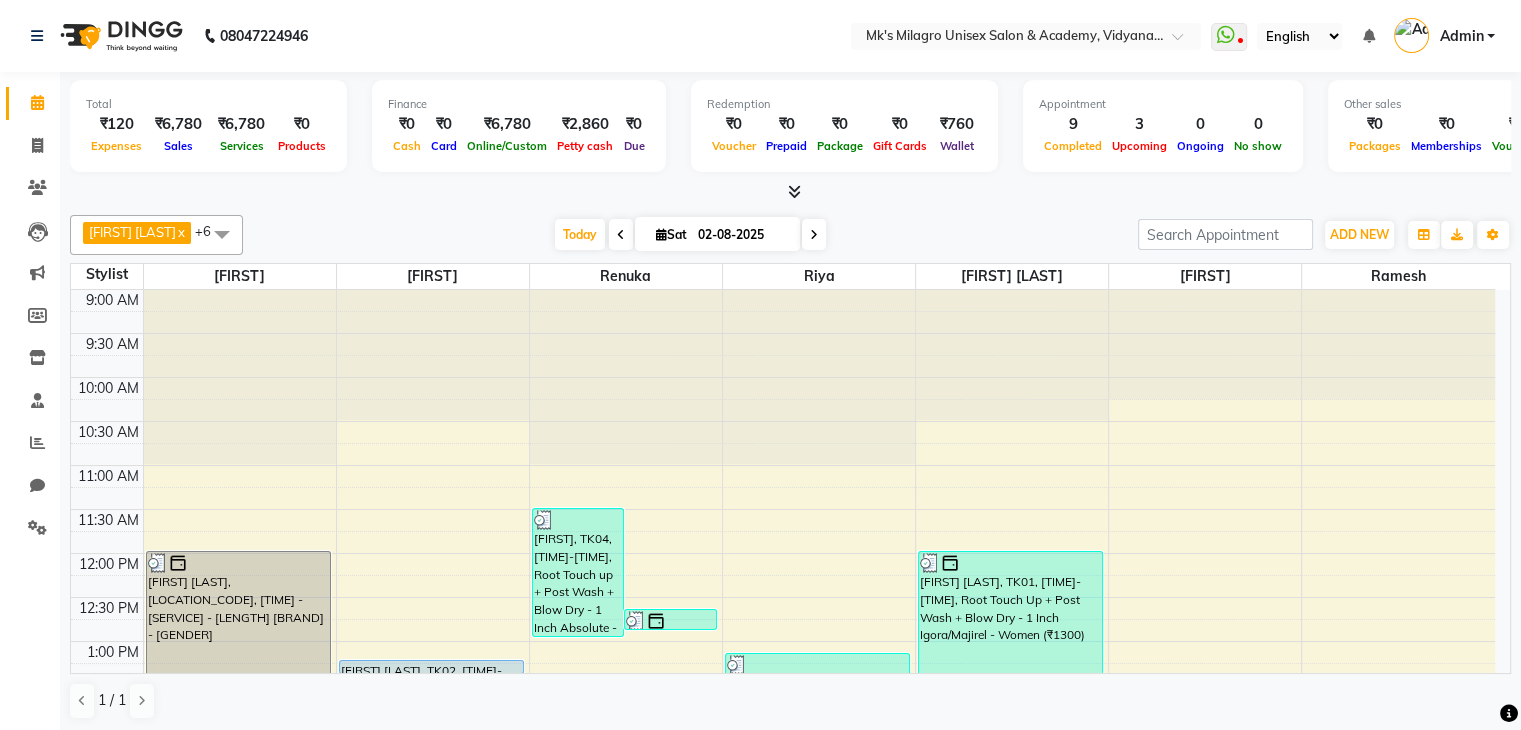 click at bounding box center [790, 192] 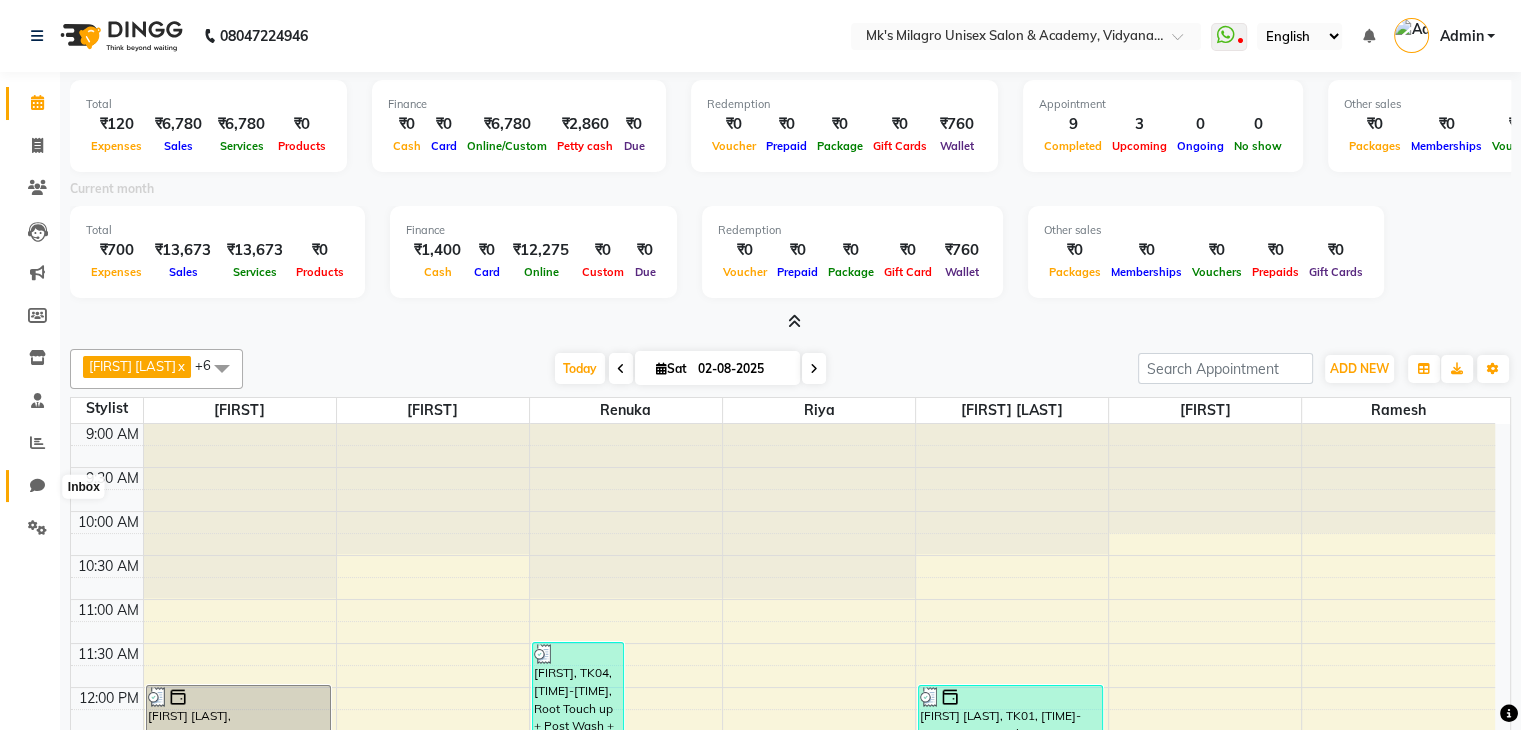 click 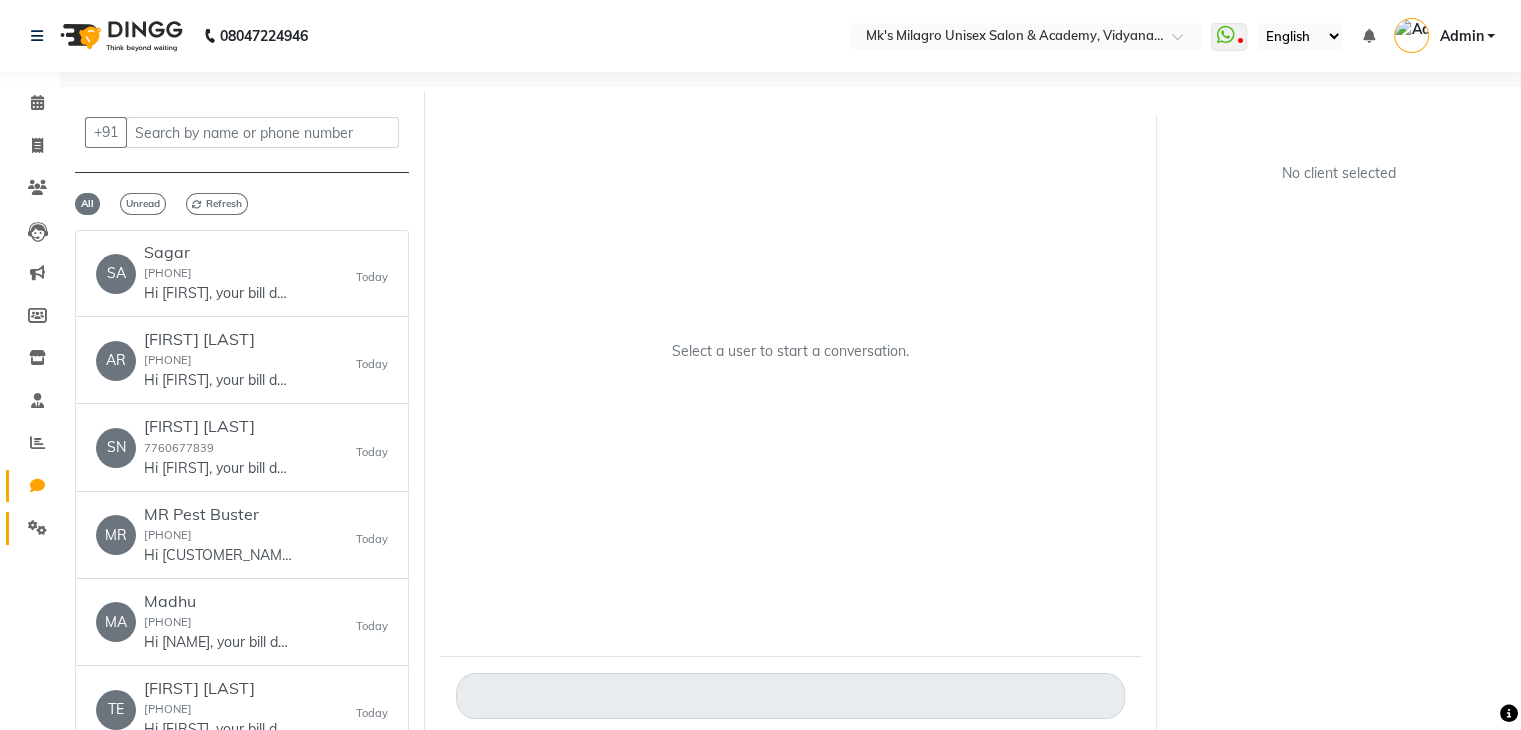 click on "Settings" 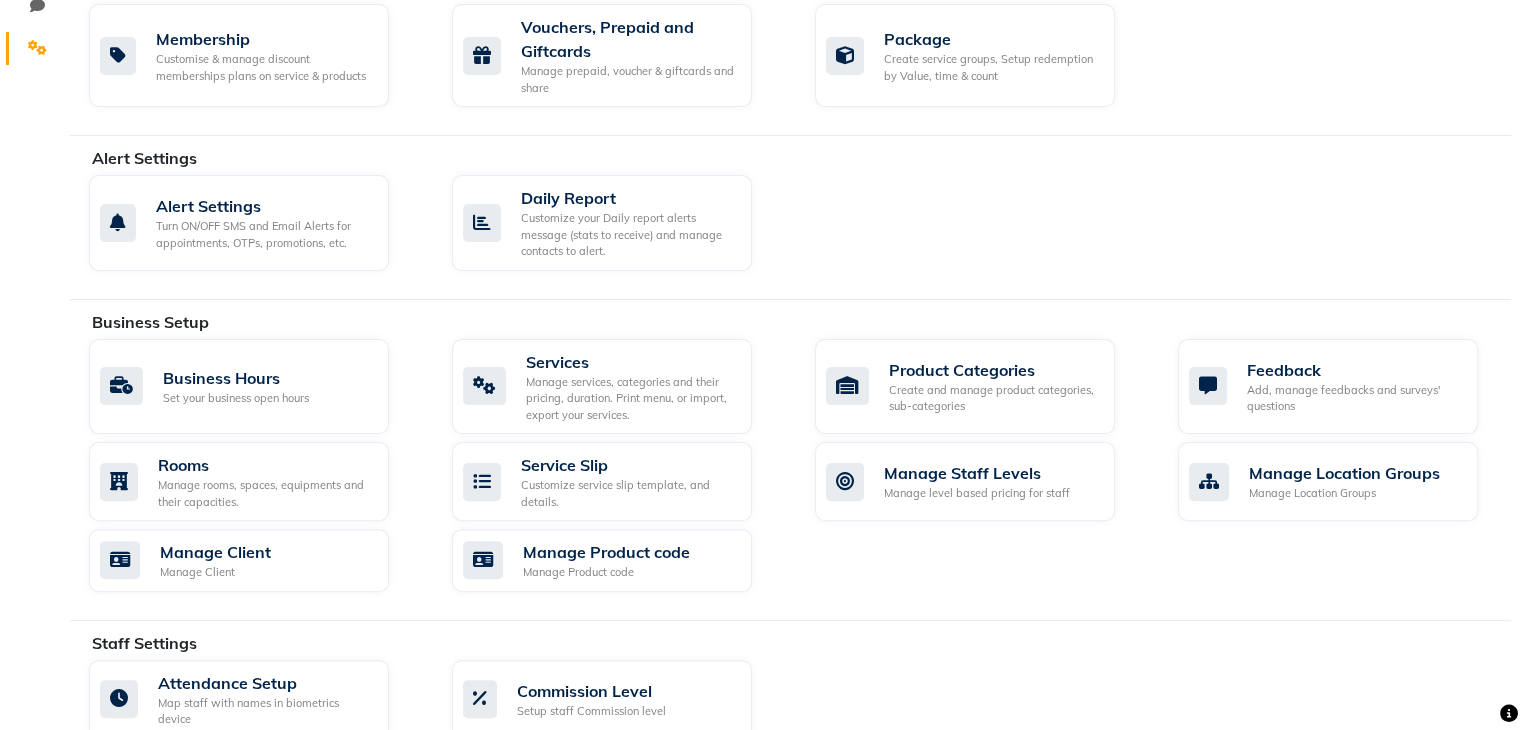 scroll, scrollTop: 0, scrollLeft: 0, axis: both 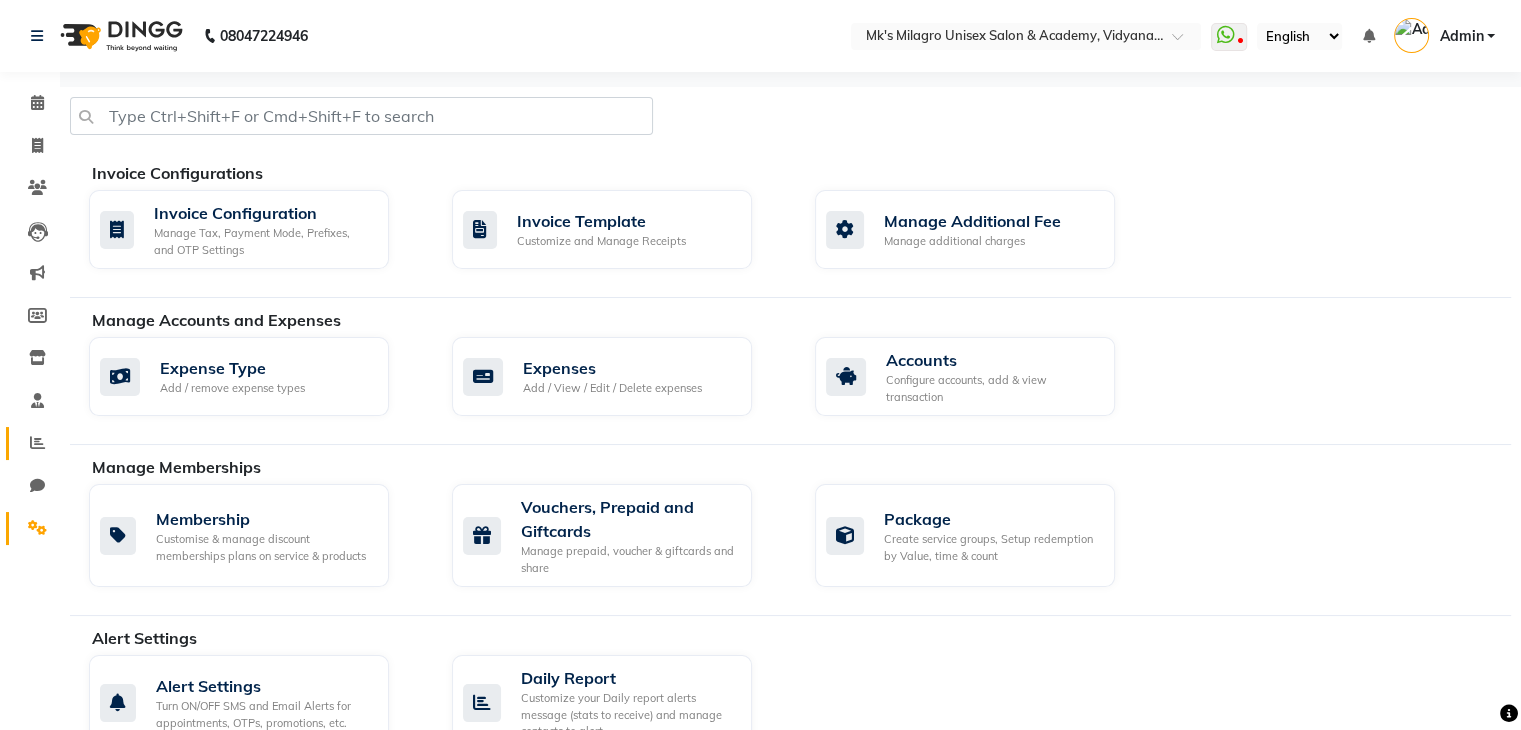 click on "Reports" 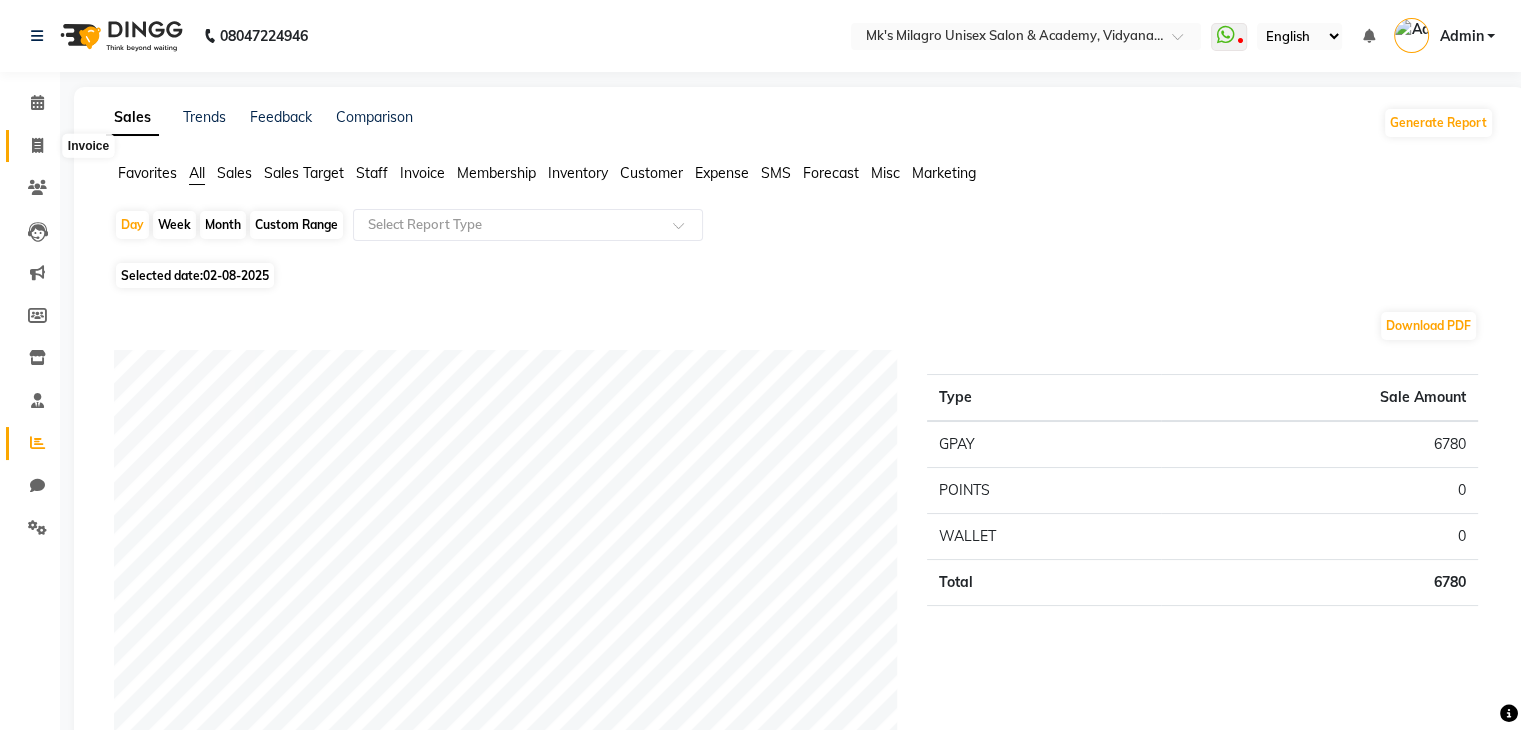 click 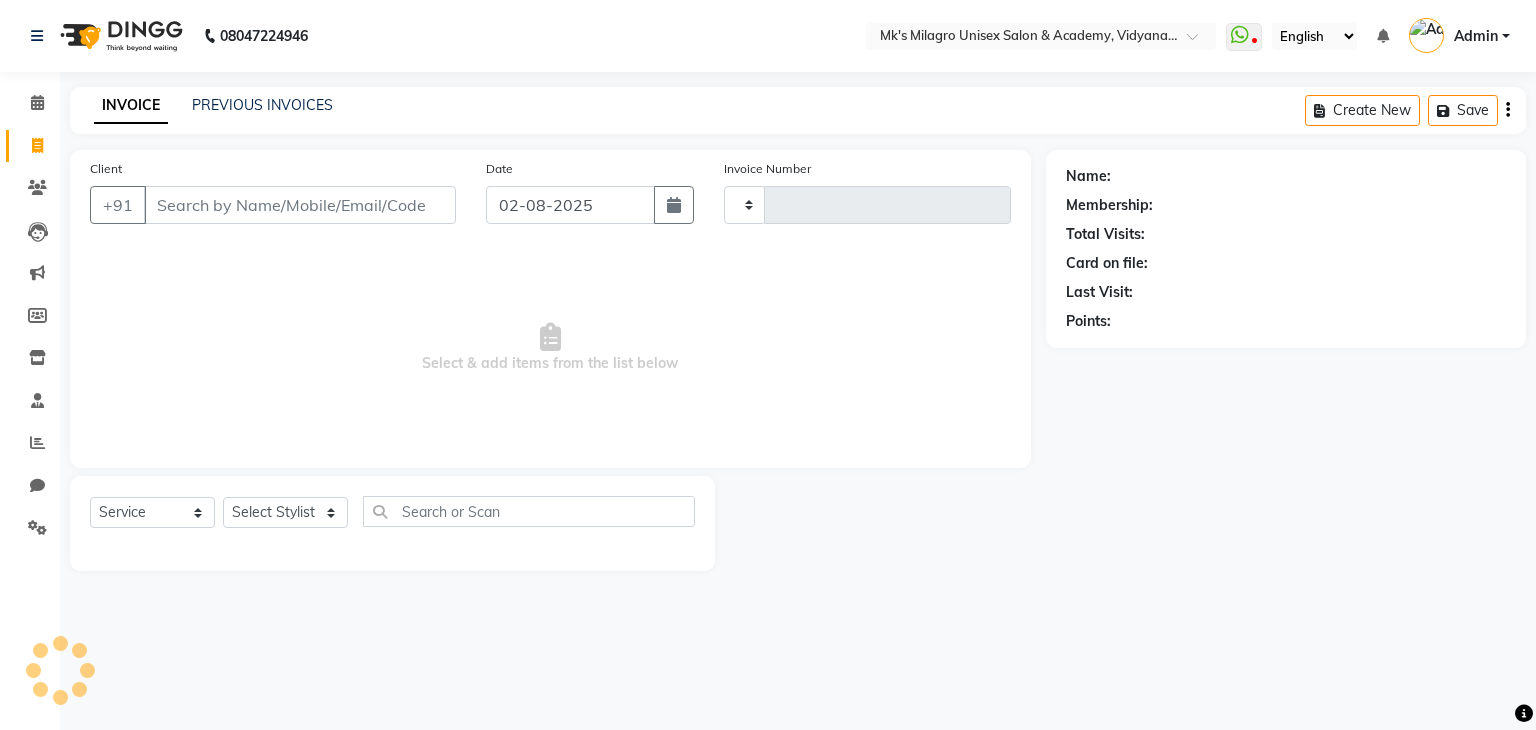 type on "0572" 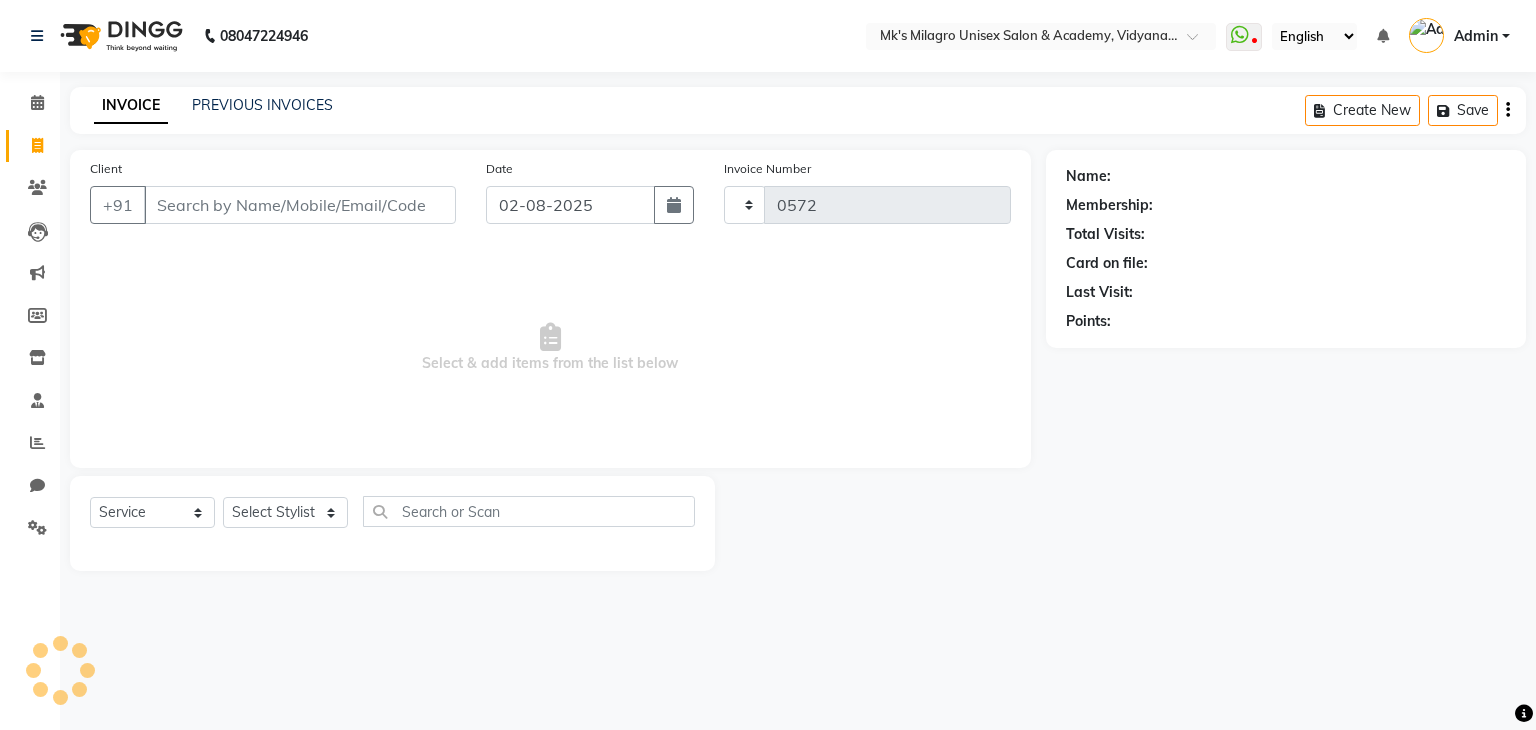 select on "6031" 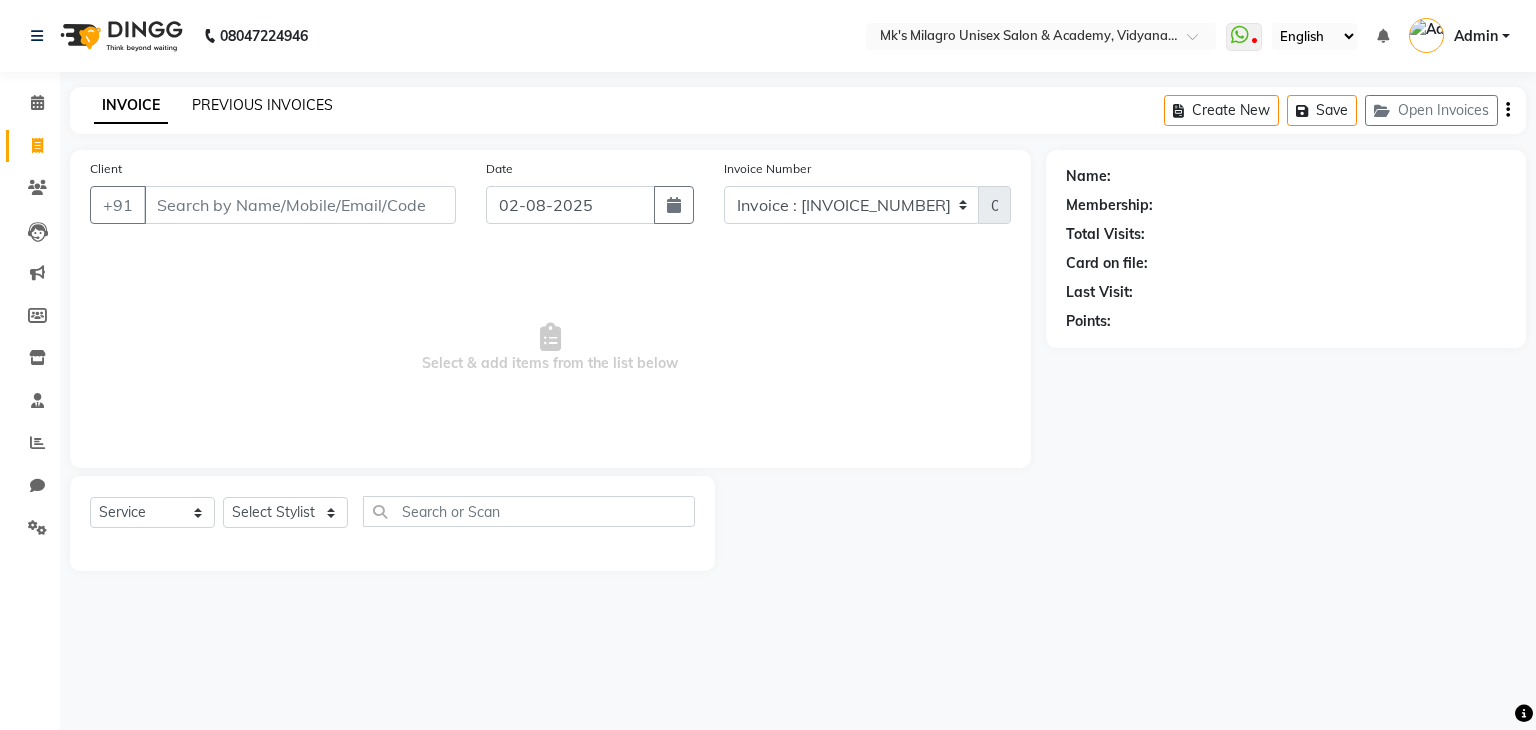 click on "PREVIOUS INVOICES" 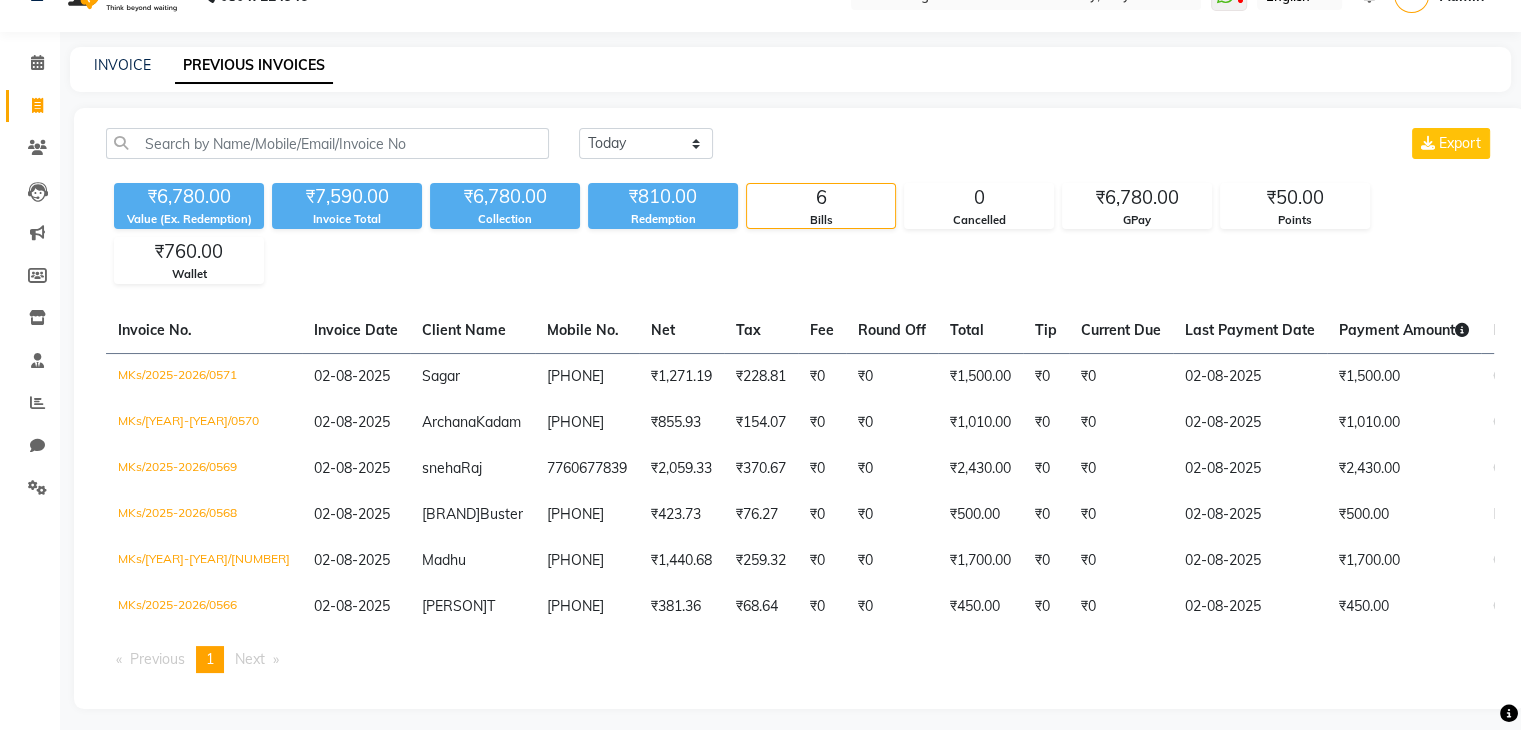 scroll, scrollTop: 80, scrollLeft: 0, axis: vertical 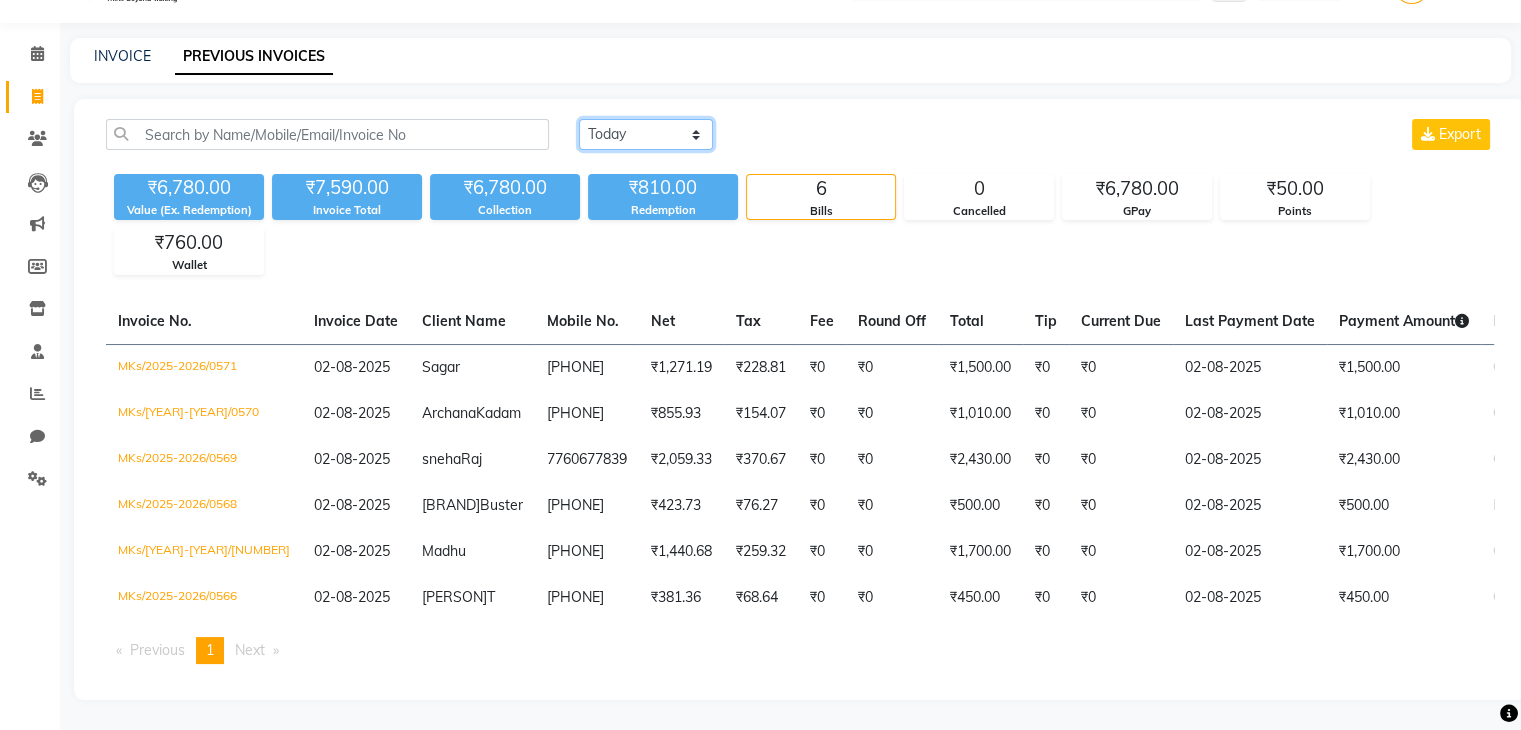 click on "Today Yesterday Custom Range" 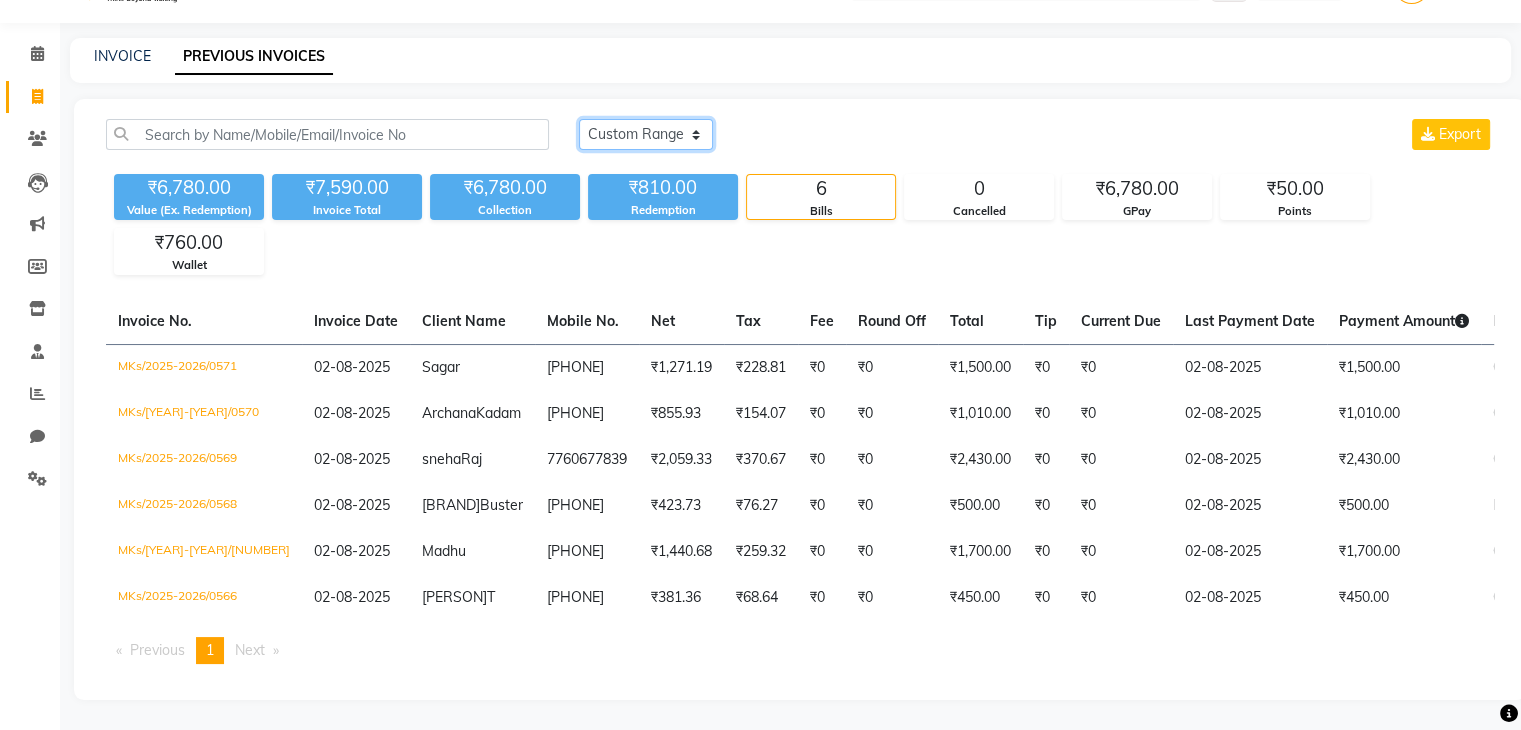 click on "Today Yesterday Custom Range" 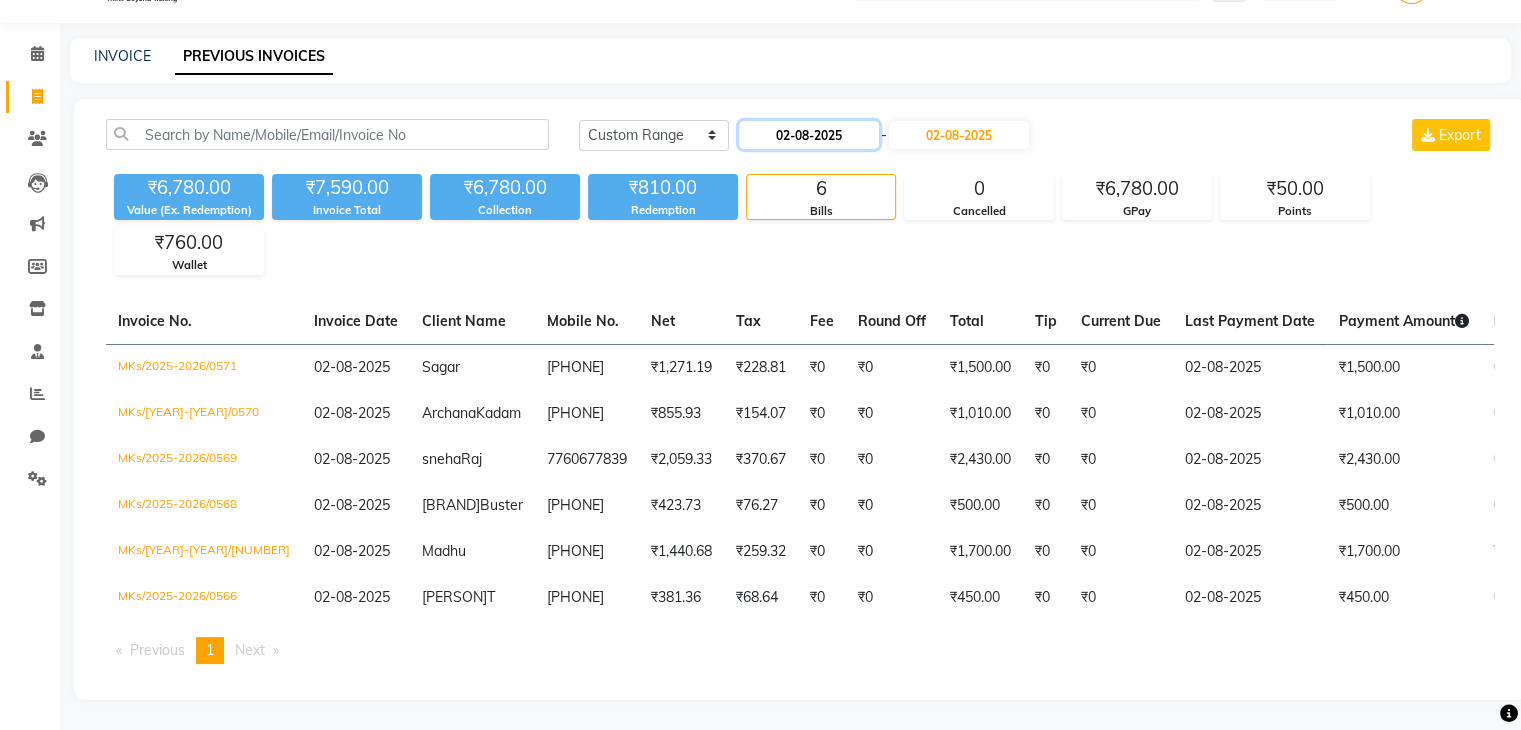 click on "02-08-2025" 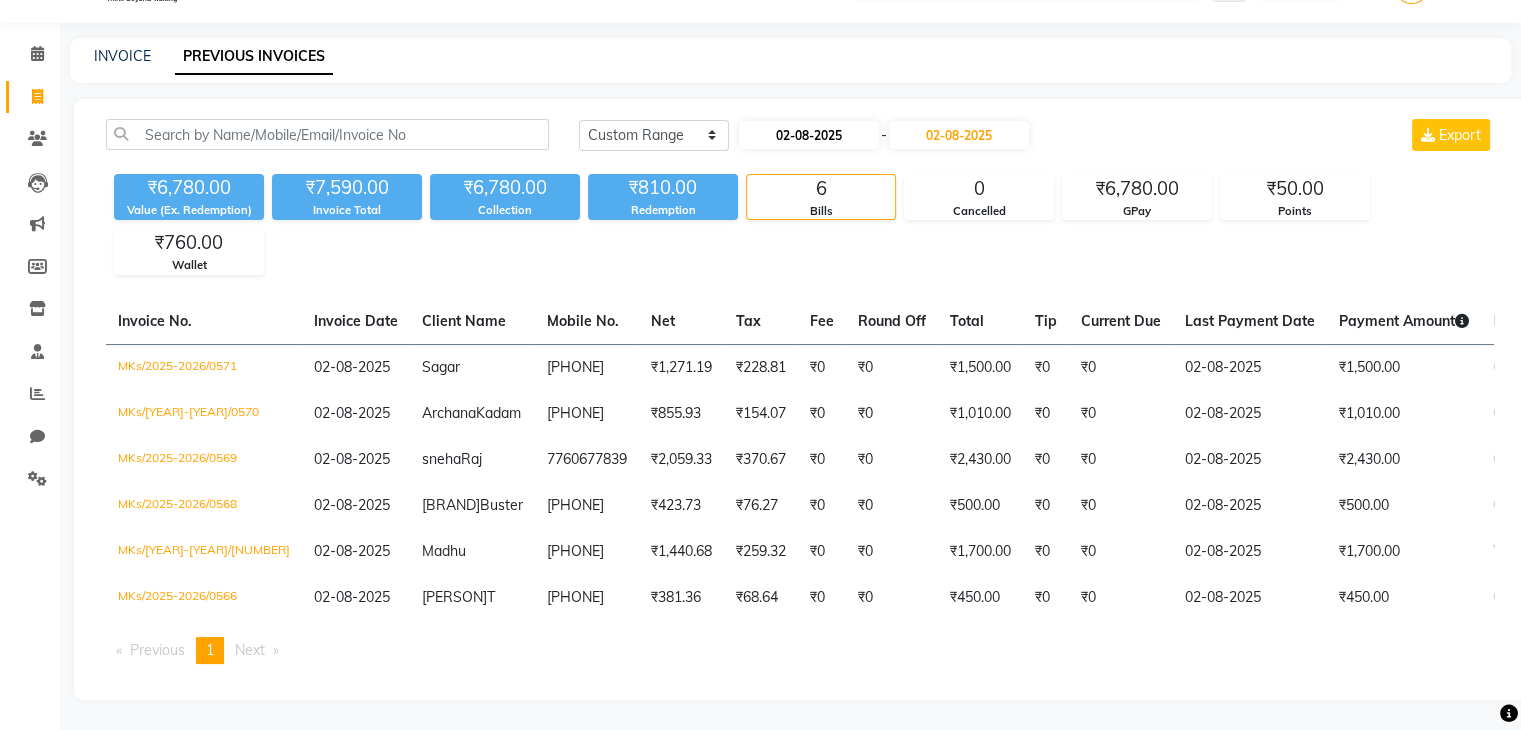 select on "8" 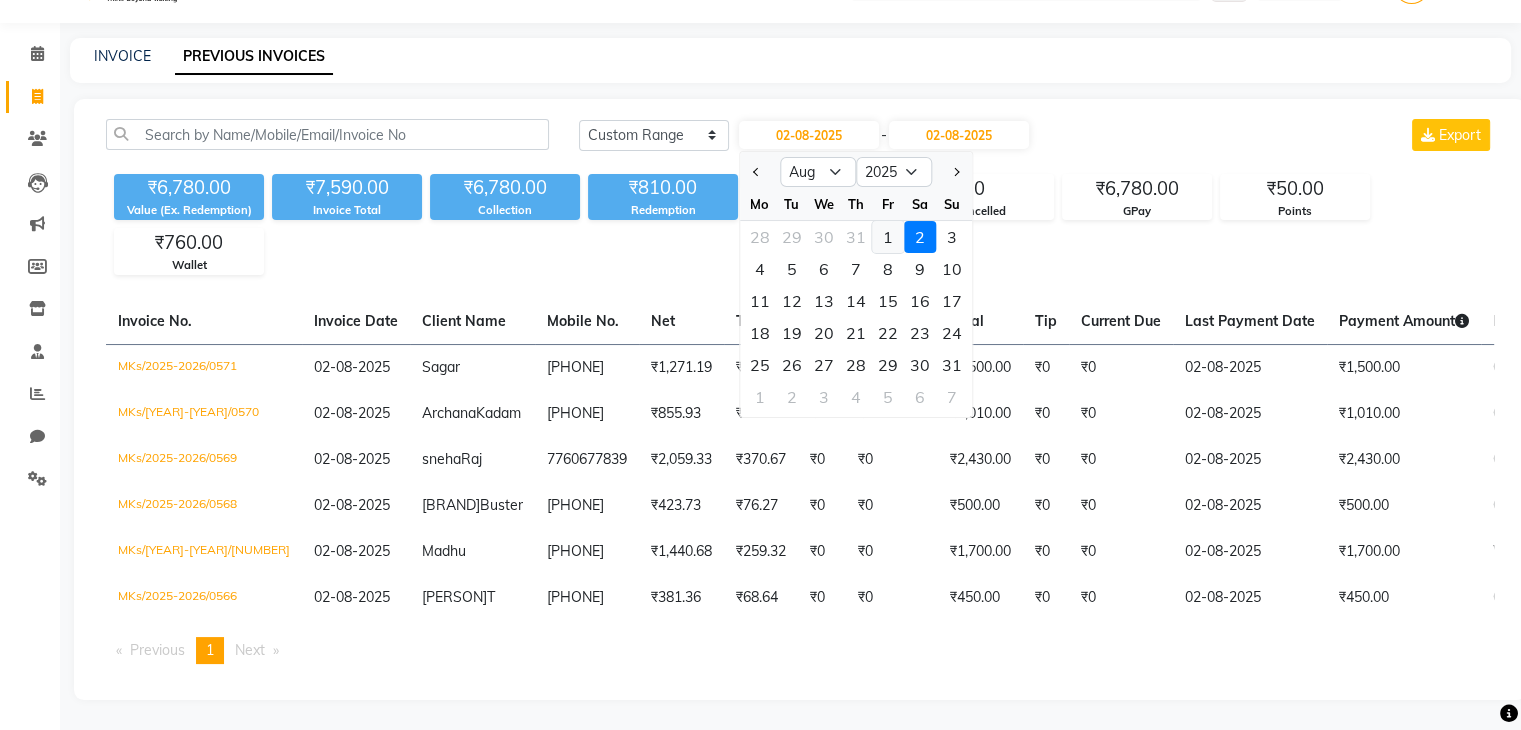 click on "1" 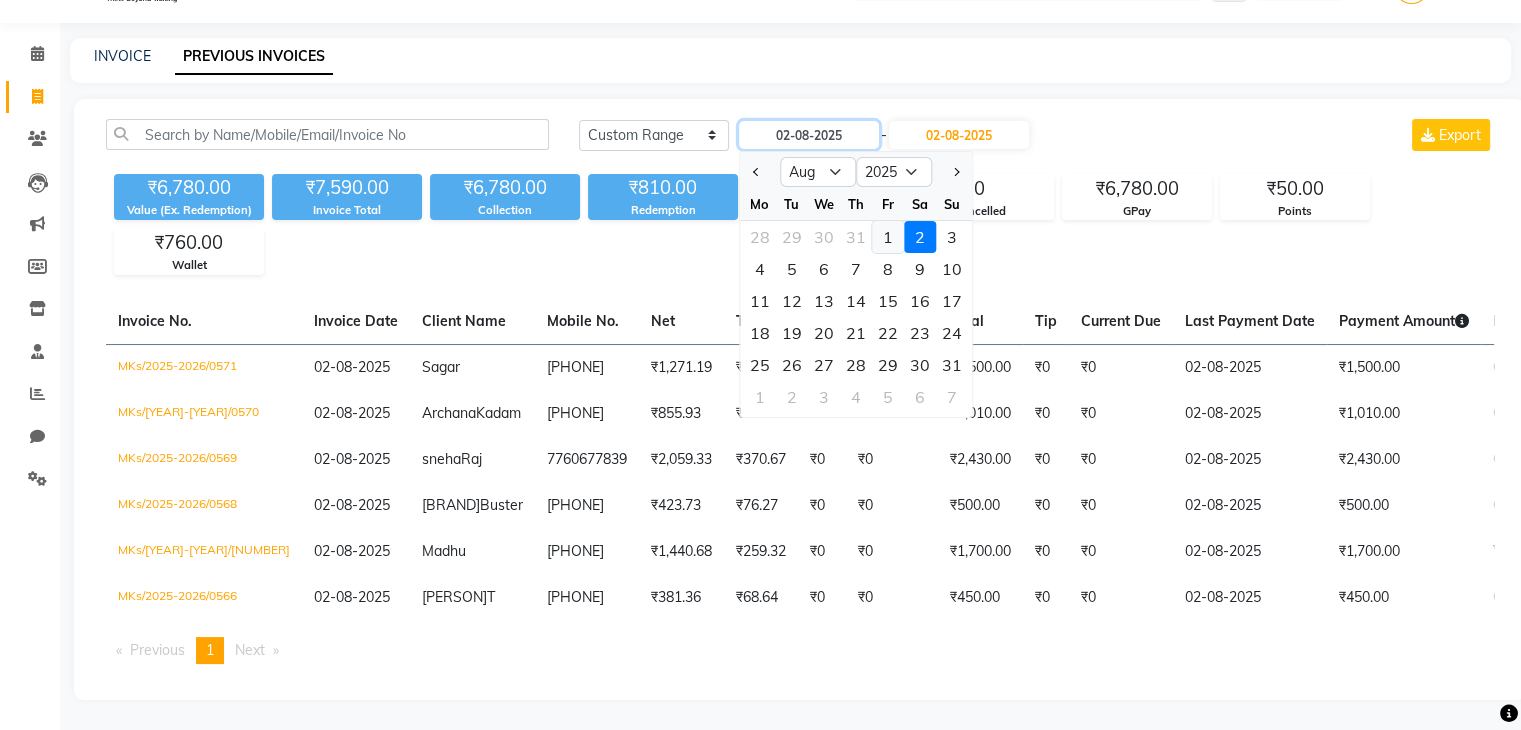 type on "01-08-2025" 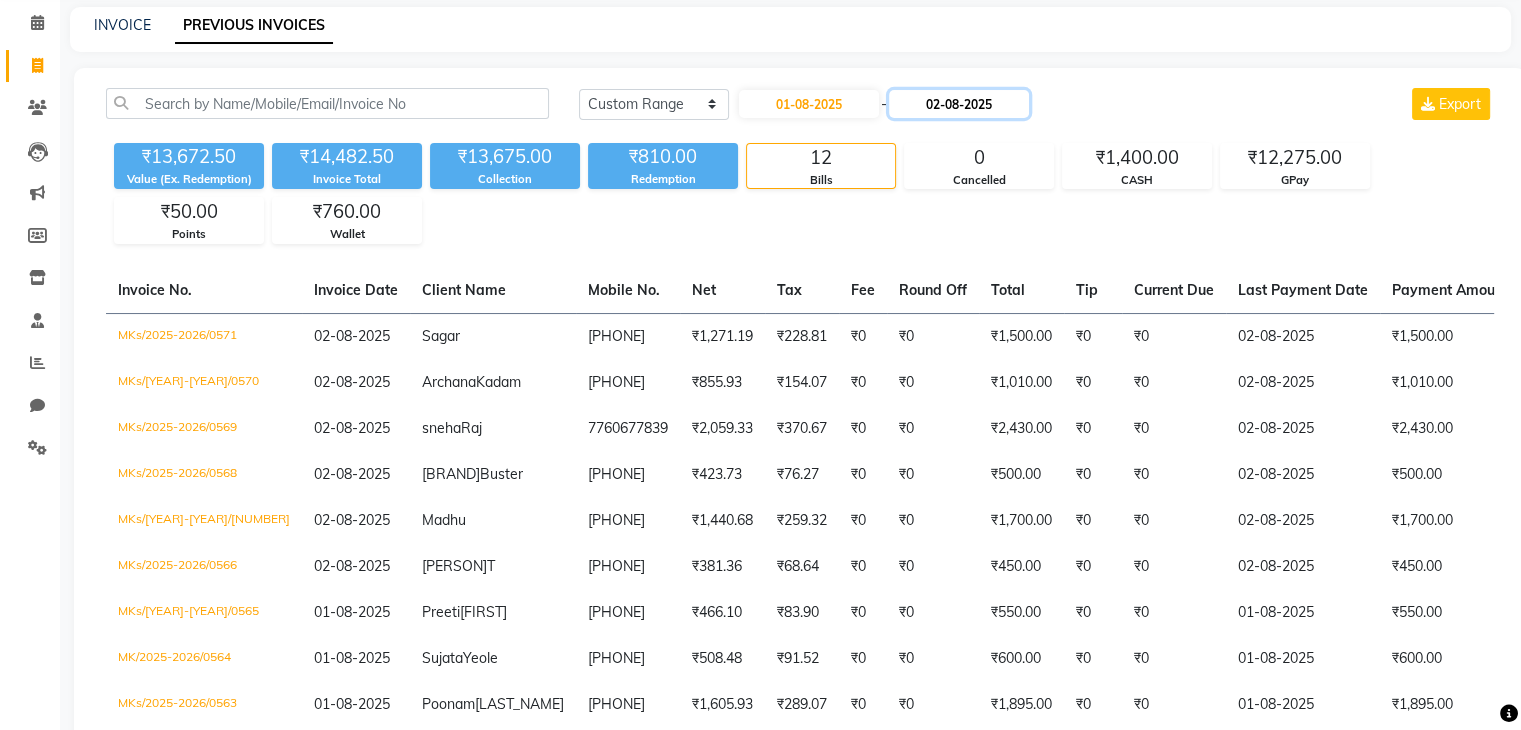 click on "02-08-2025" 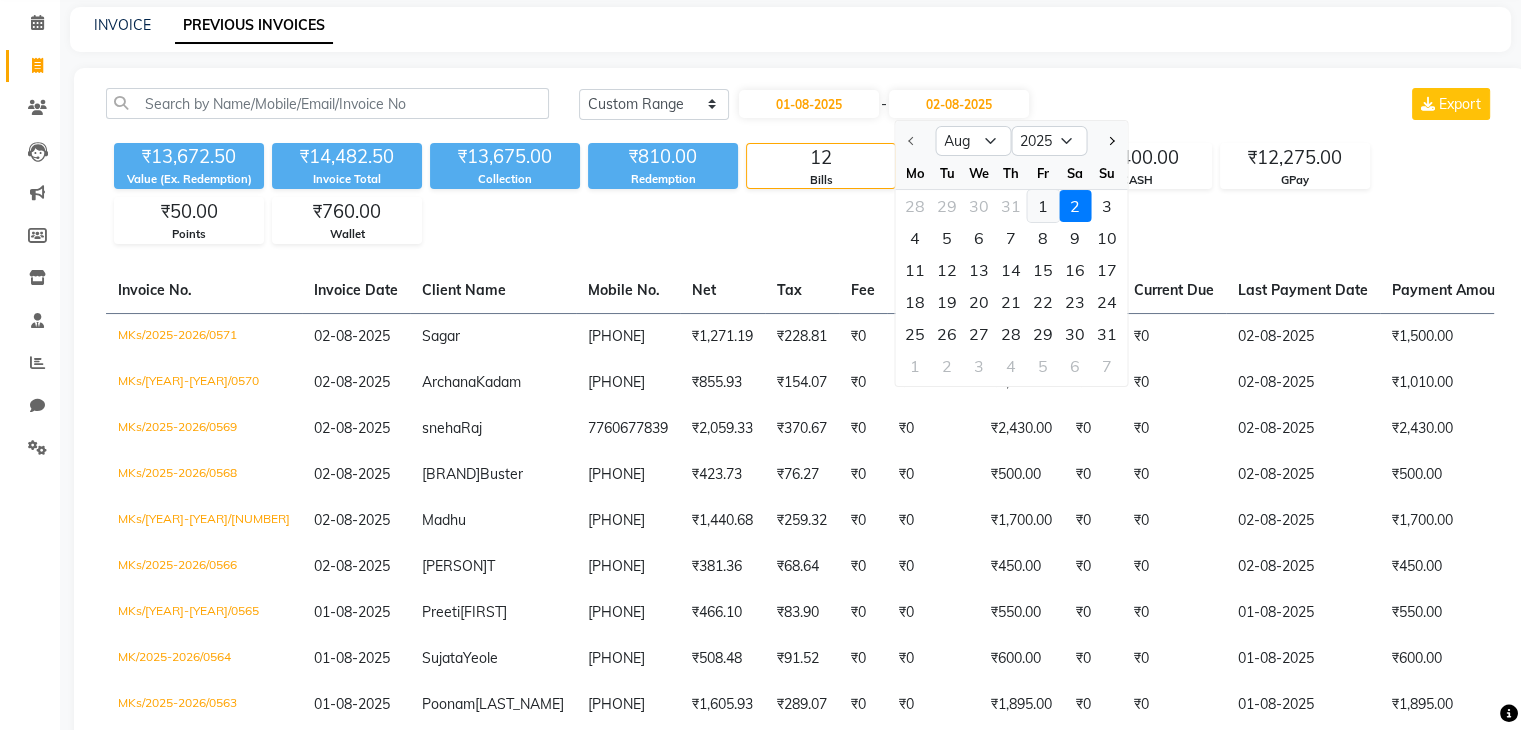 click on "1" 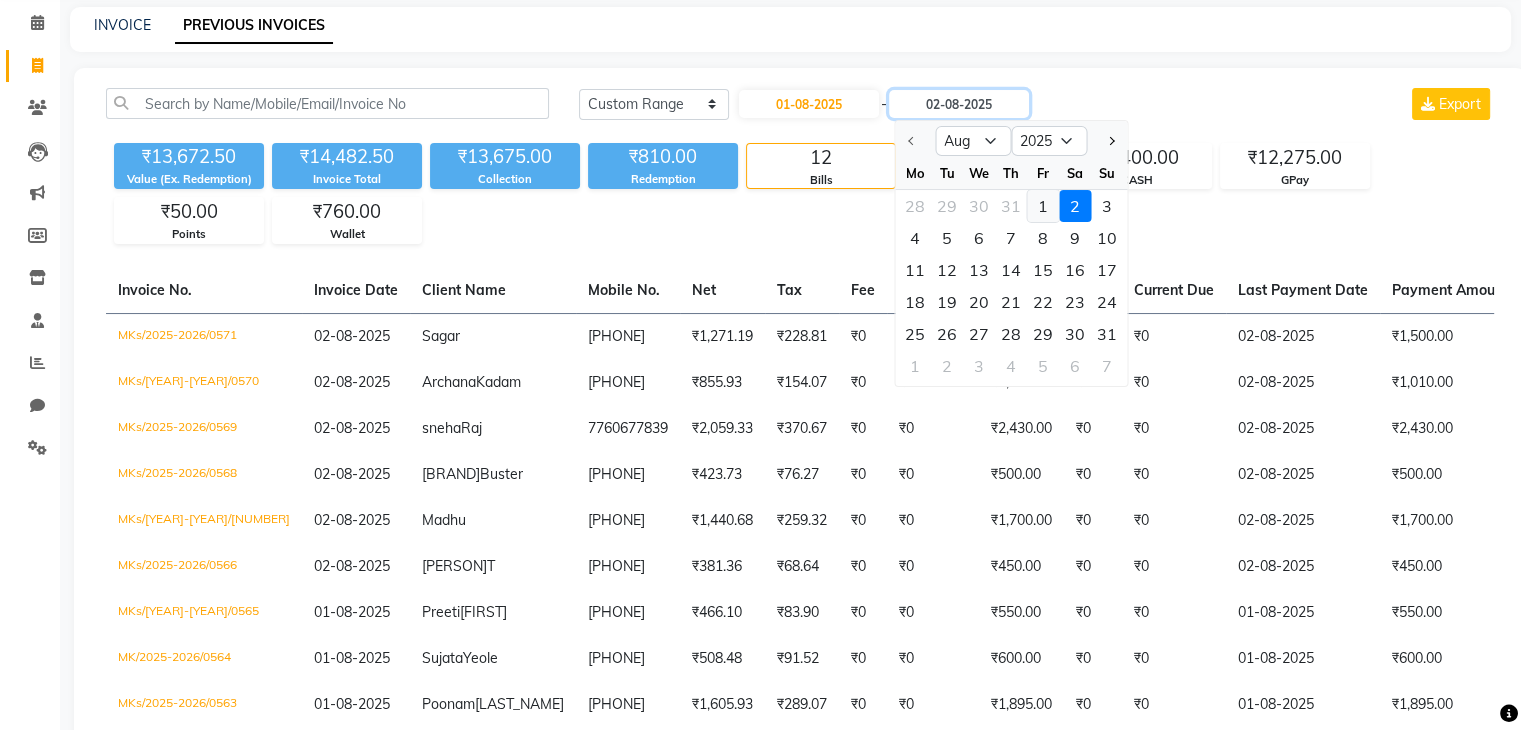 type on "01-08-2025" 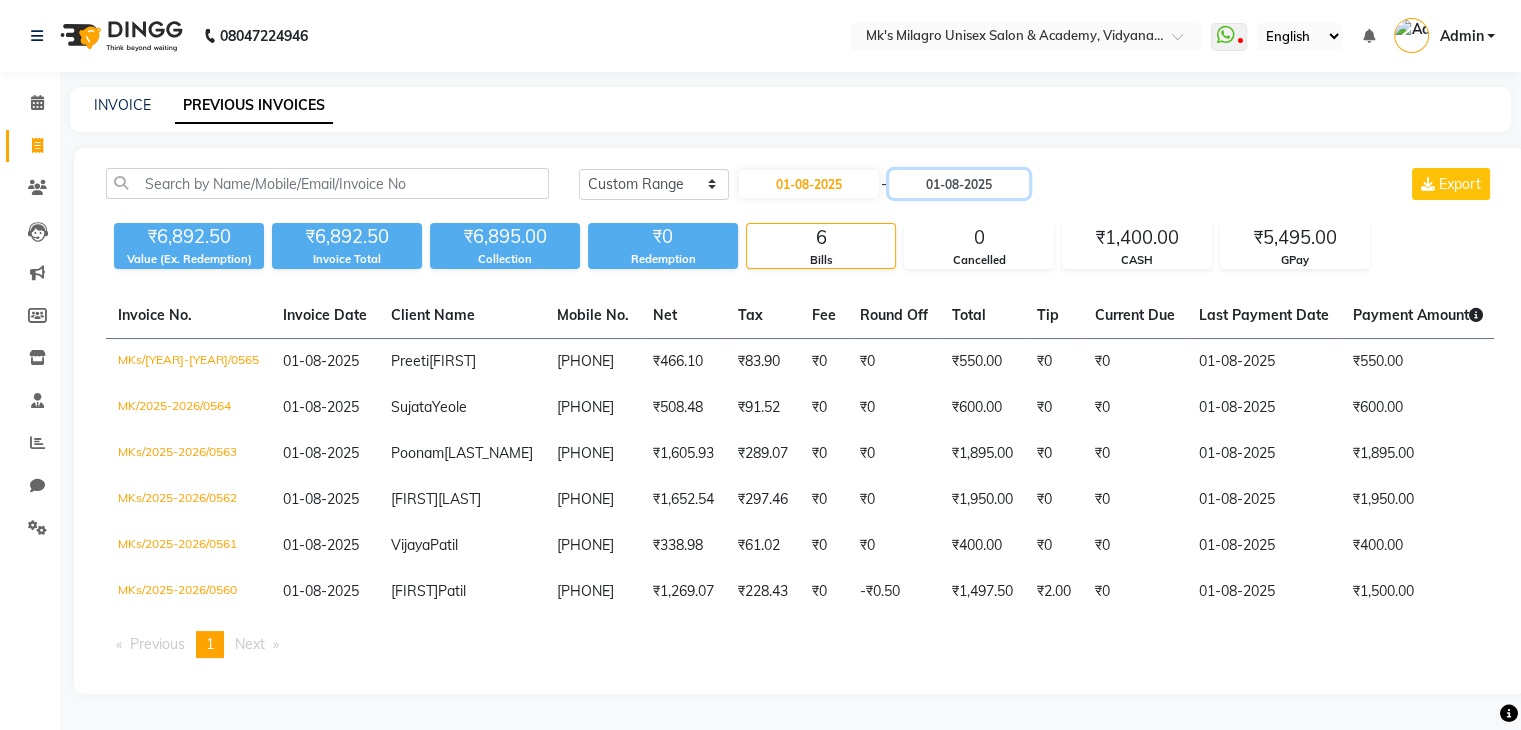 scroll, scrollTop: 89, scrollLeft: 0, axis: vertical 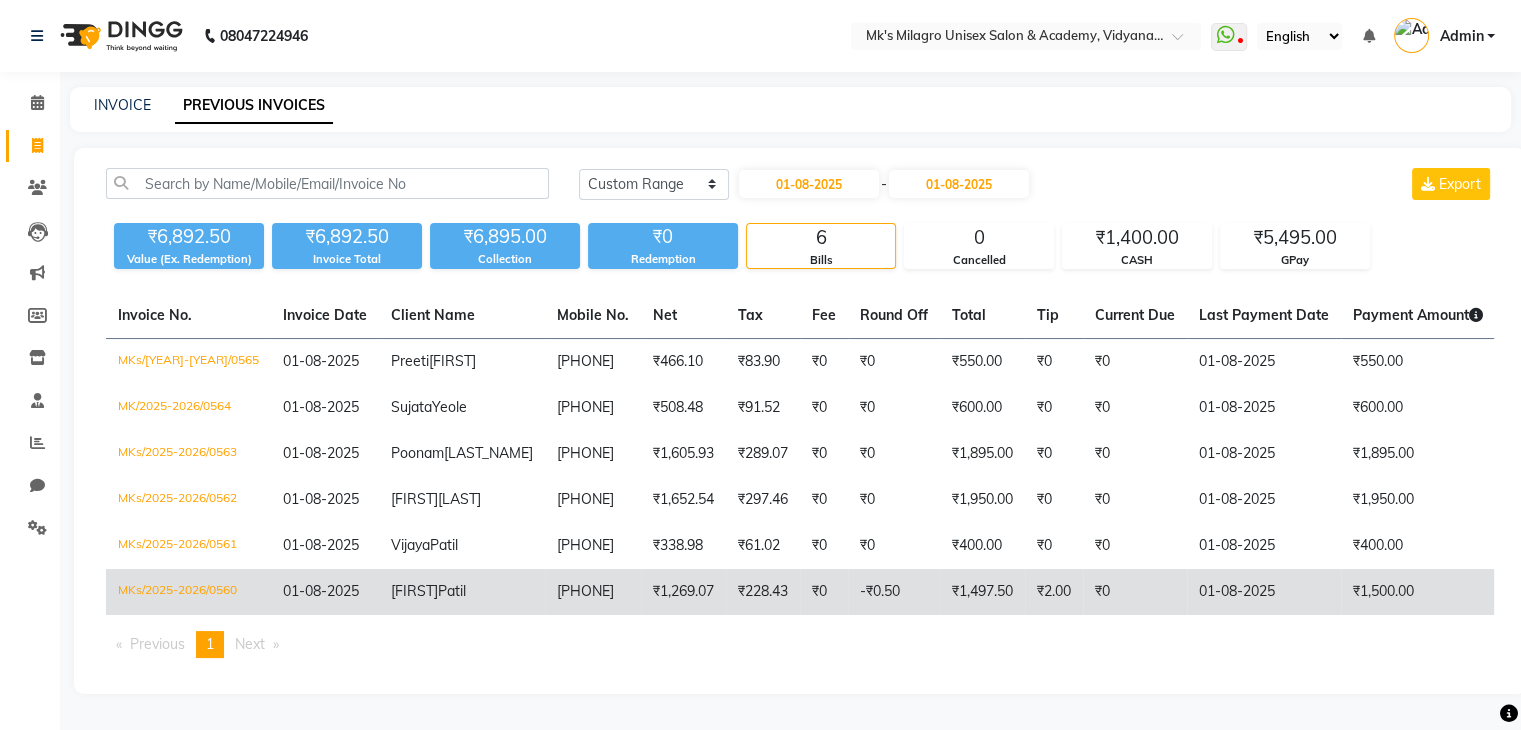 click on "[FIRST] [LAST]" 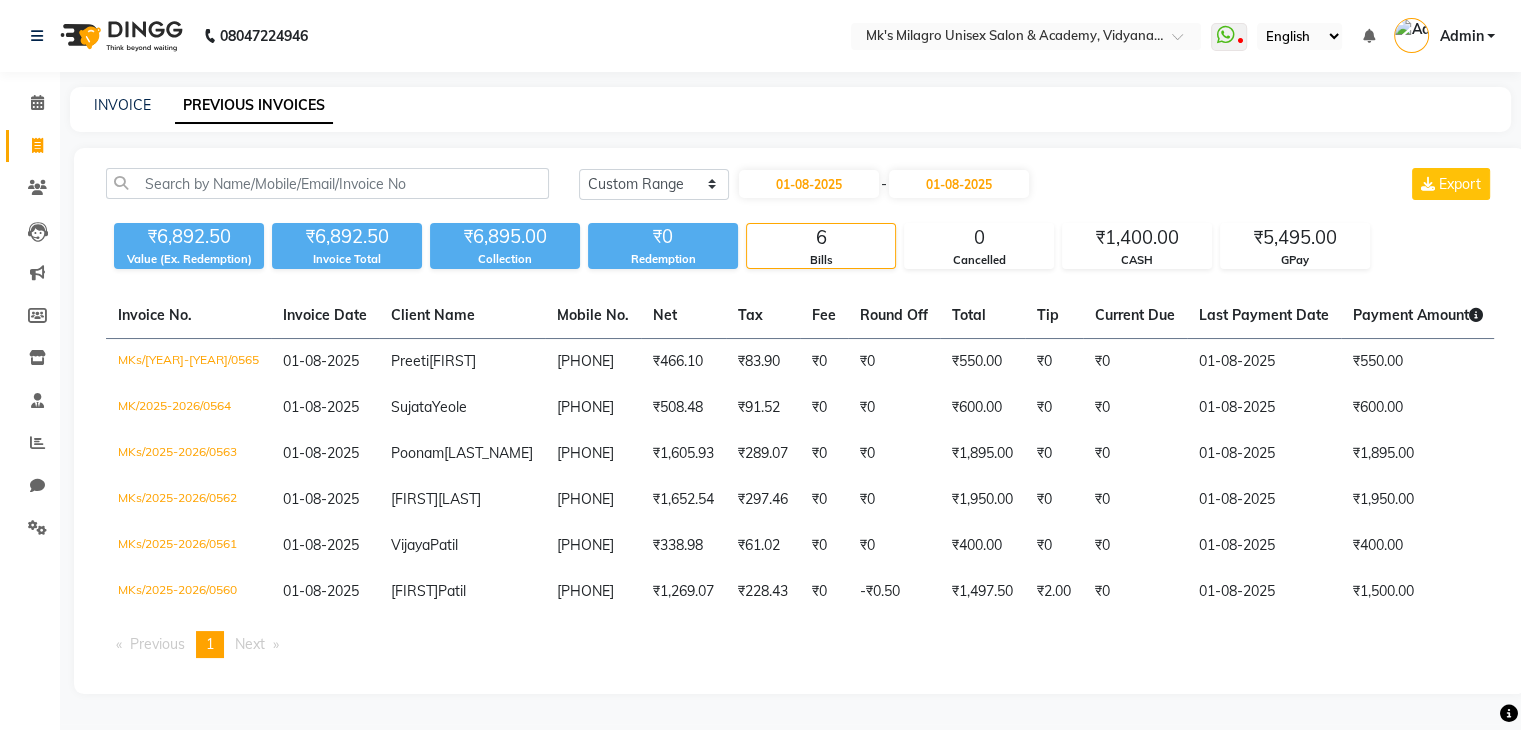 scroll, scrollTop: 41, scrollLeft: 0, axis: vertical 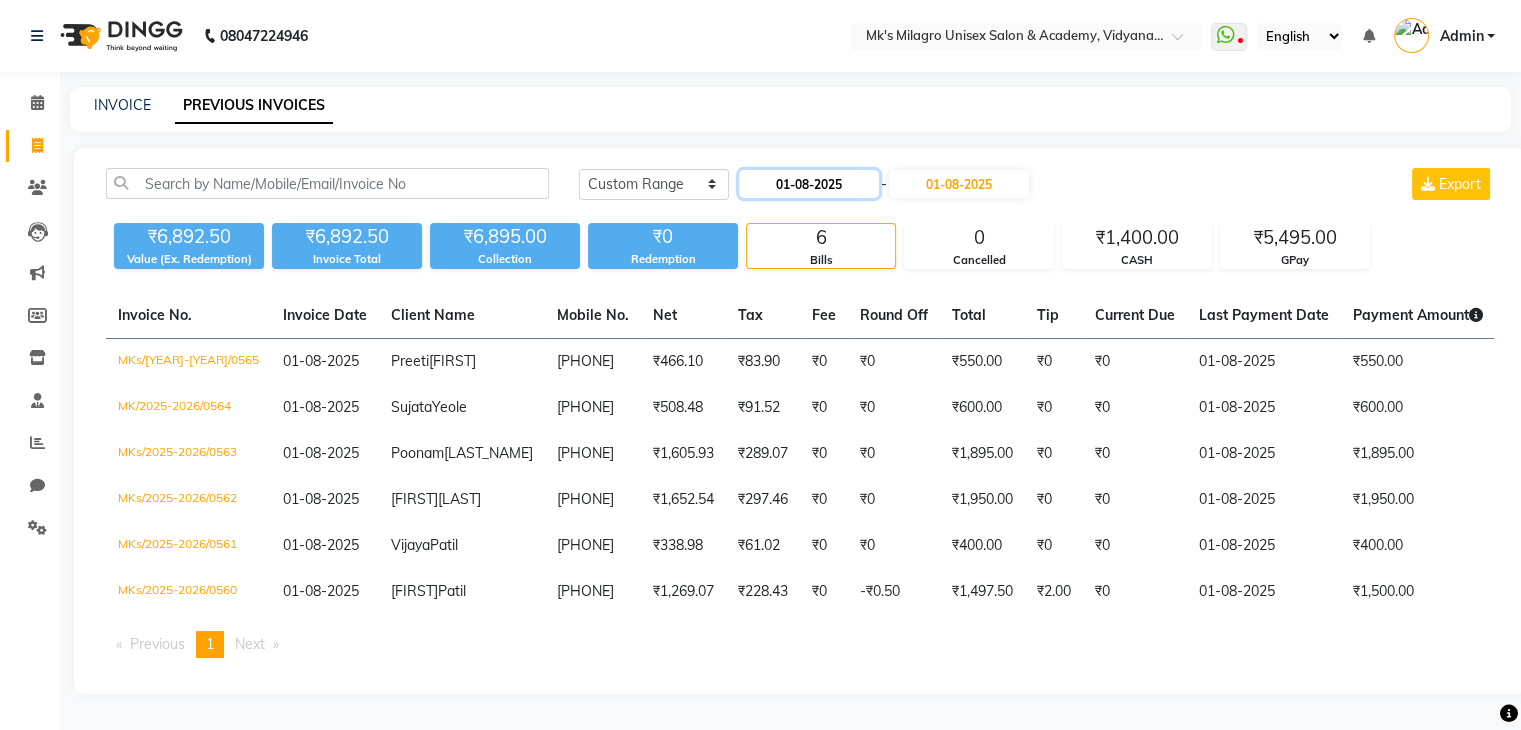 click on "01-08-2025" 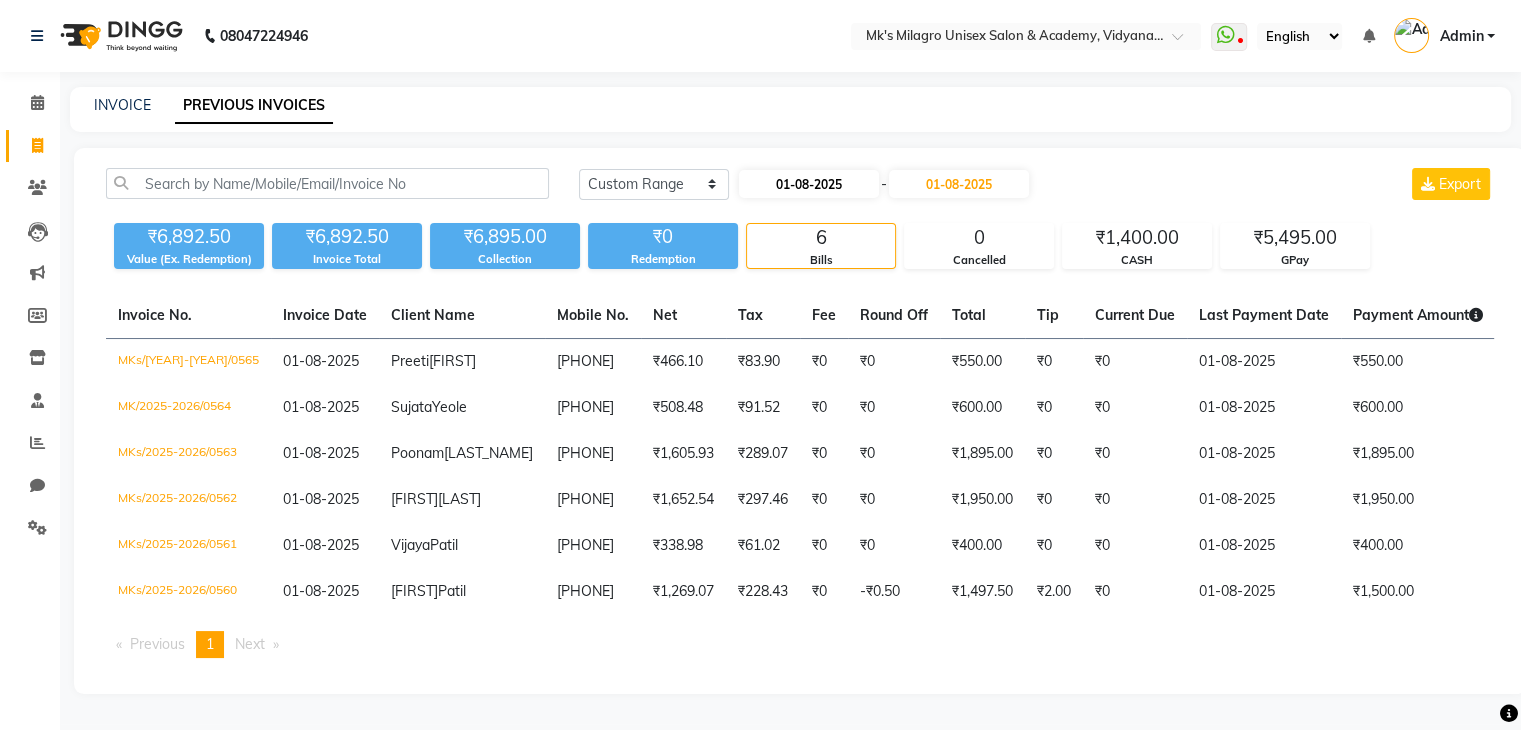 select on "8" 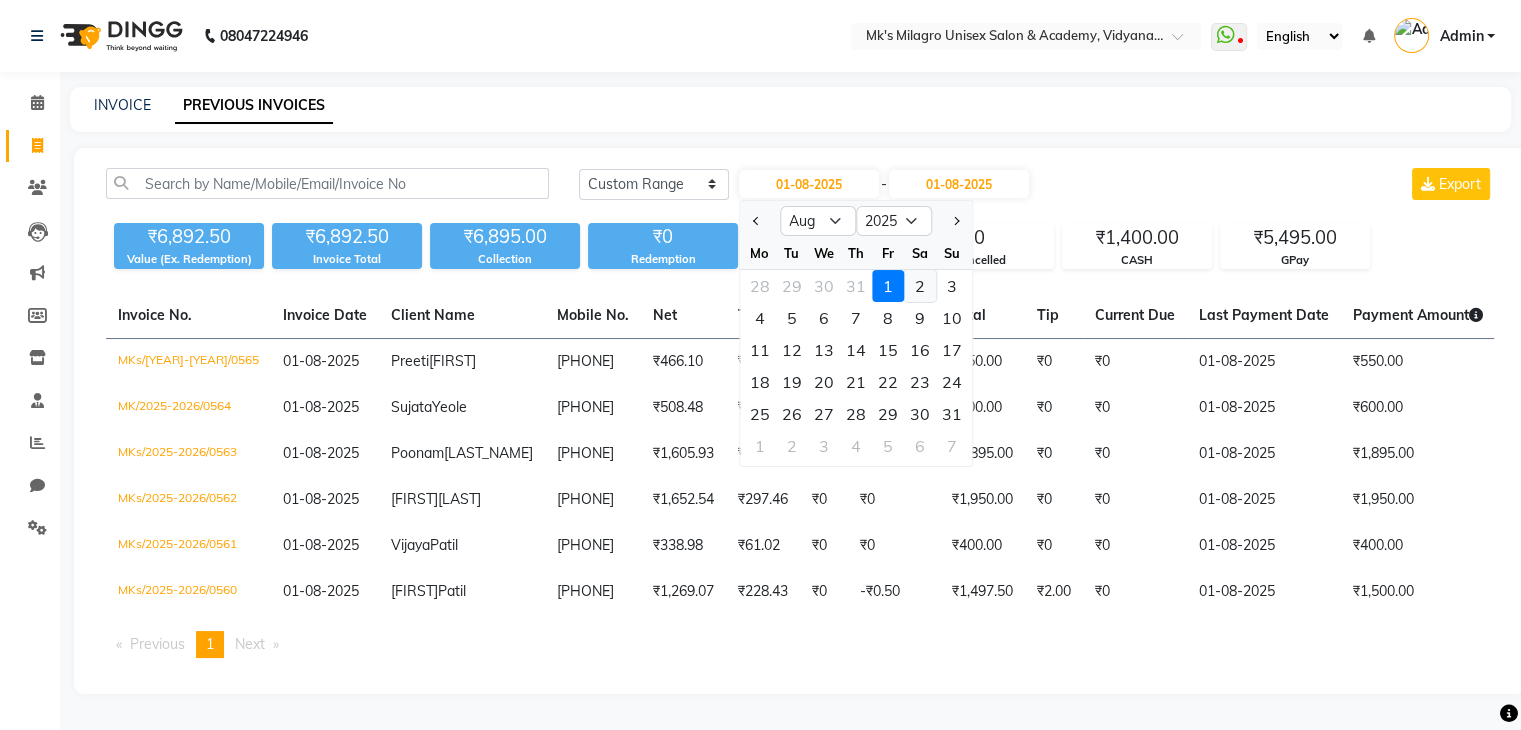 click on "2" 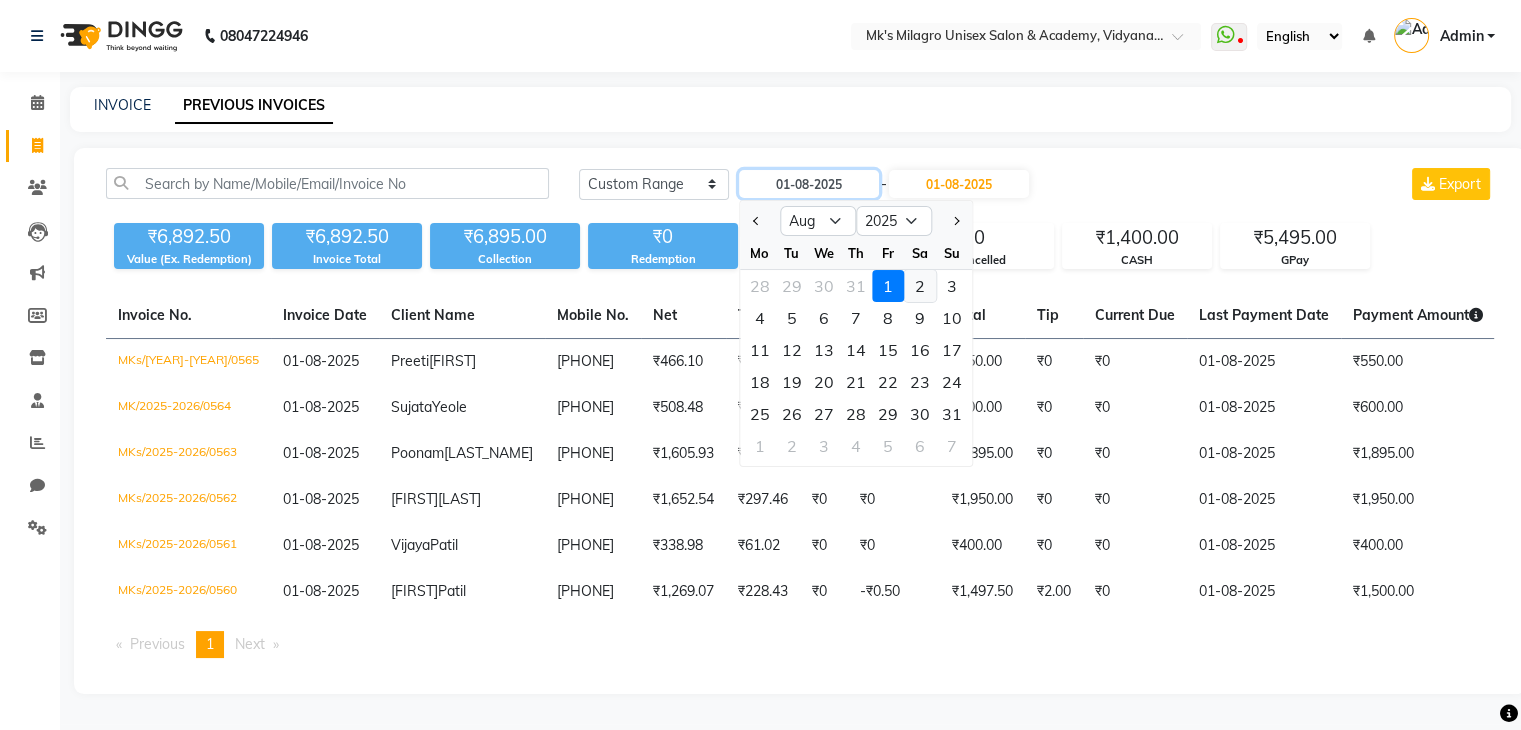 type on "02-08-2025" 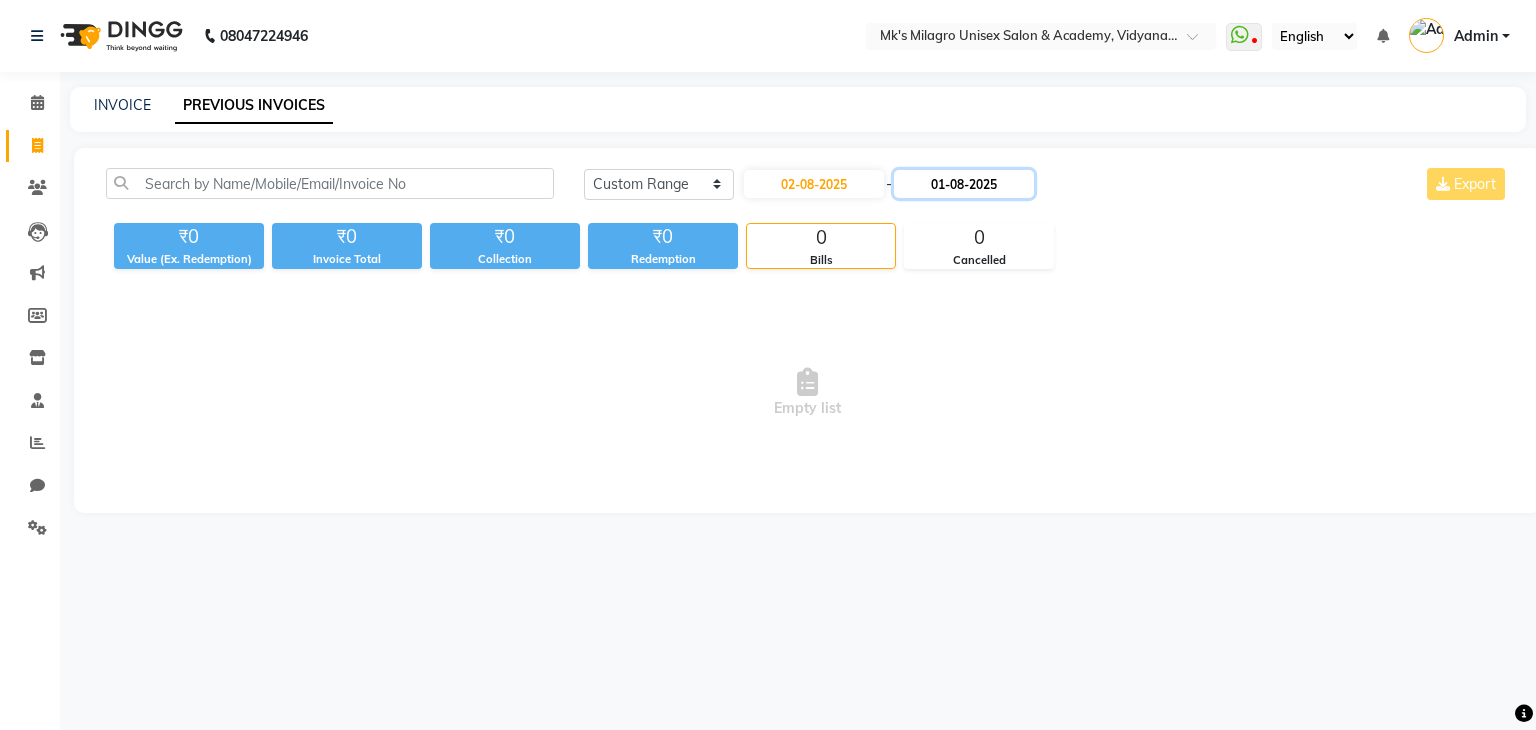 click on "01-08-2025" 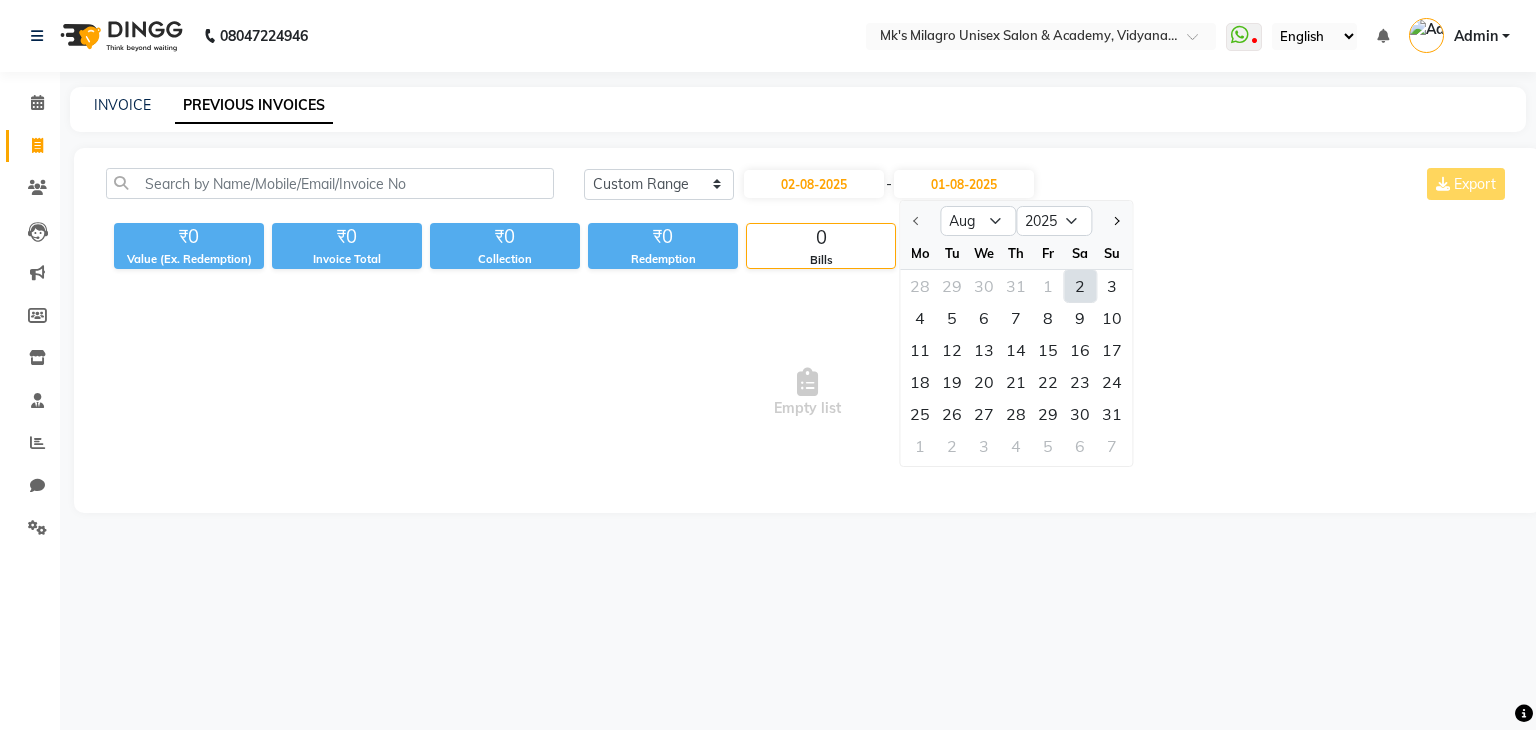 click on "2" 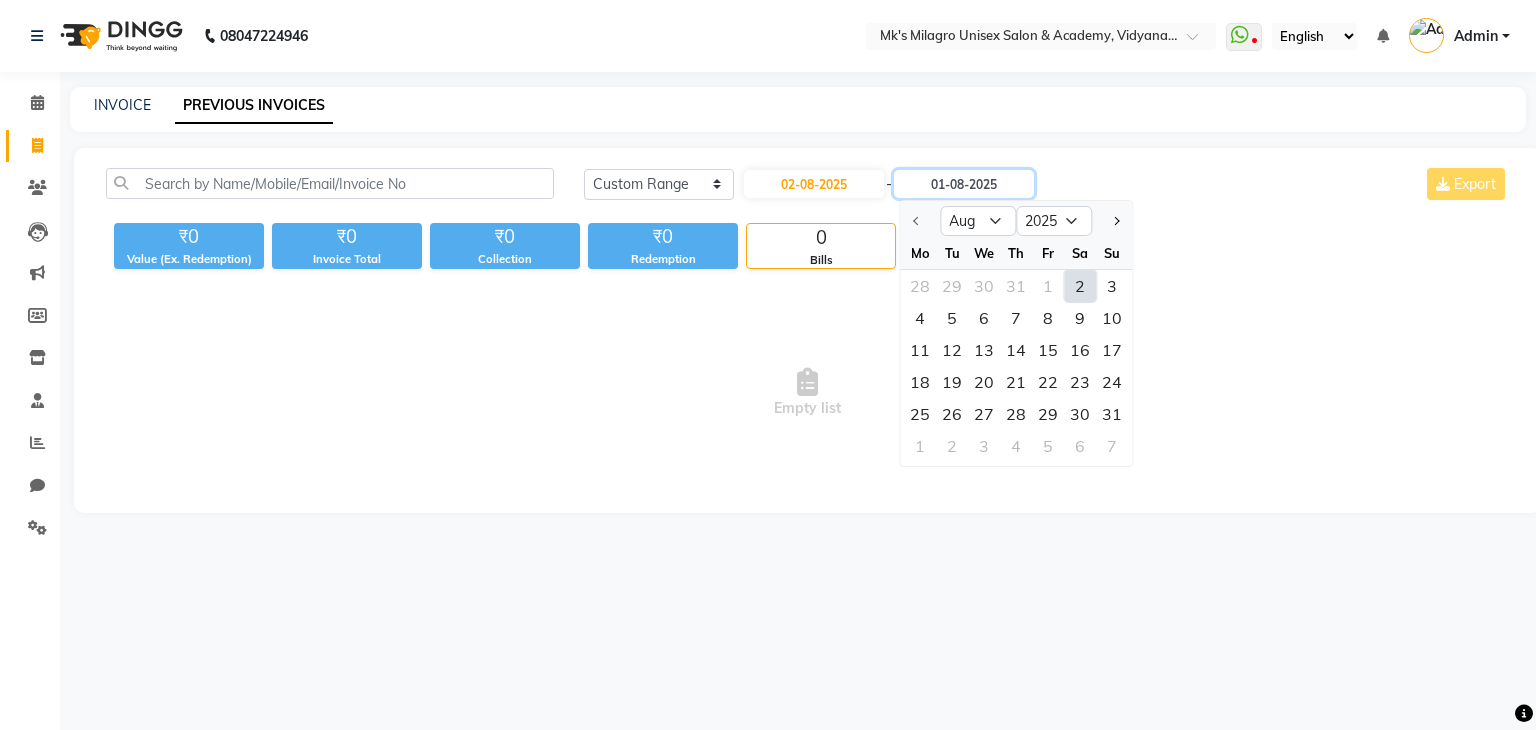 type on "02-08-2025" 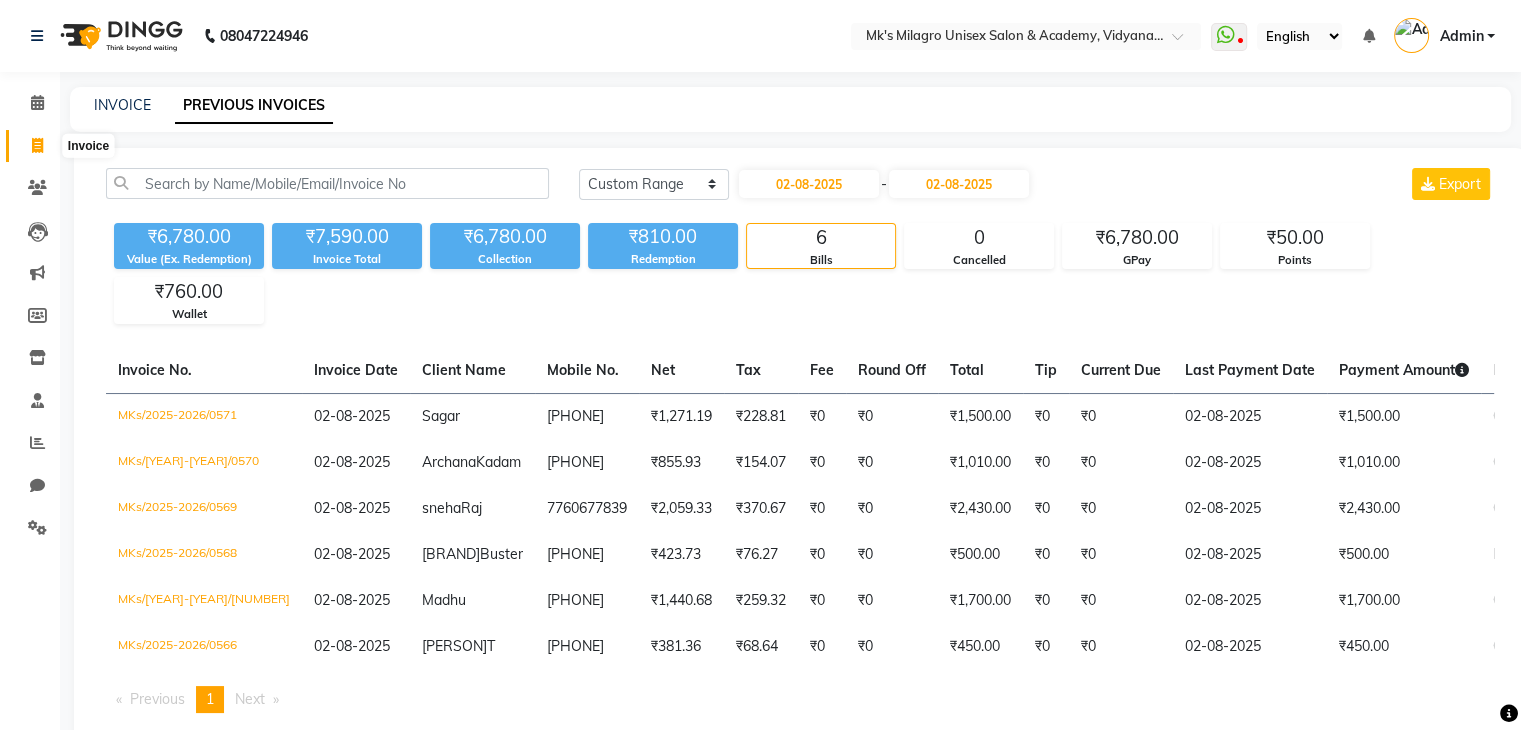 click 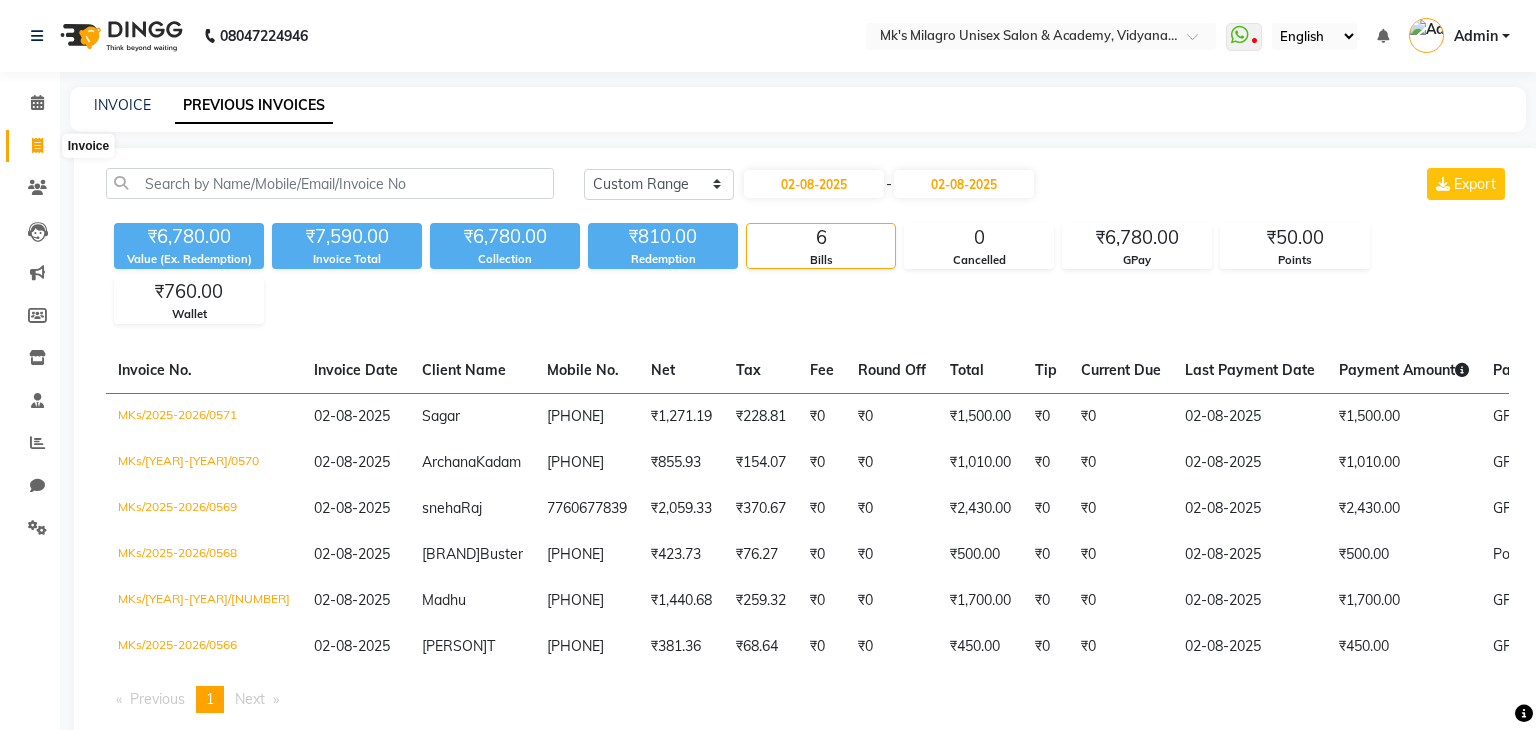 select on "service" 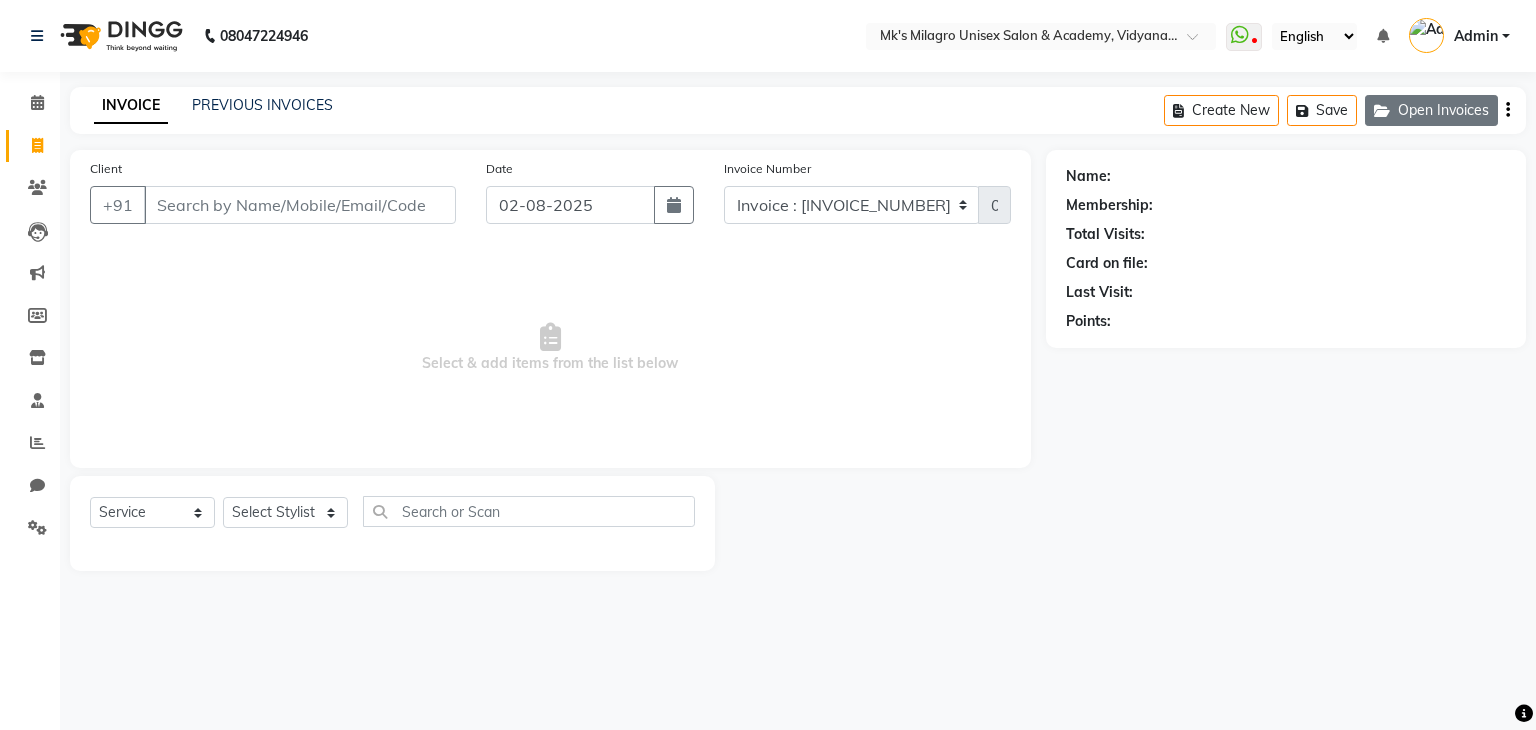 click on "Open Invoices" 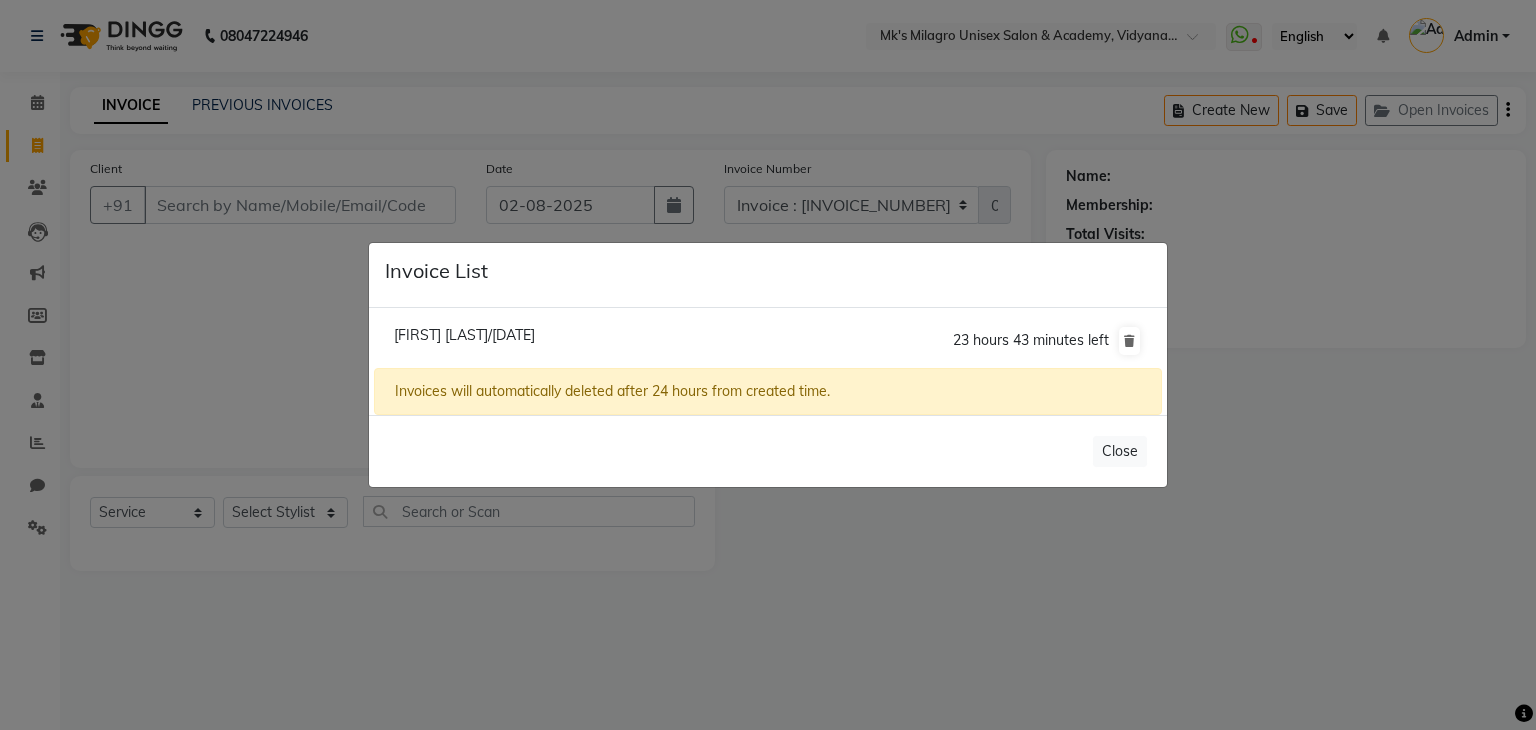 click on "[FIRST] [LAST]/[DATE]" 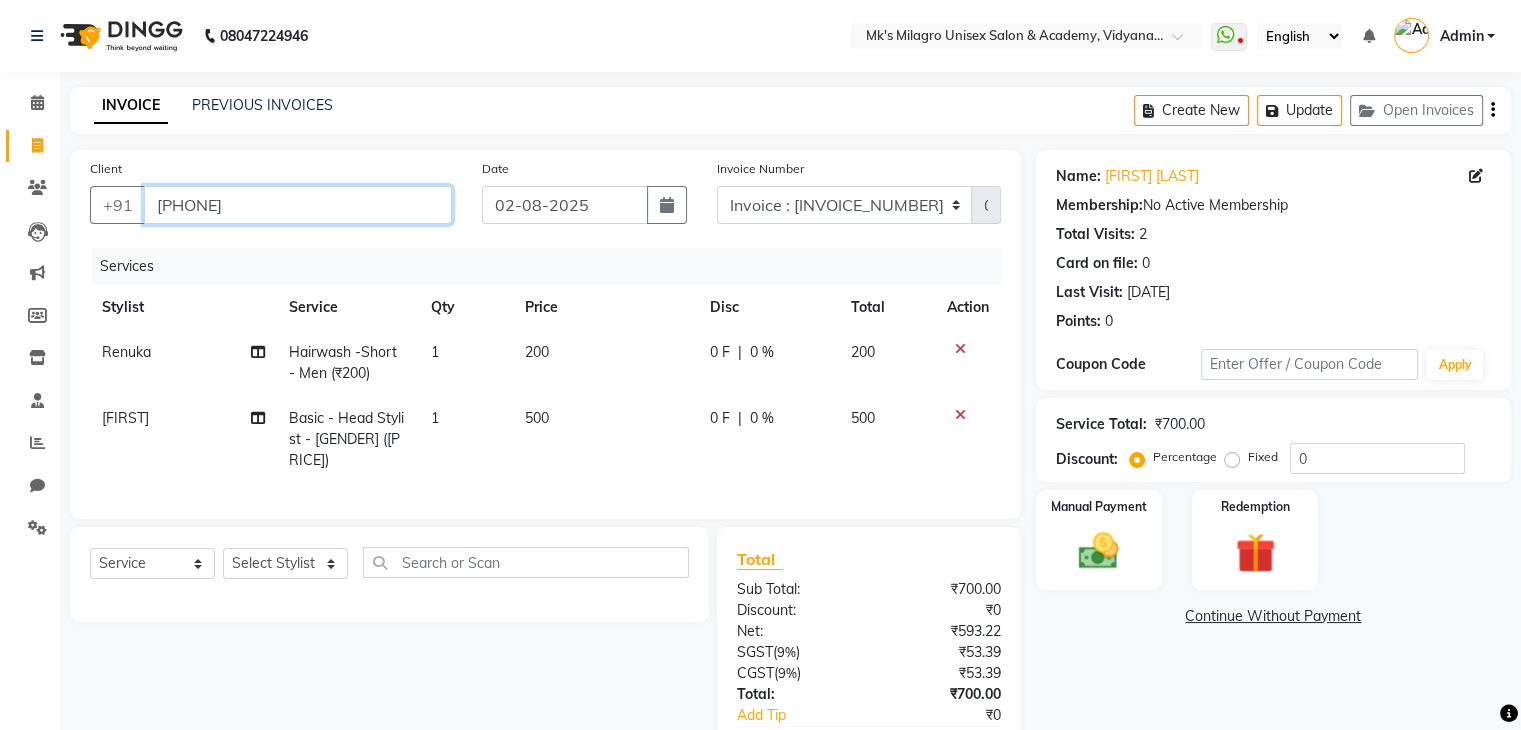 click on "[PHONE]" at bounding box center (298, 205) 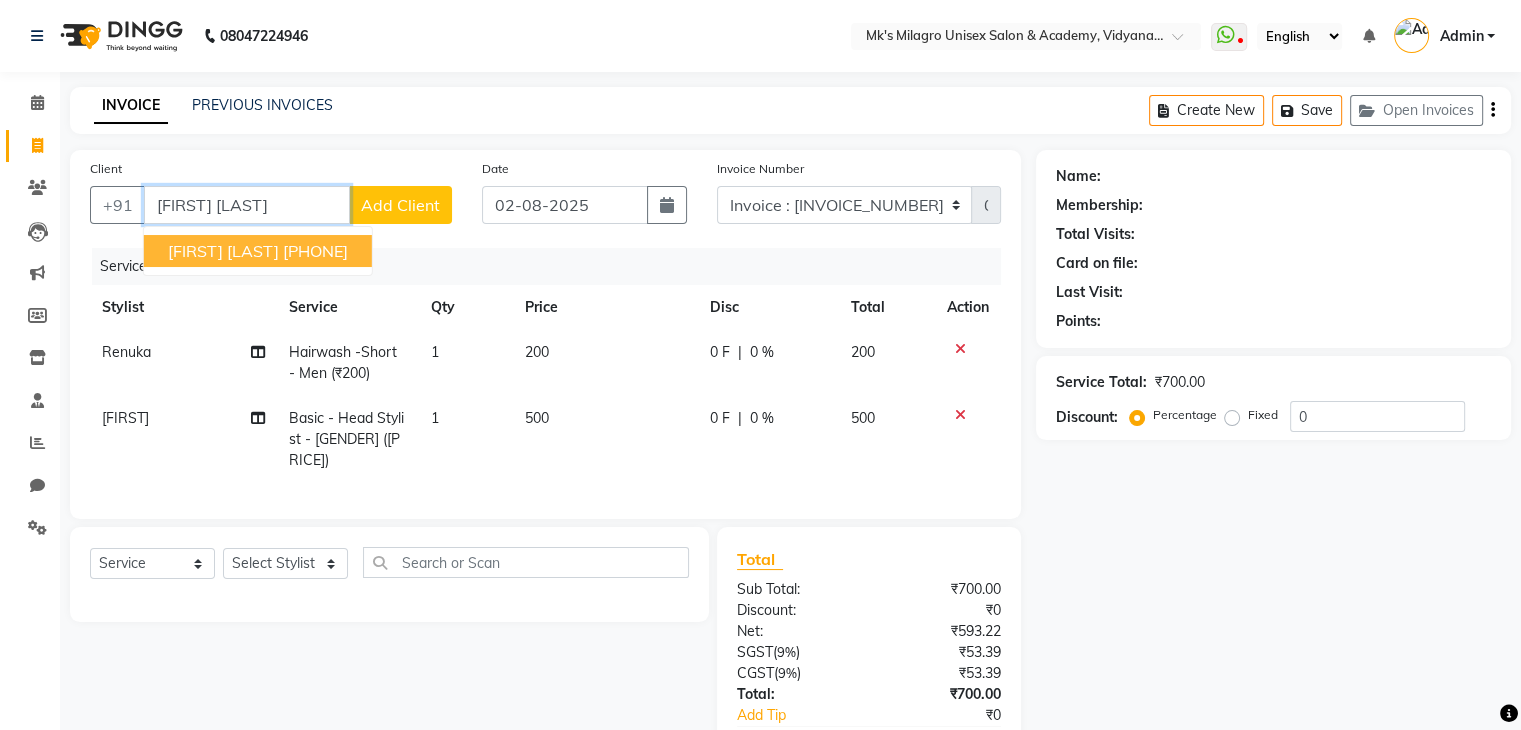 click on "[PHONE]" at bounding box center [315, 251] 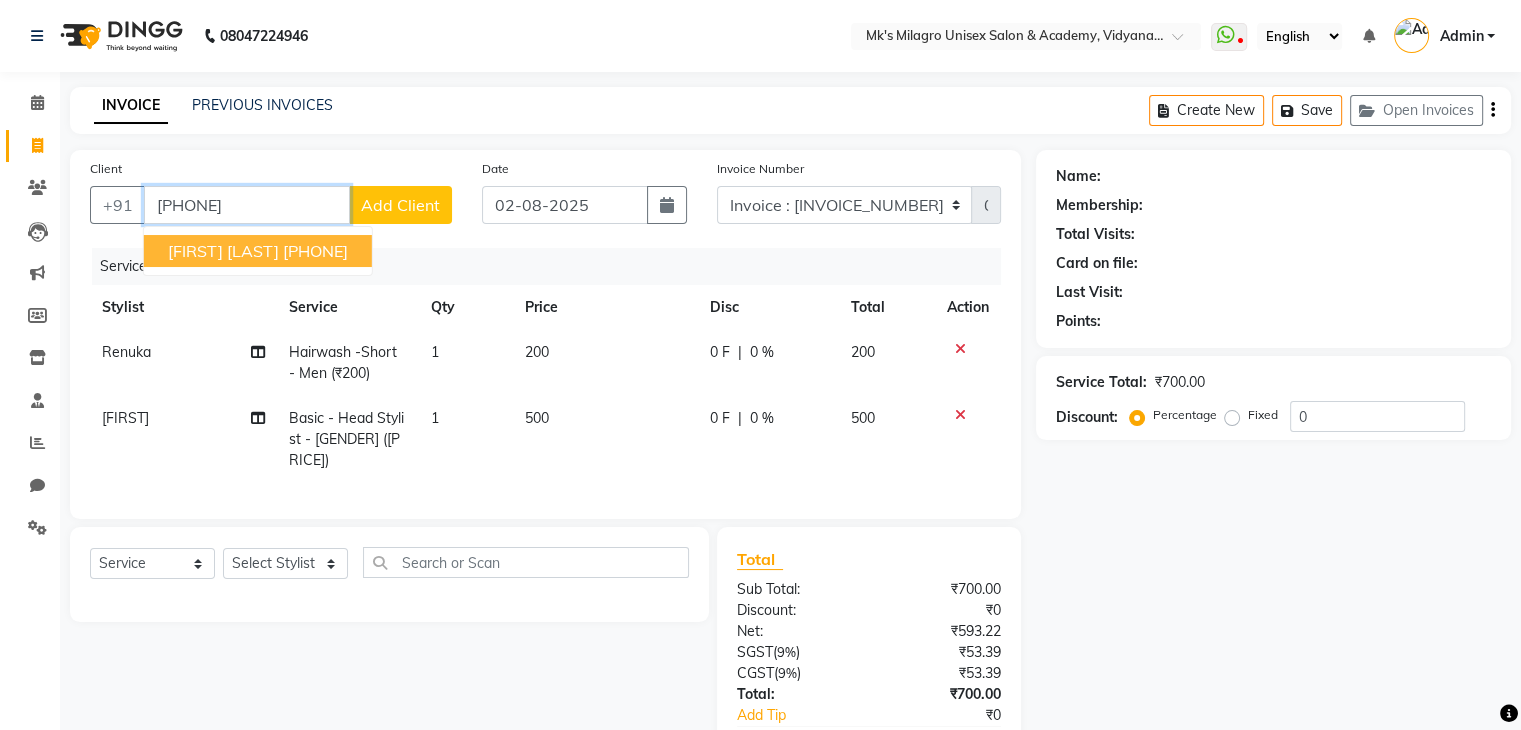 type on "[PHONE]" 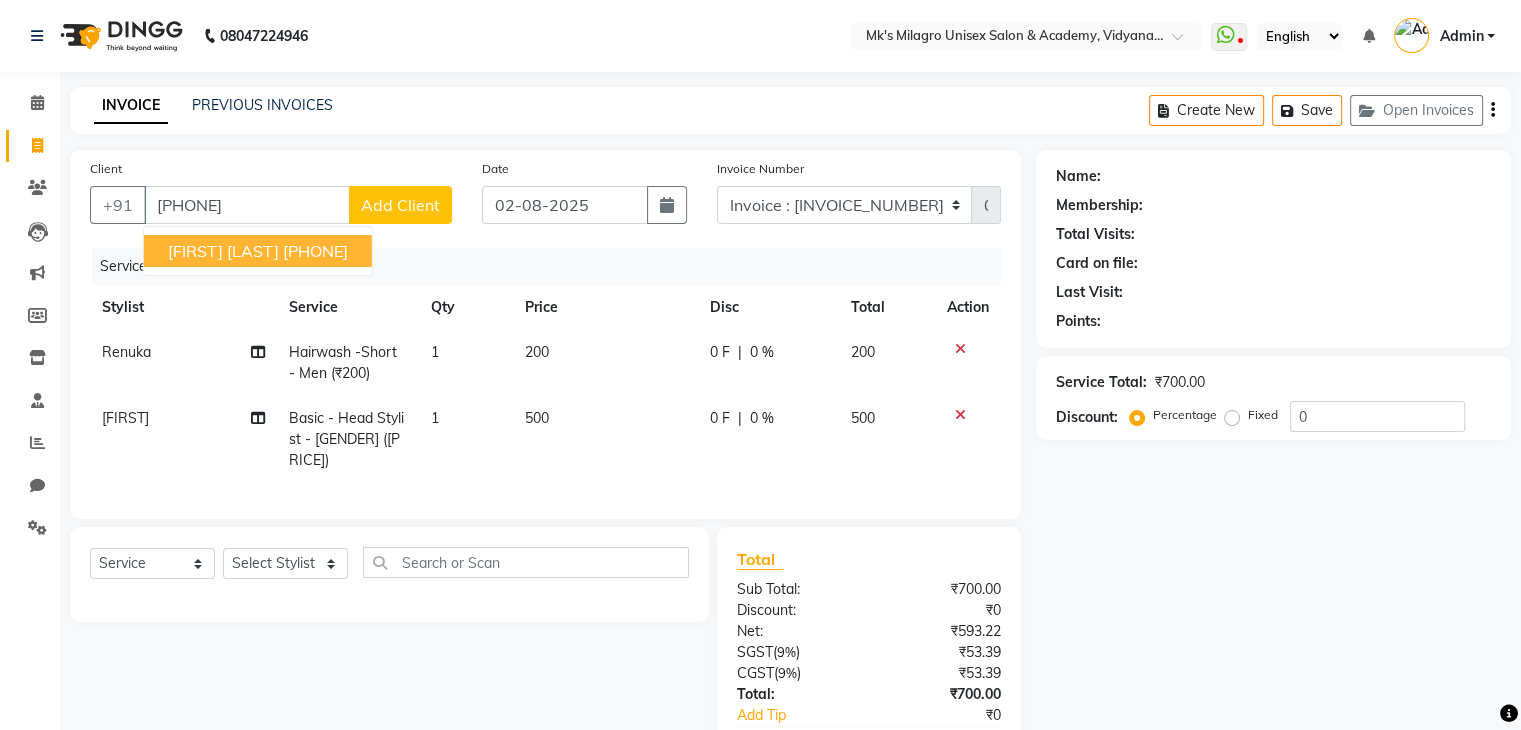 select on "1: Object" 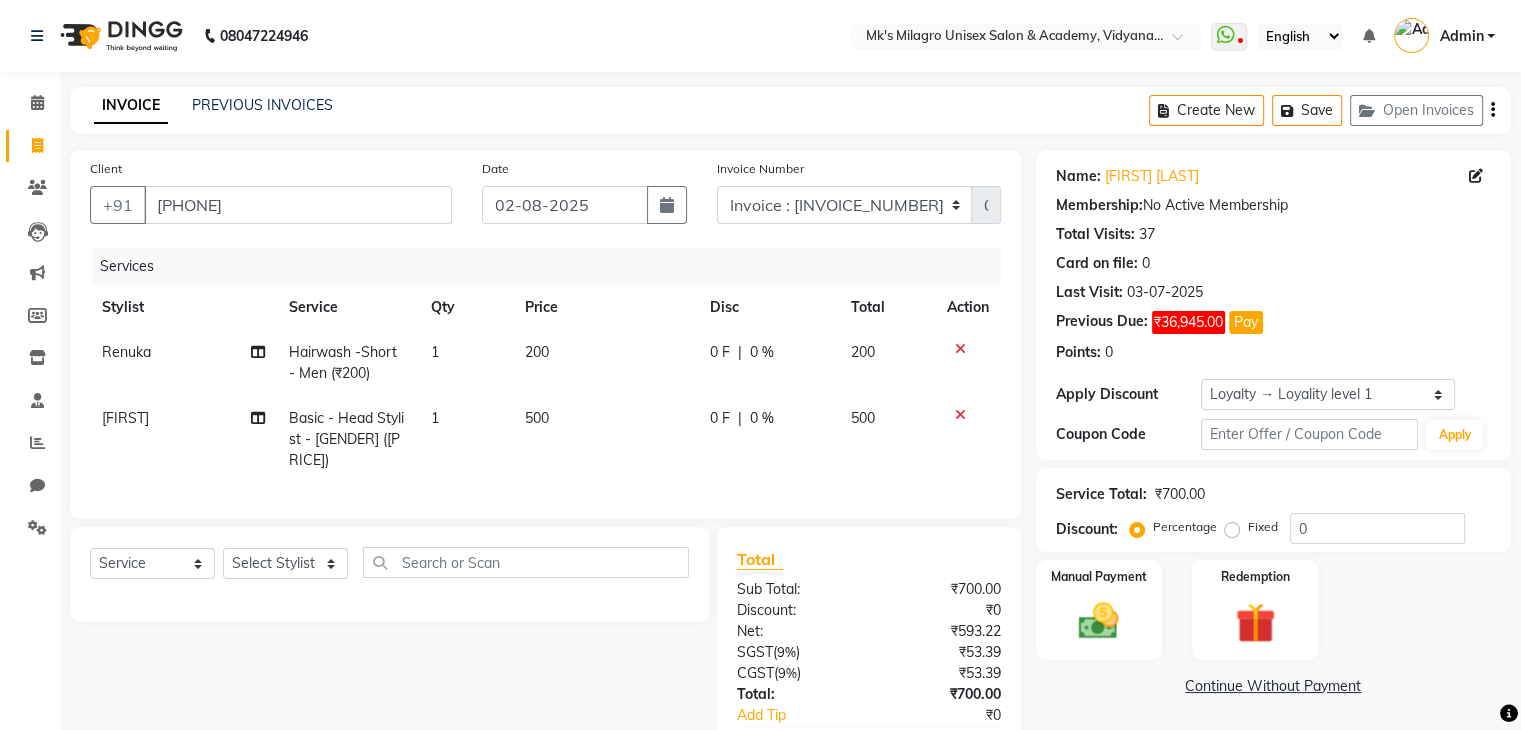 scroll, scrollTop: 137, scrollLeft: 0, axis: vertical 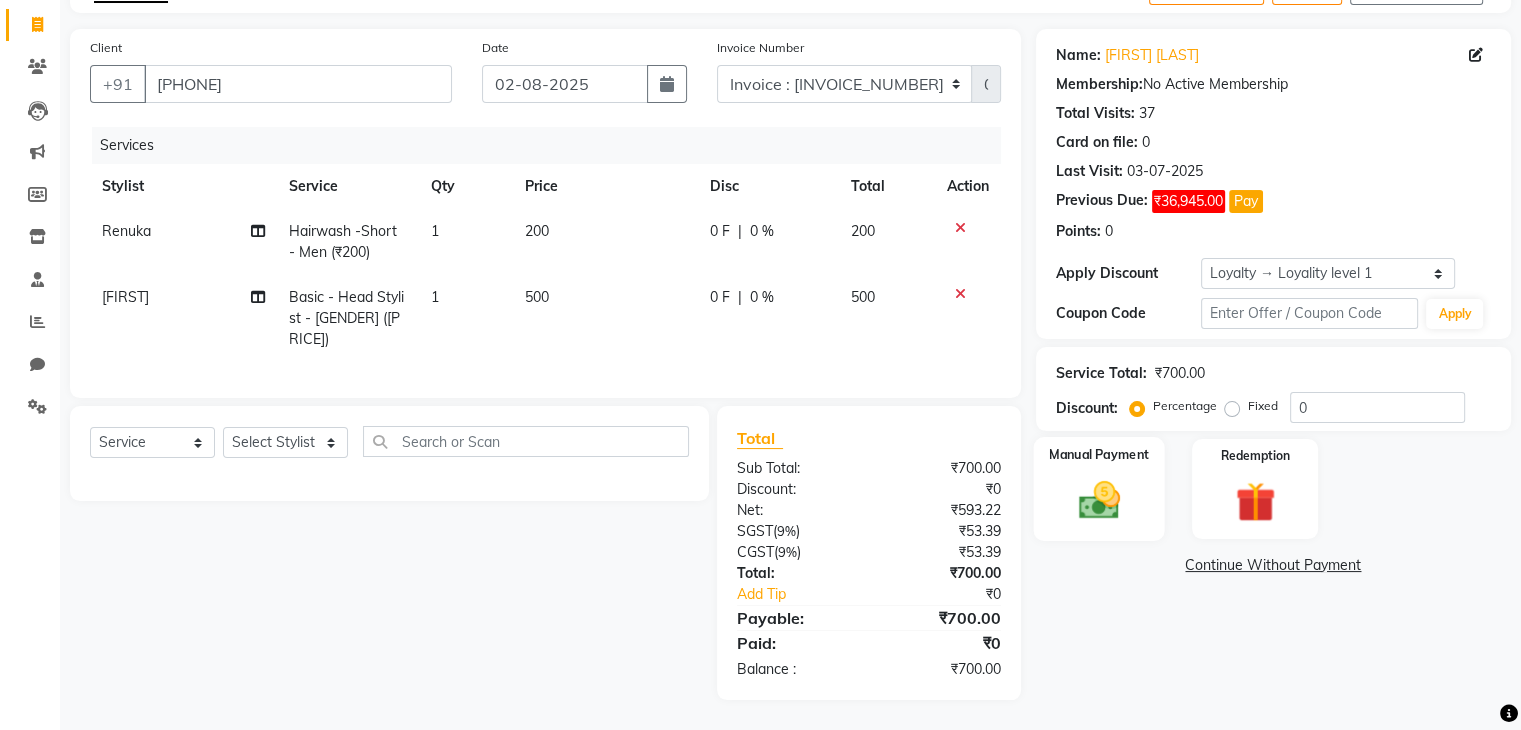 click 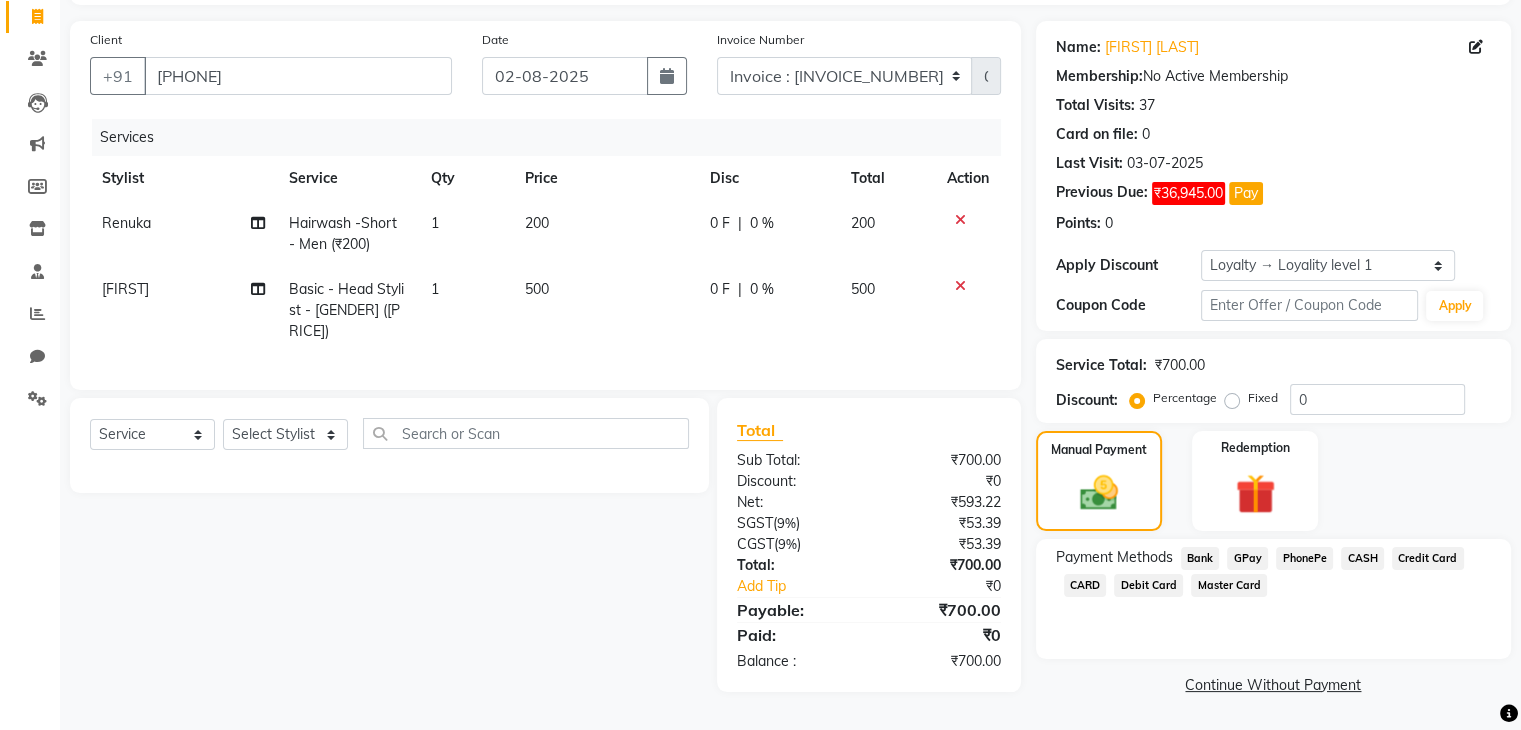 click on "Continue Without Payment" 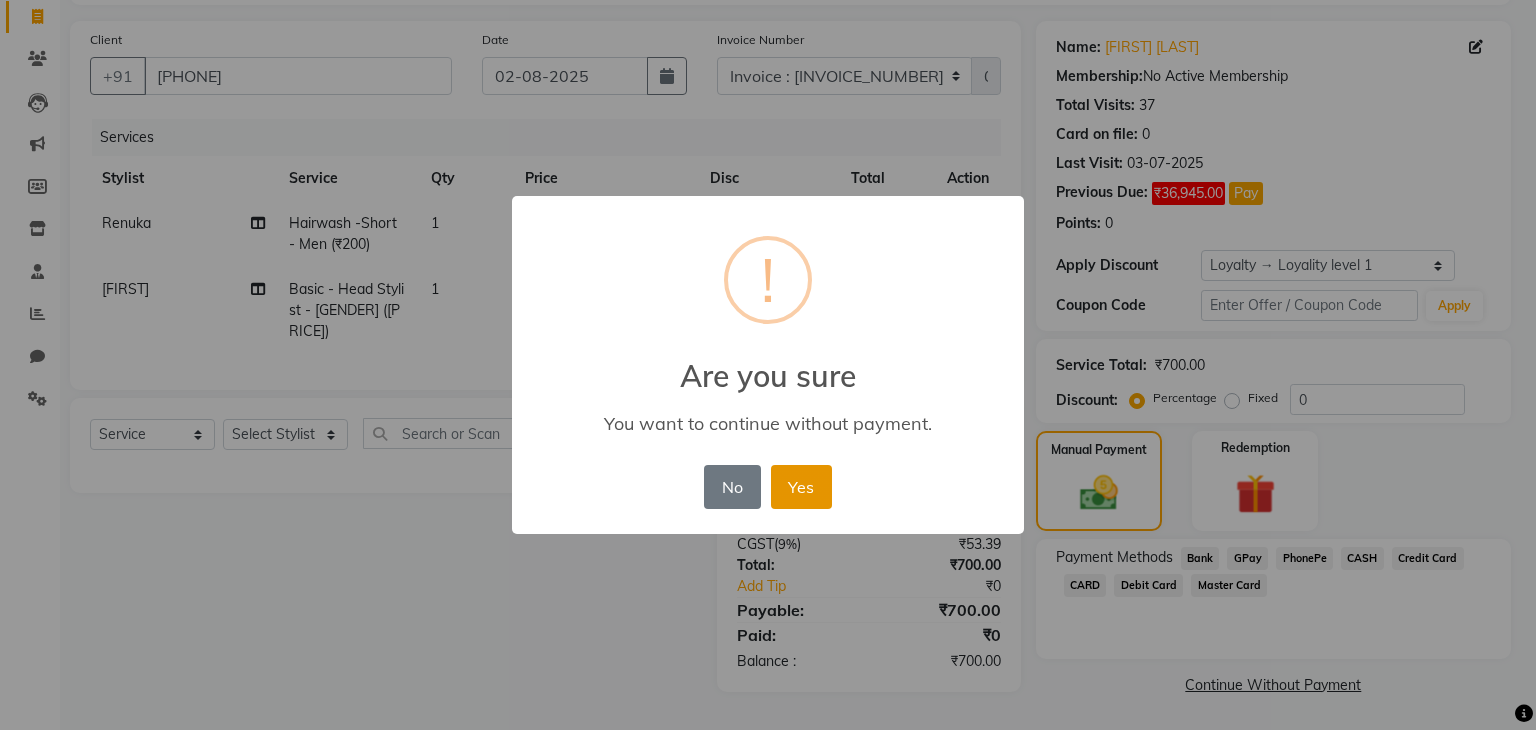 click on "Yes" at bounding box center (801, 487) 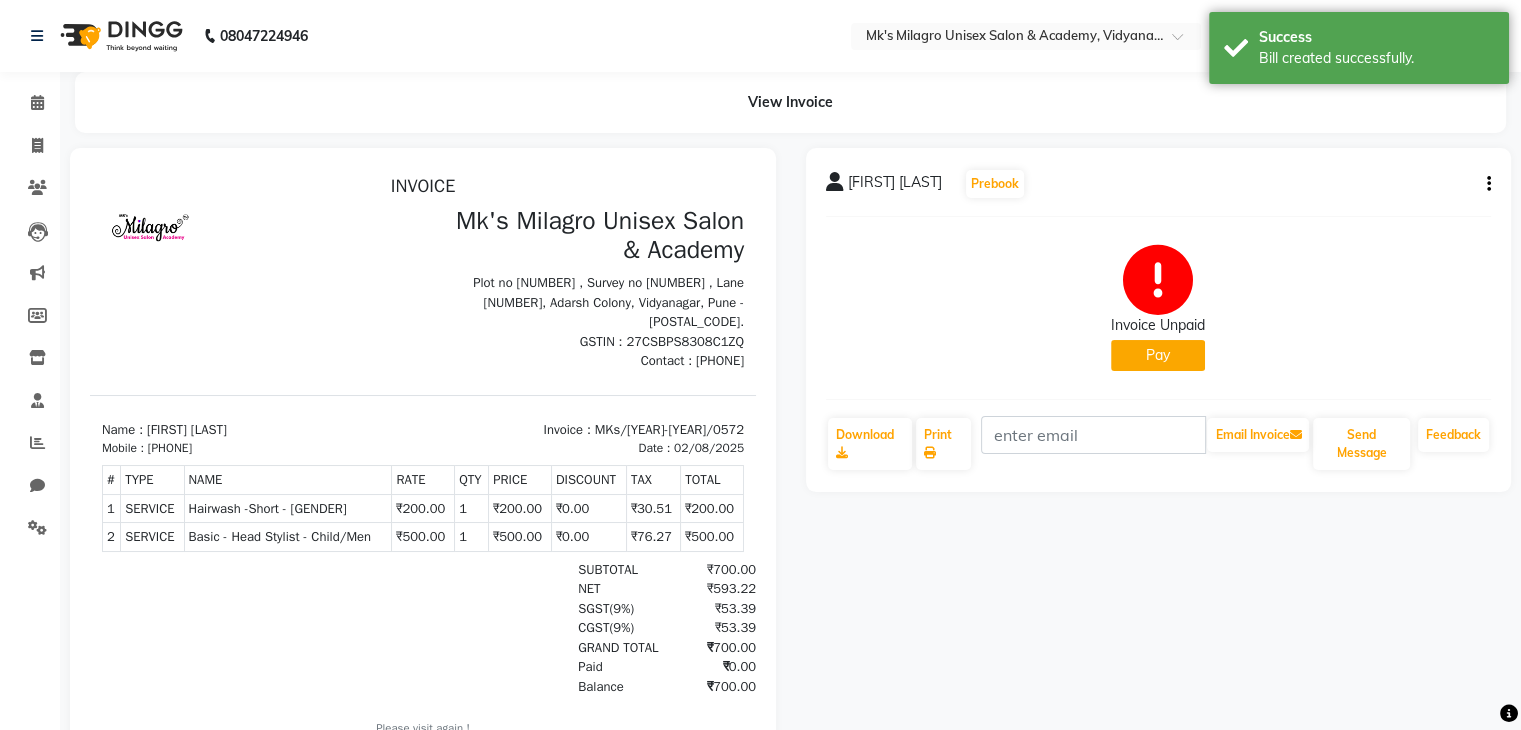 scroll, scrollTop: 0, scrollLeft: 0, axis: both 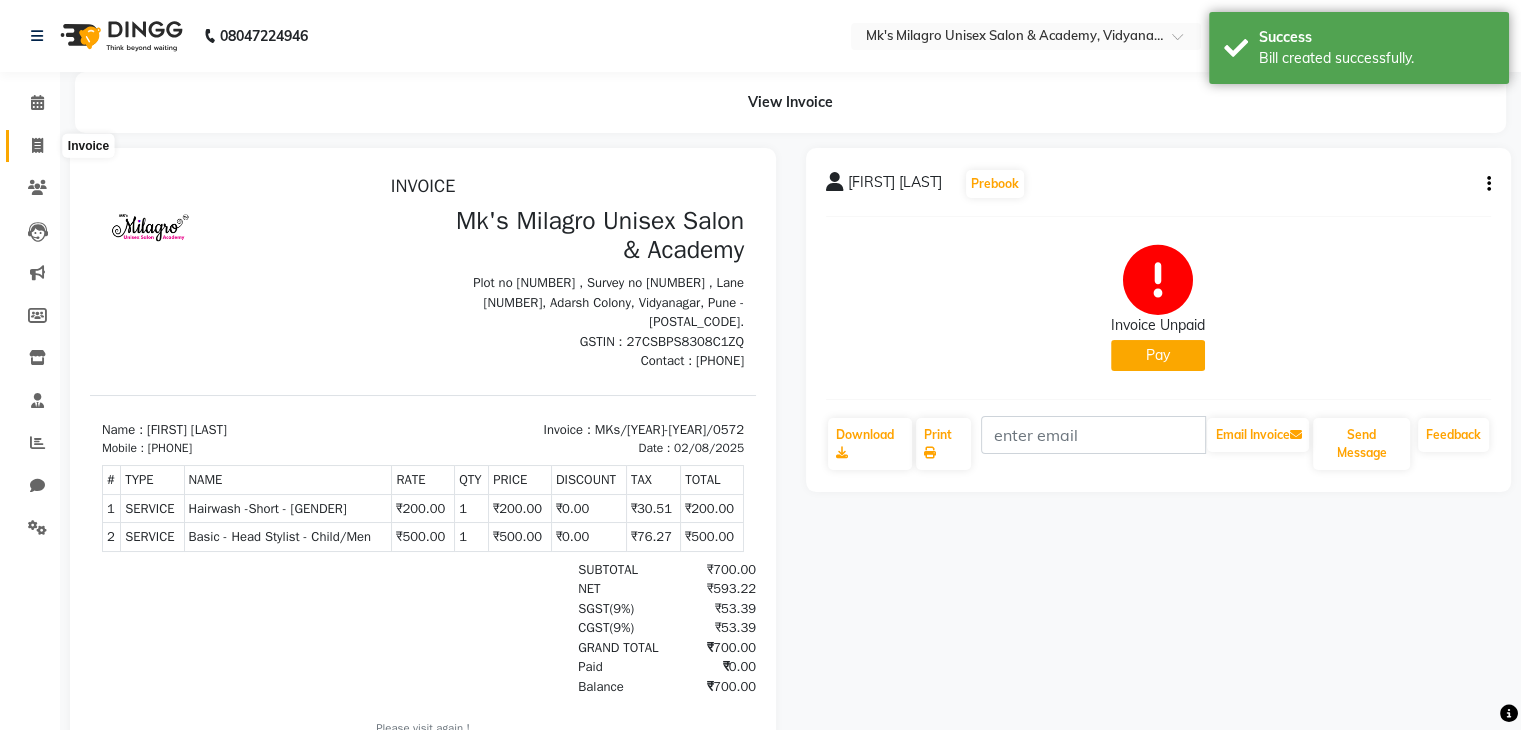 click 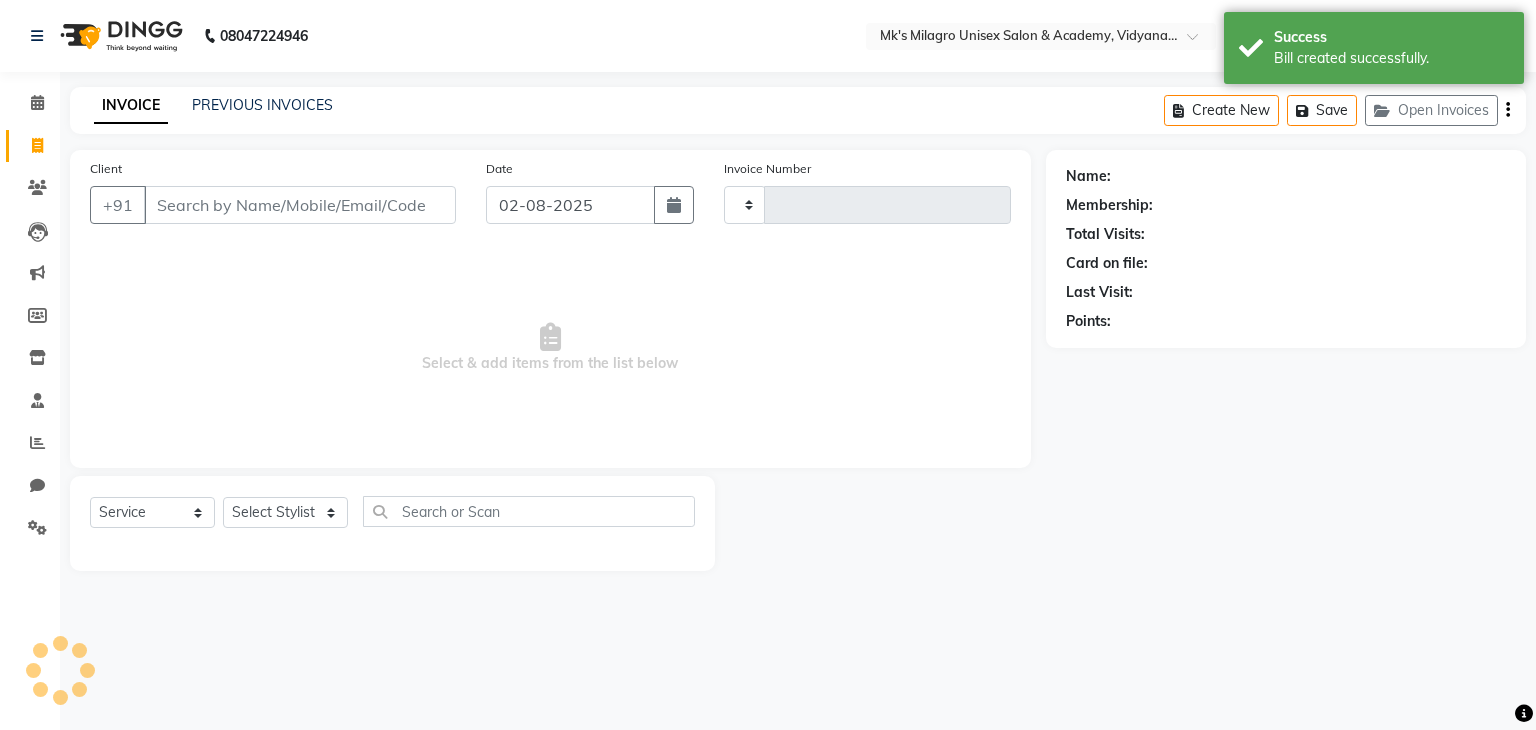type on "0573" 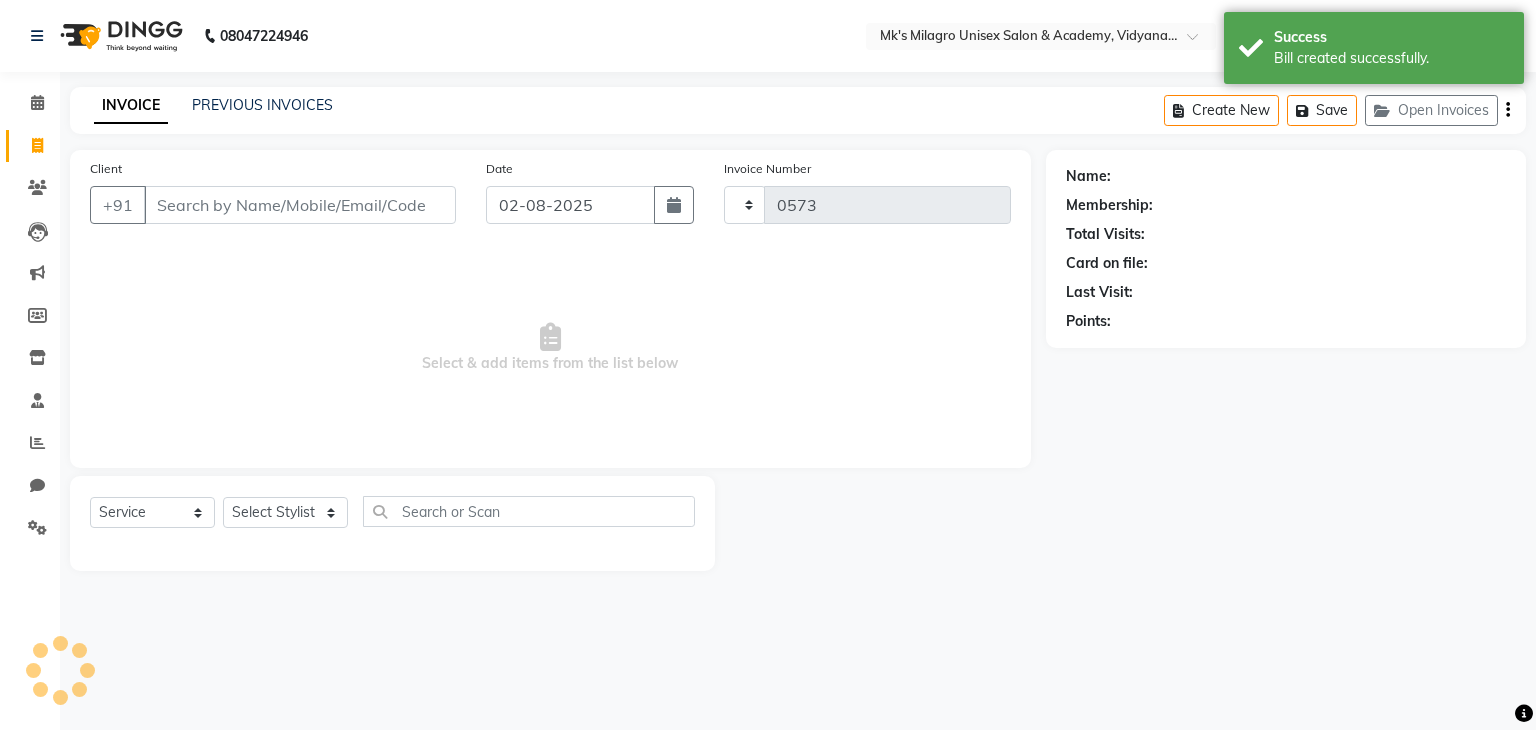 select on "6031" 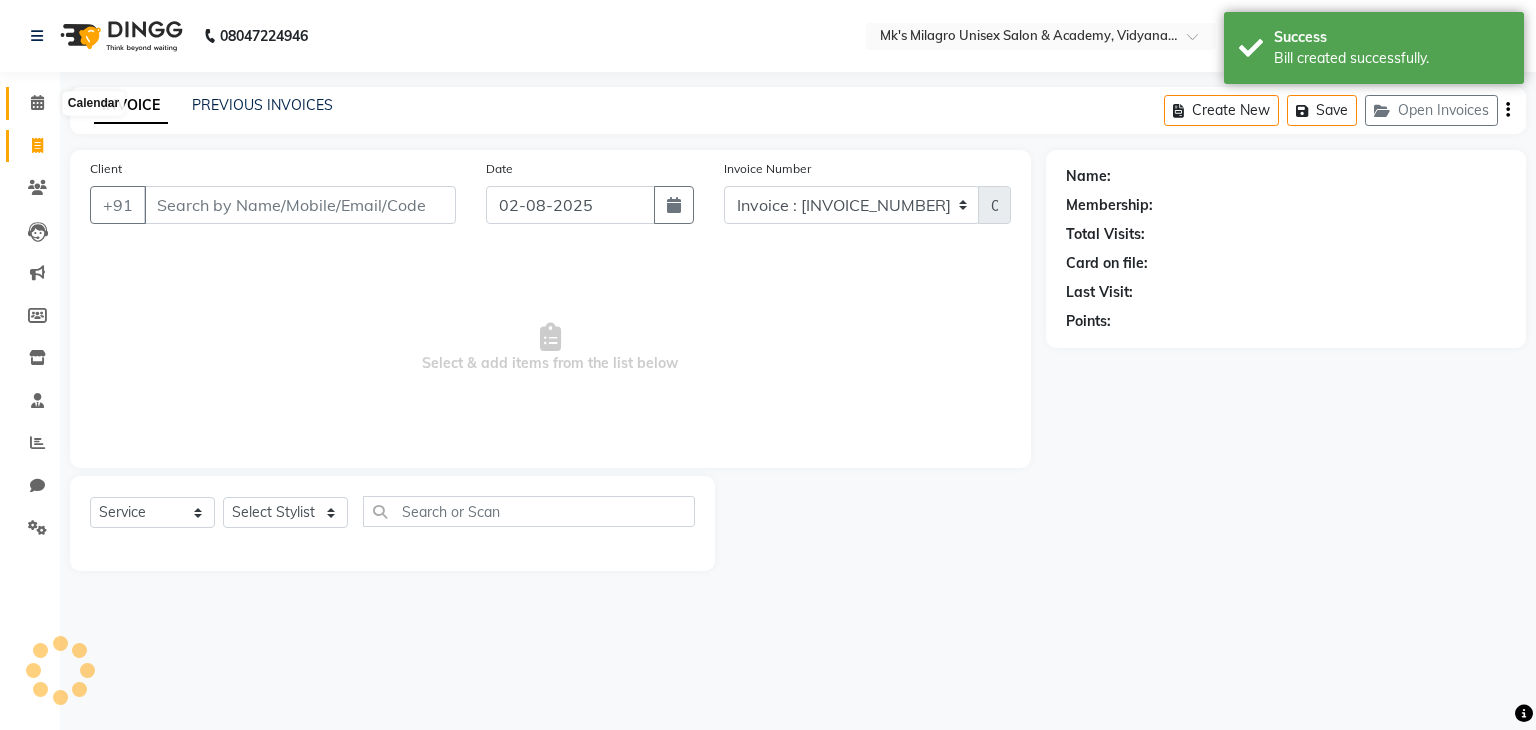 click 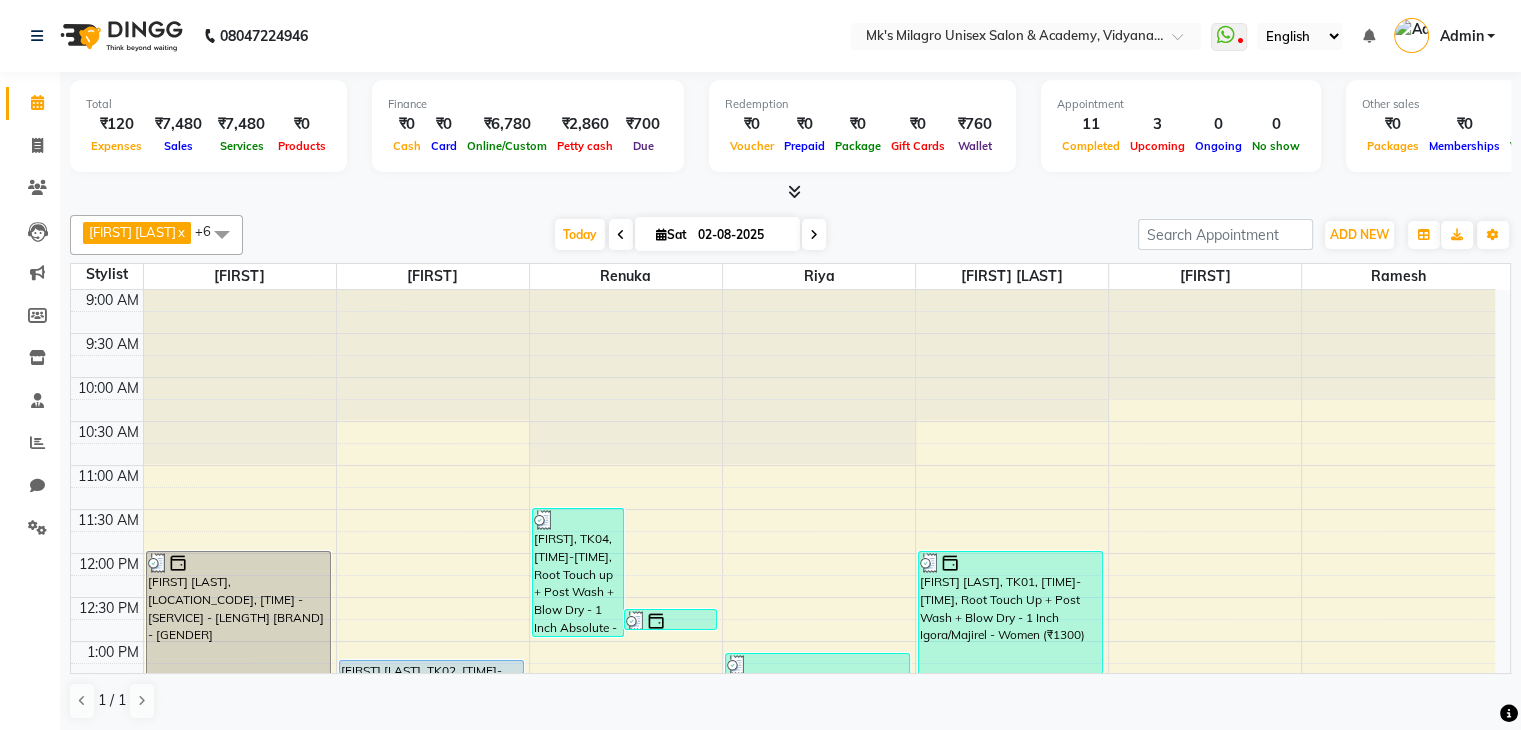click on "Invoice" 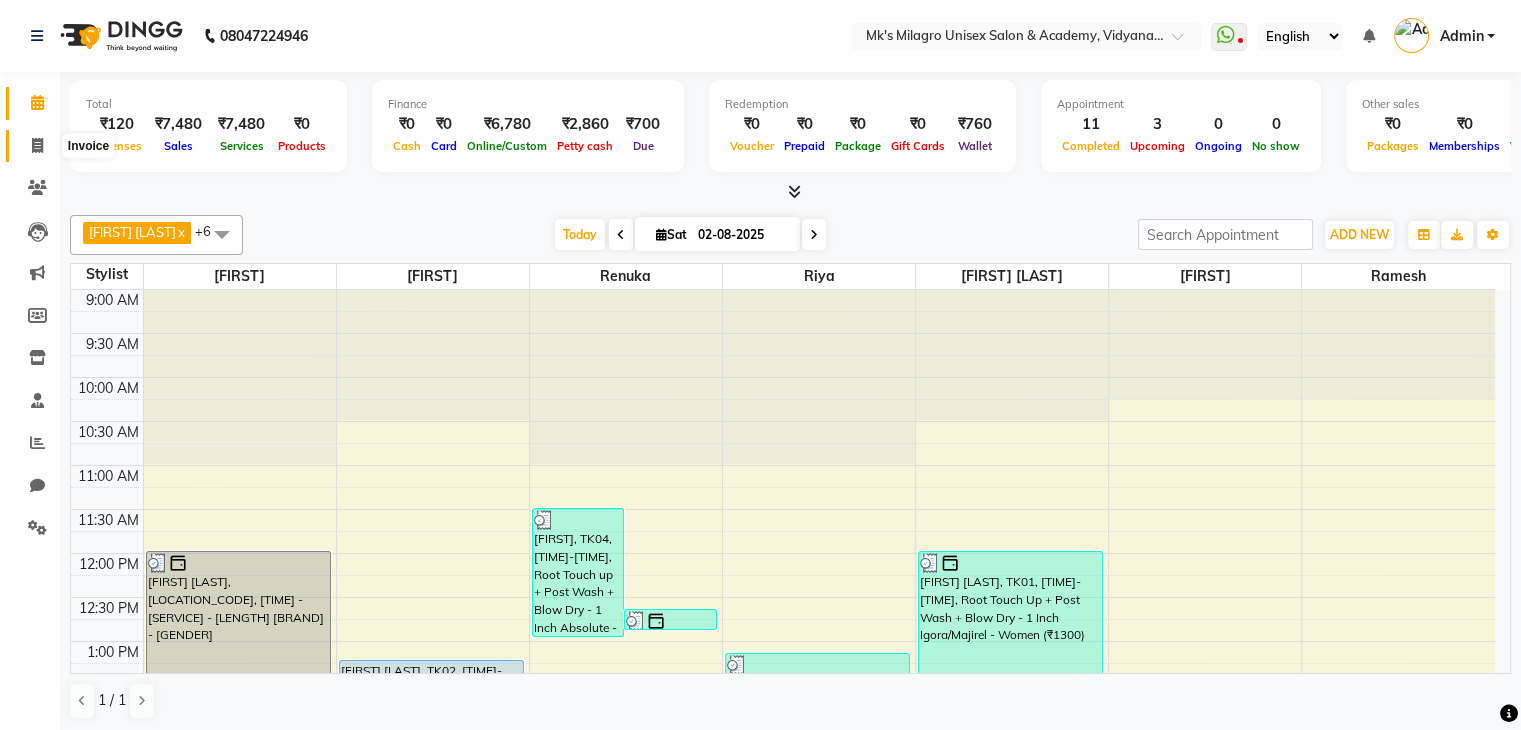 click 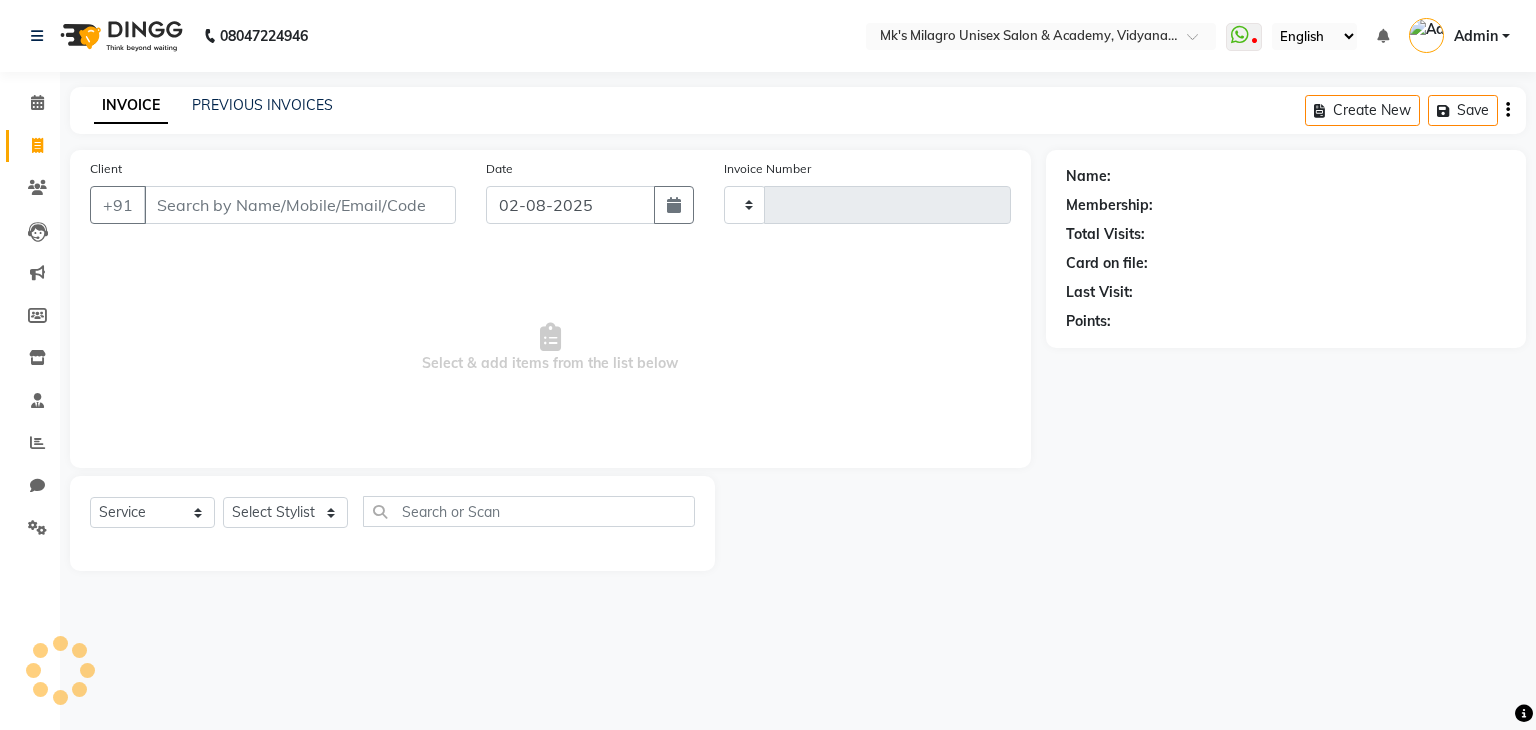 type on "0573" 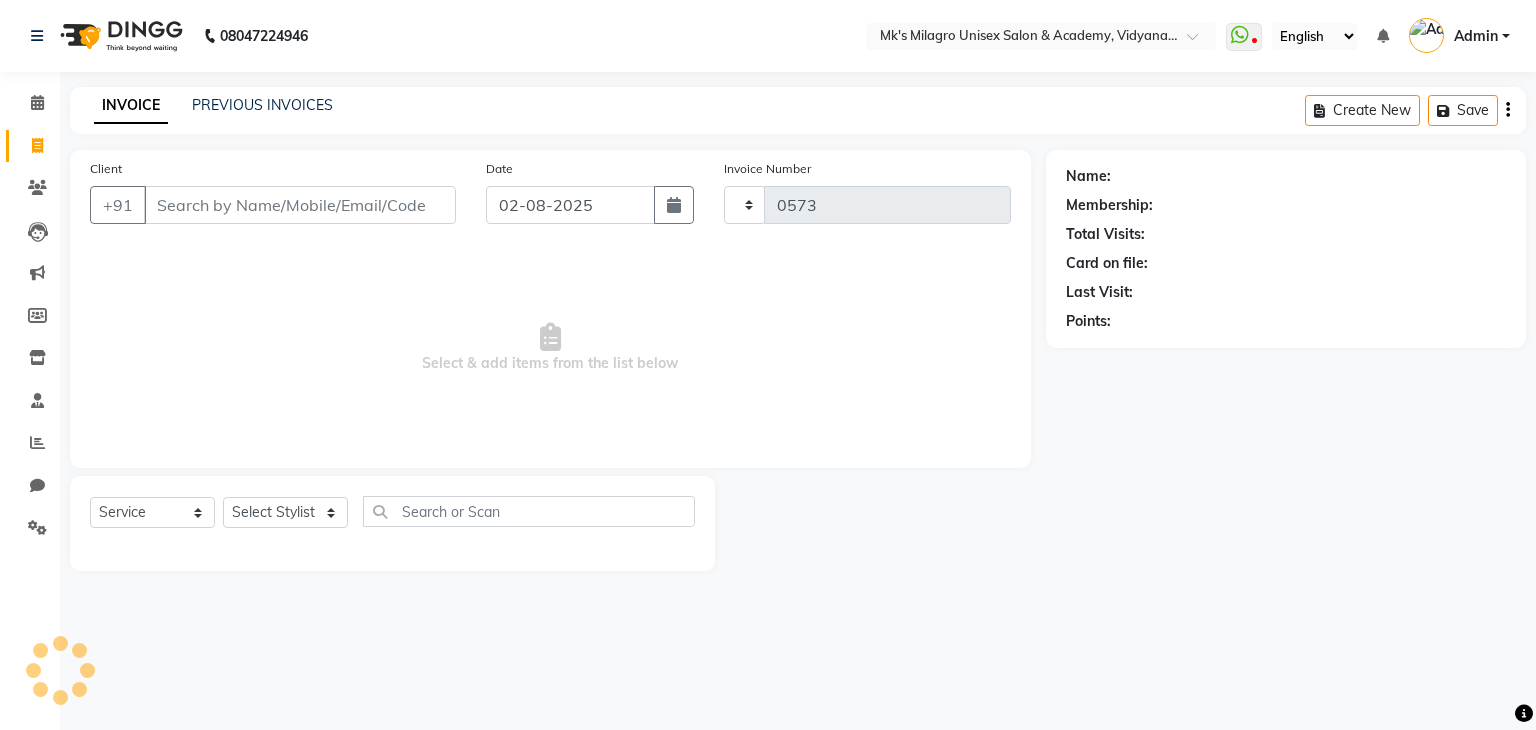 select on "6031" 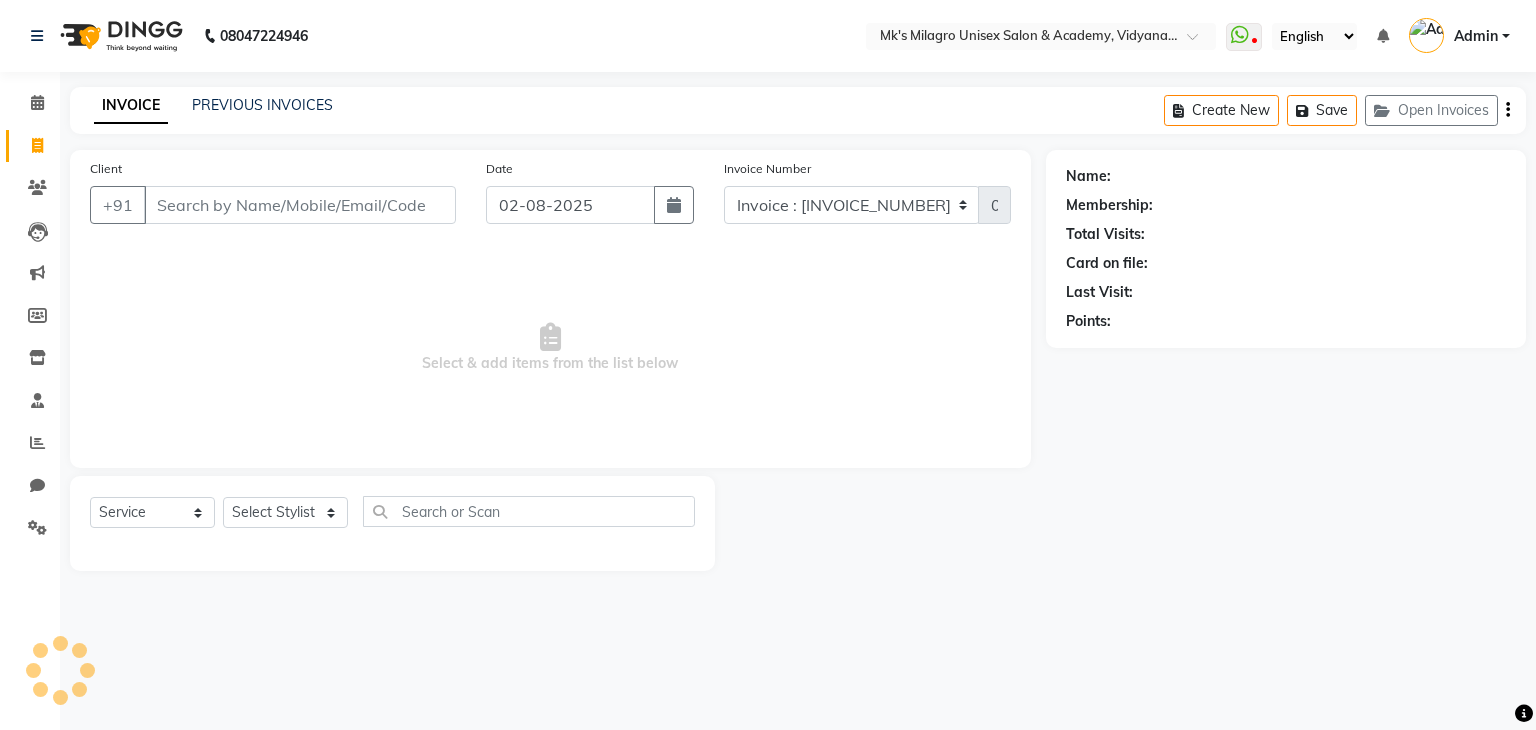 click on "INVOICE PREVIOUS INVOICES Create New   Save   Open Invoices" 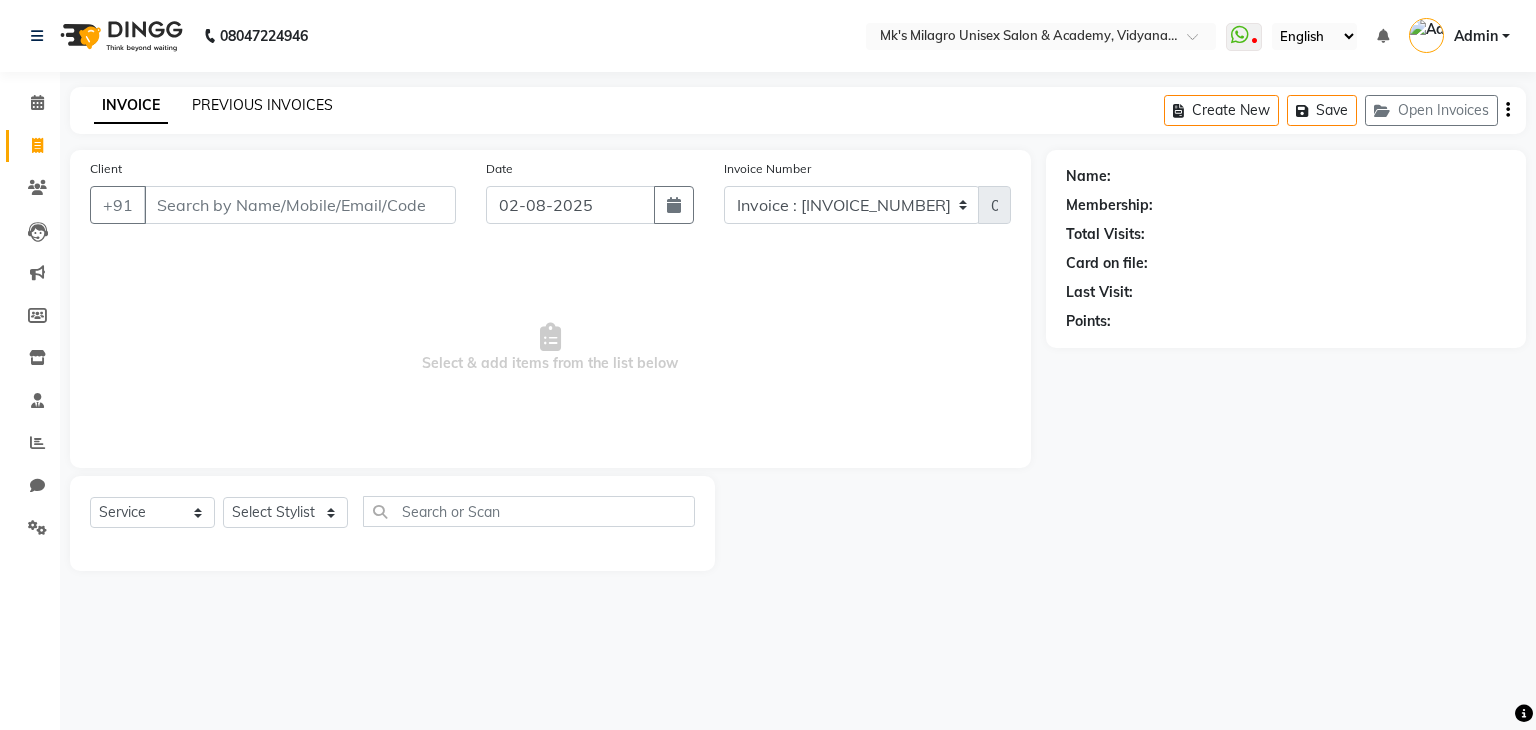 click on "PREVIOUS INVOICES" 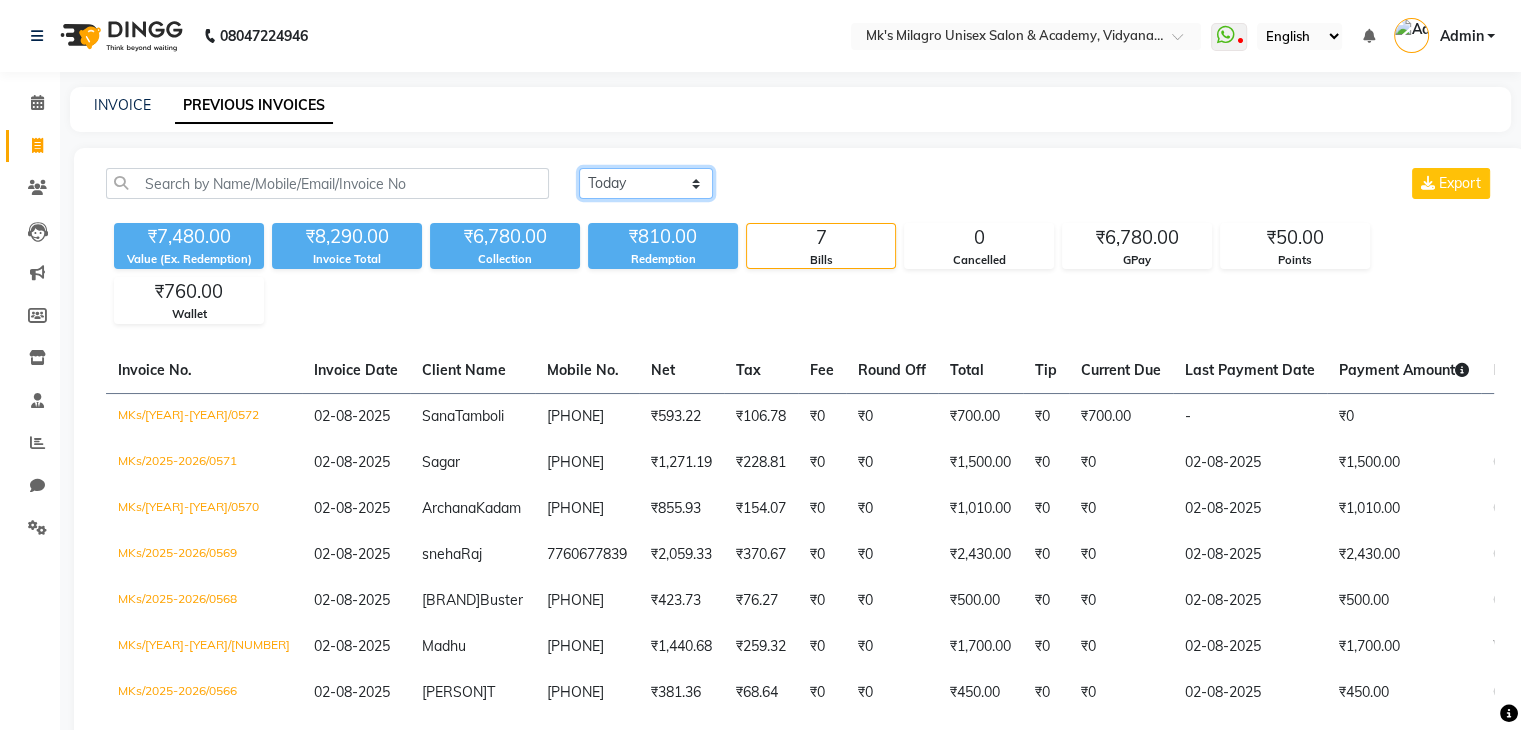 click on "Today Yesterday Custom Range" 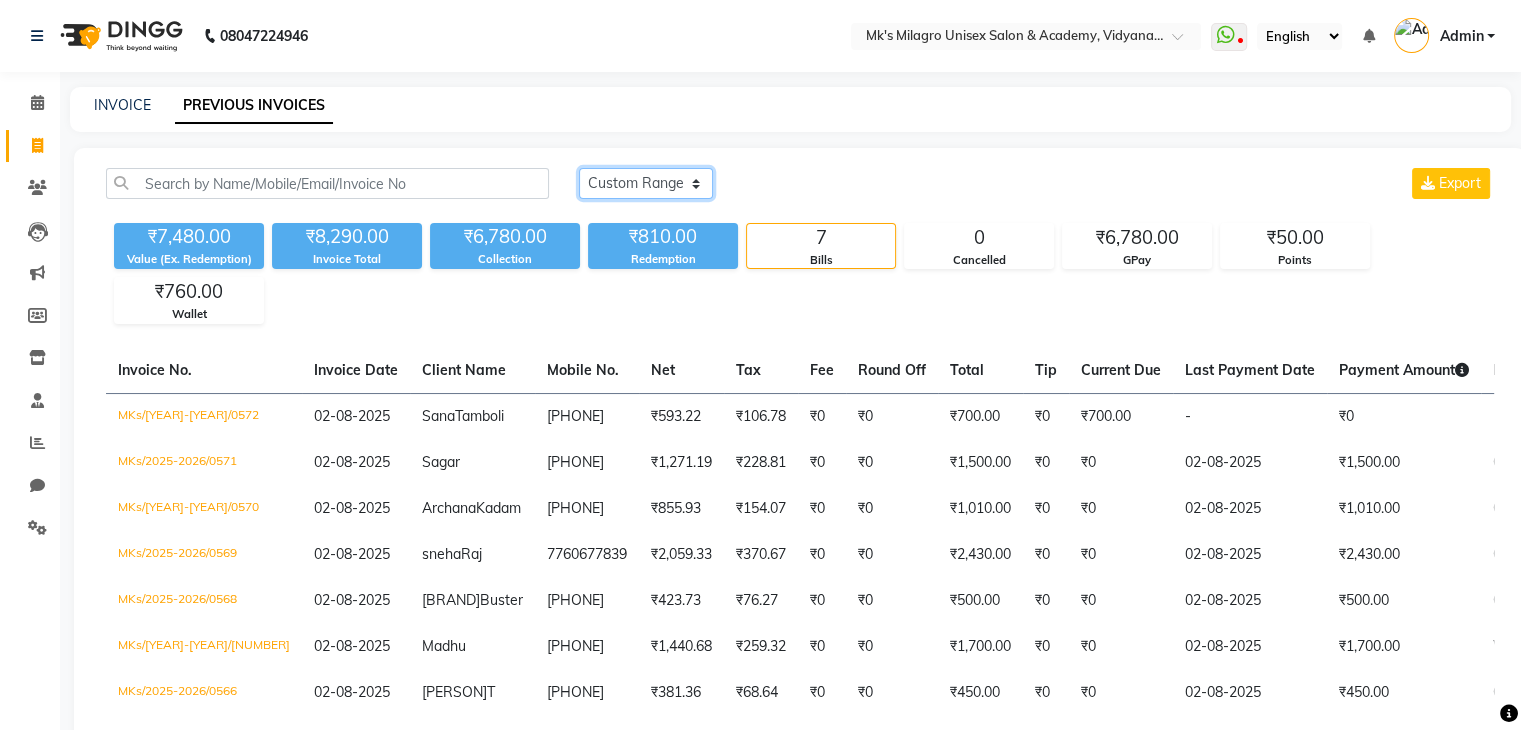 click on "Today Yesterday Custom Range" 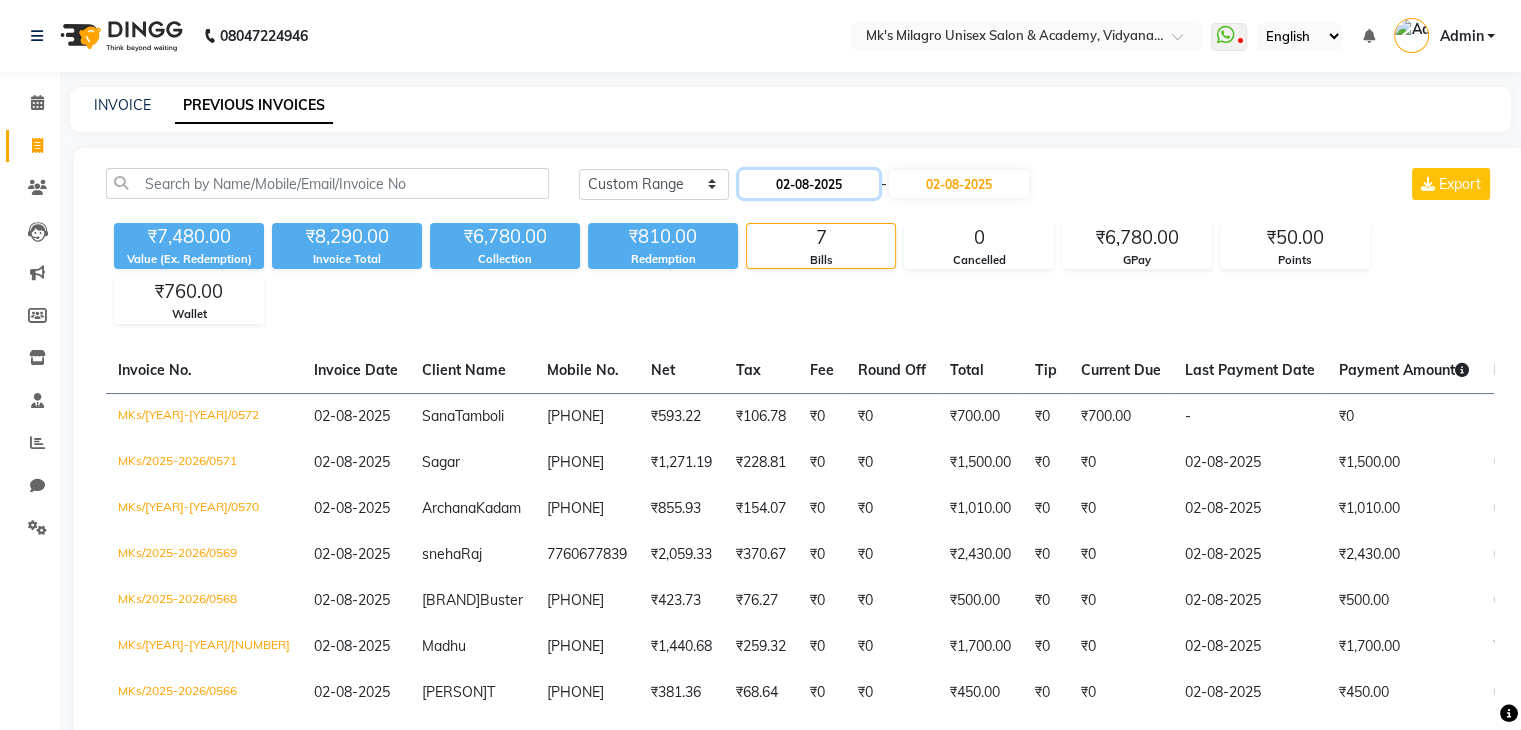 click on "02-08-2025" 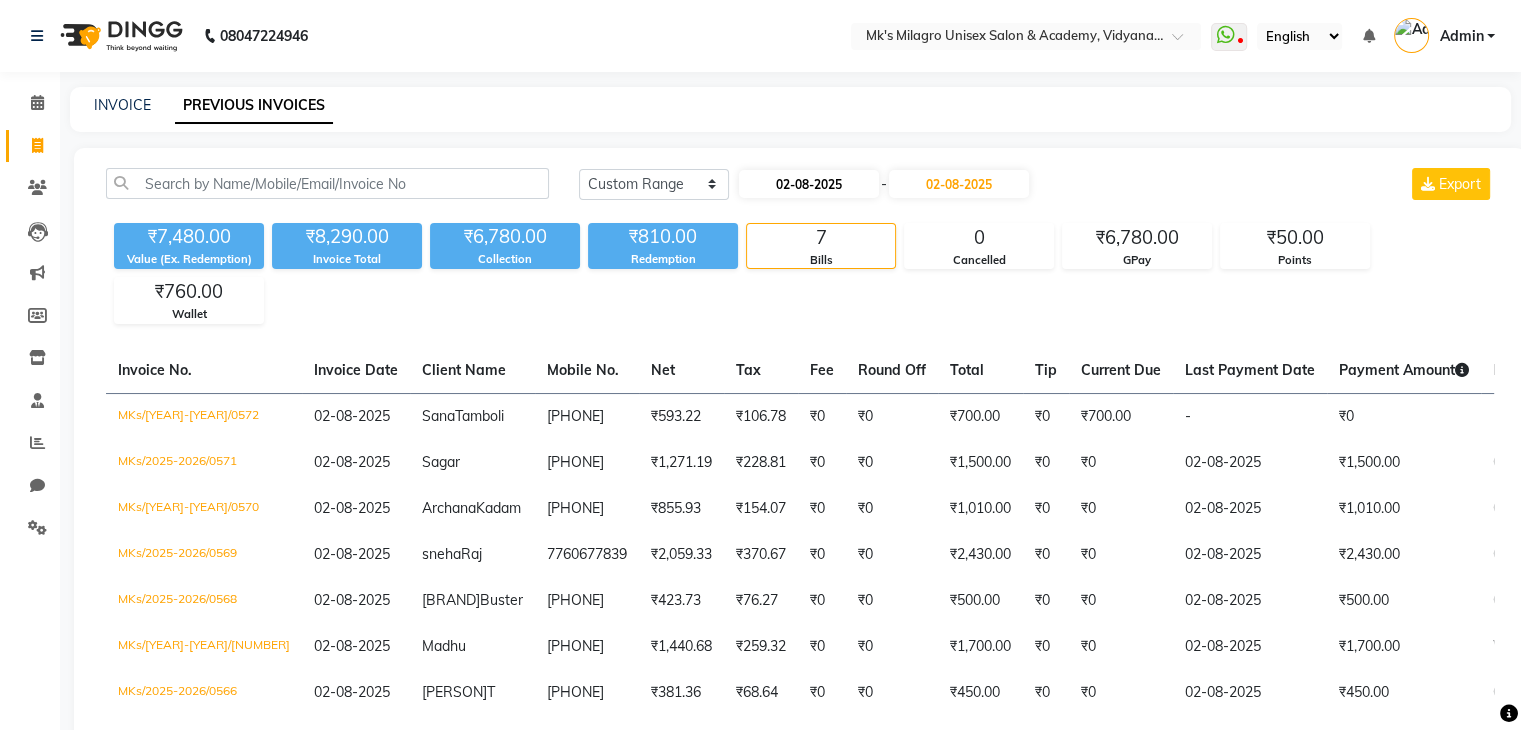 select on "8" 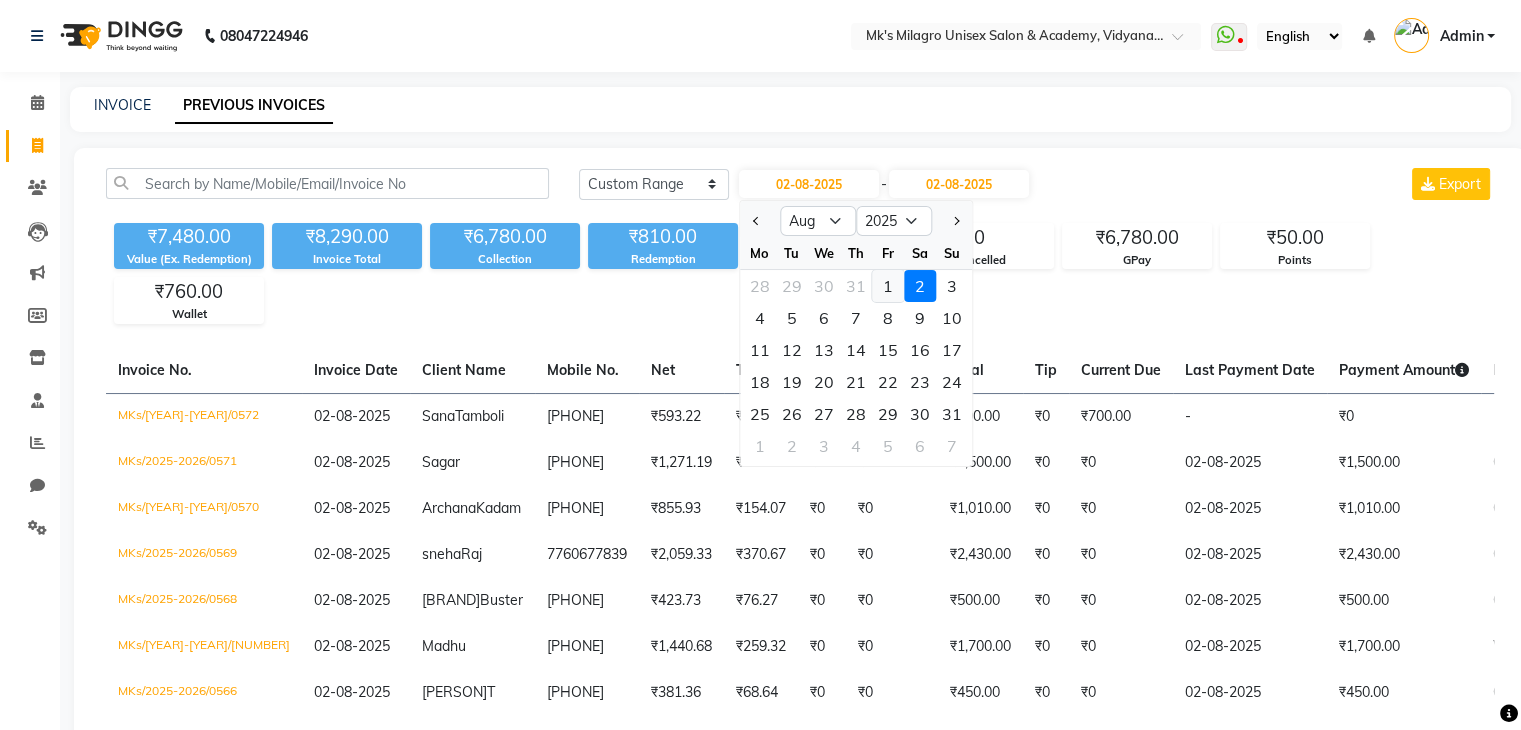 click on "1" 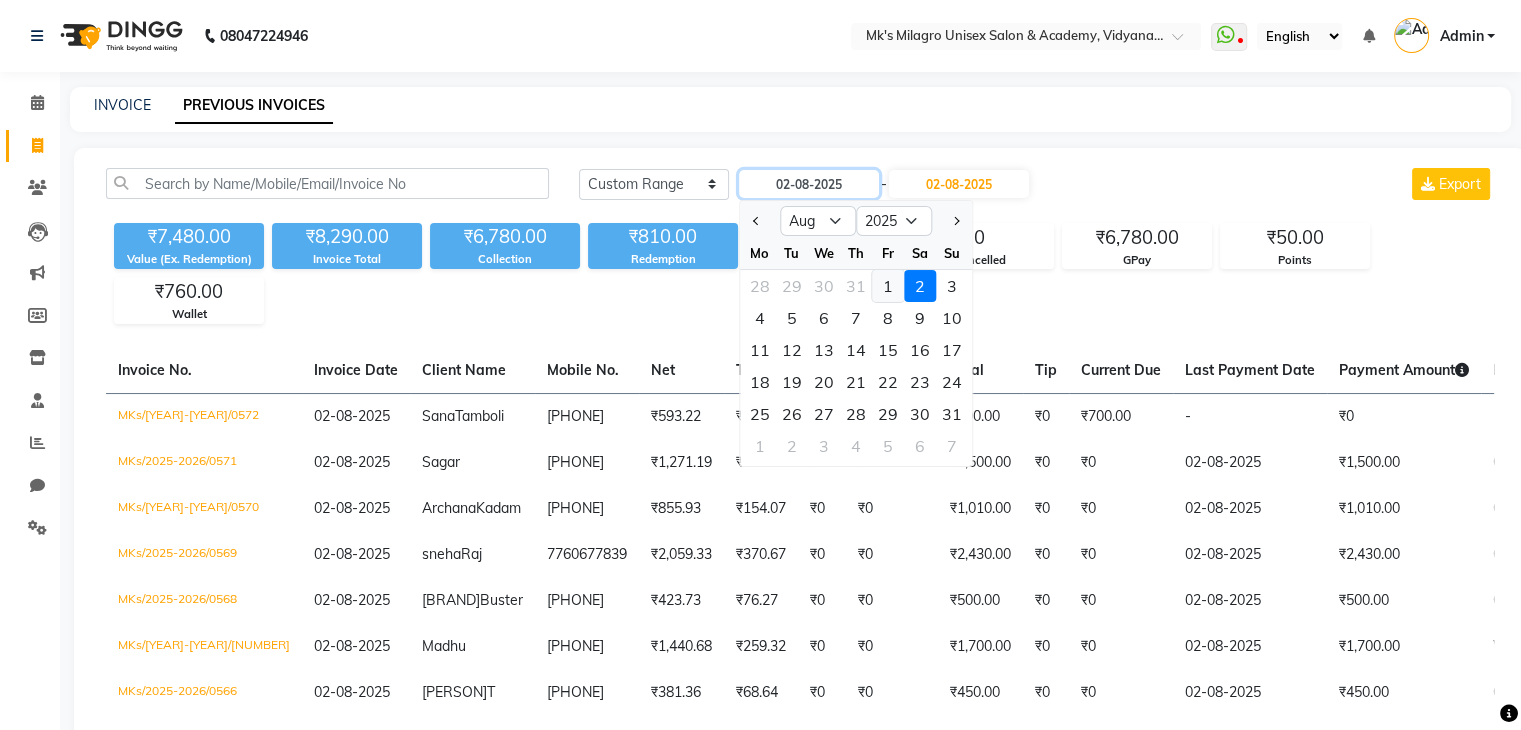 type on "01-08-2025" 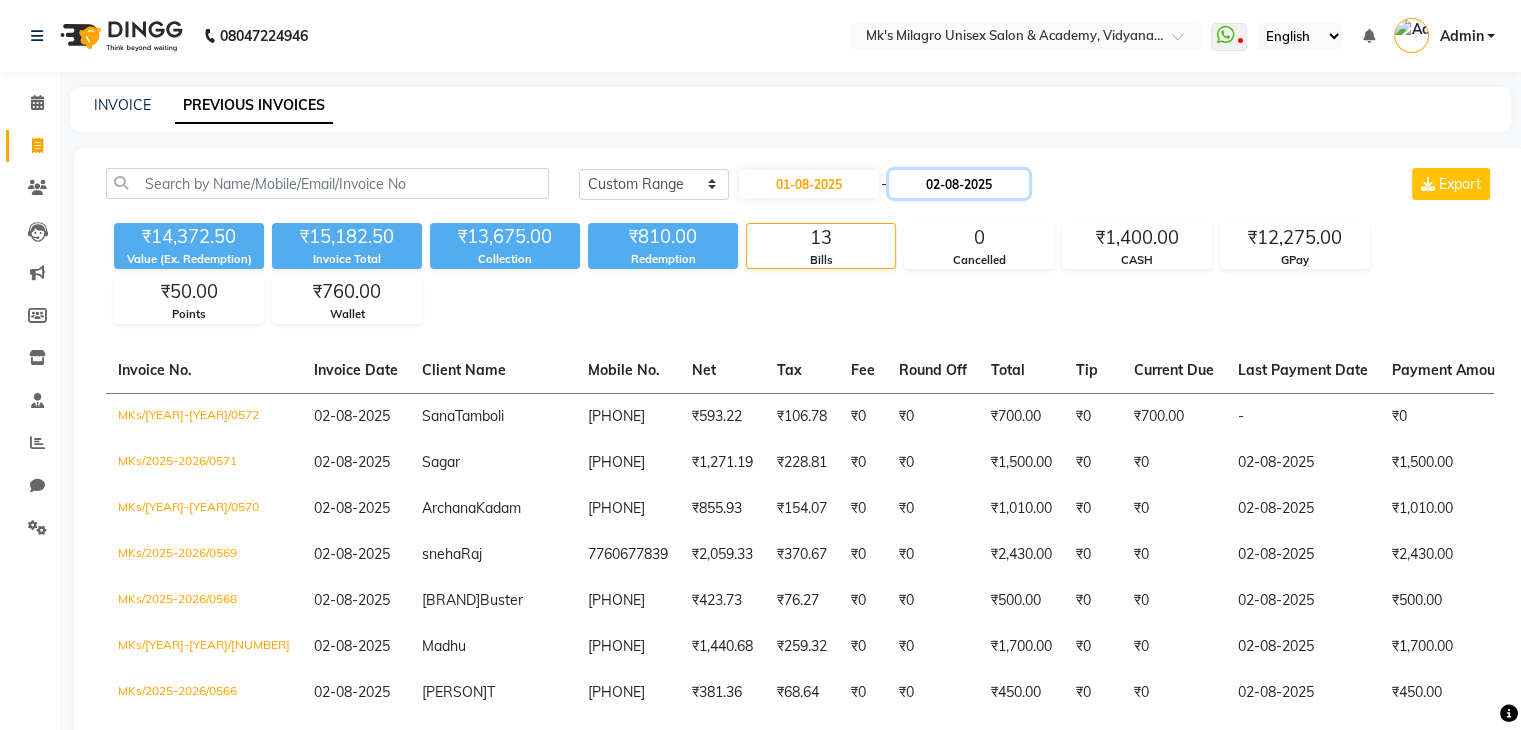 click on "02-08-2025" 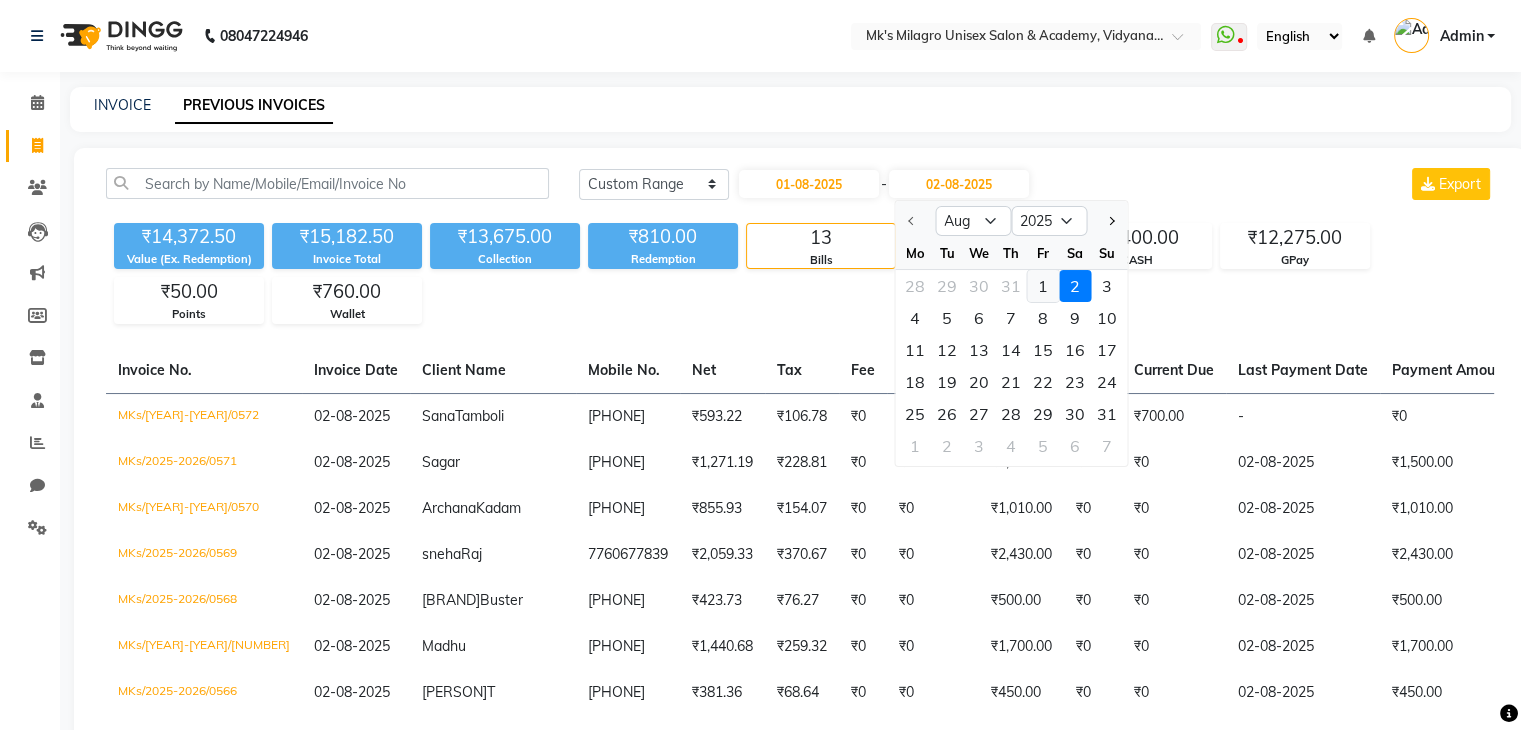 click on "1" 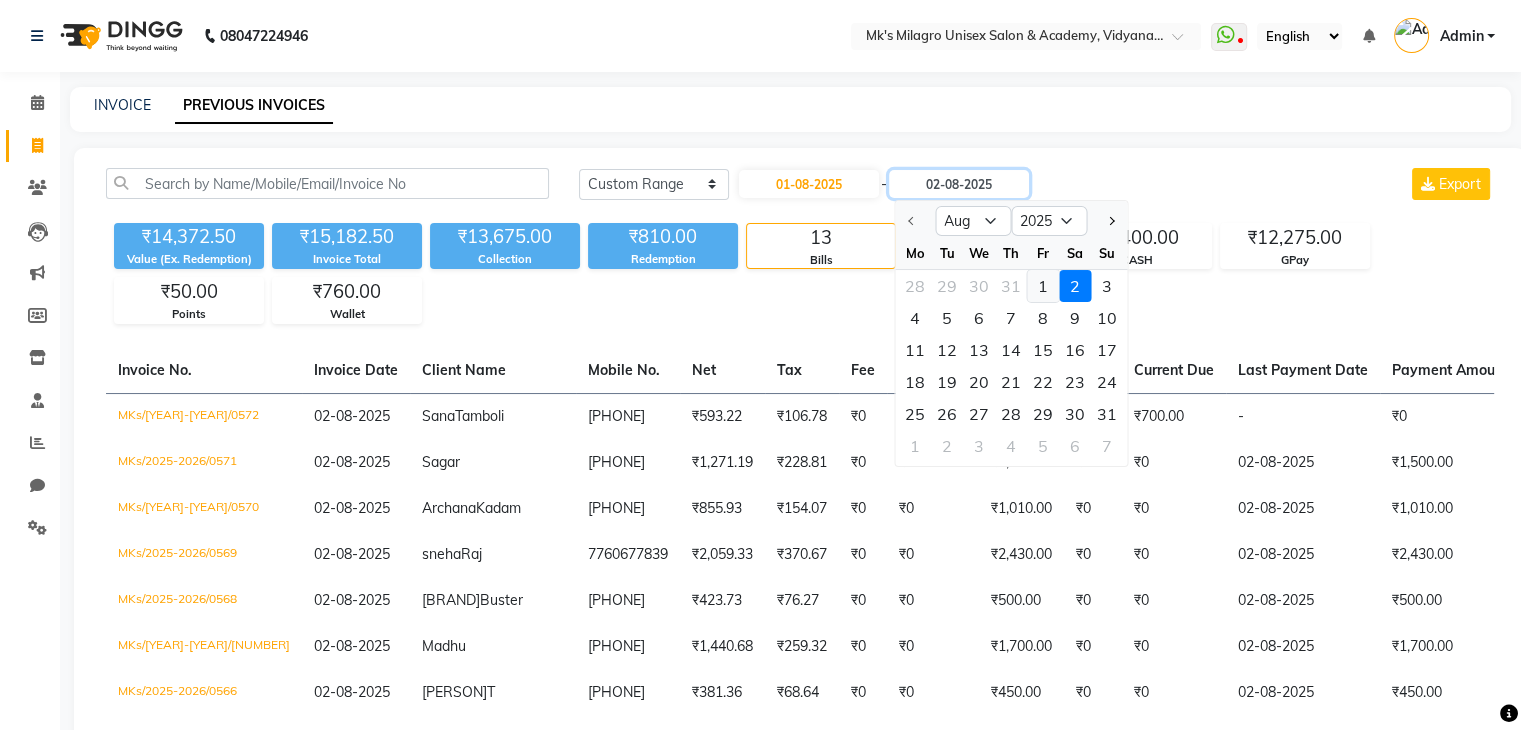 type on "01-08-2025" 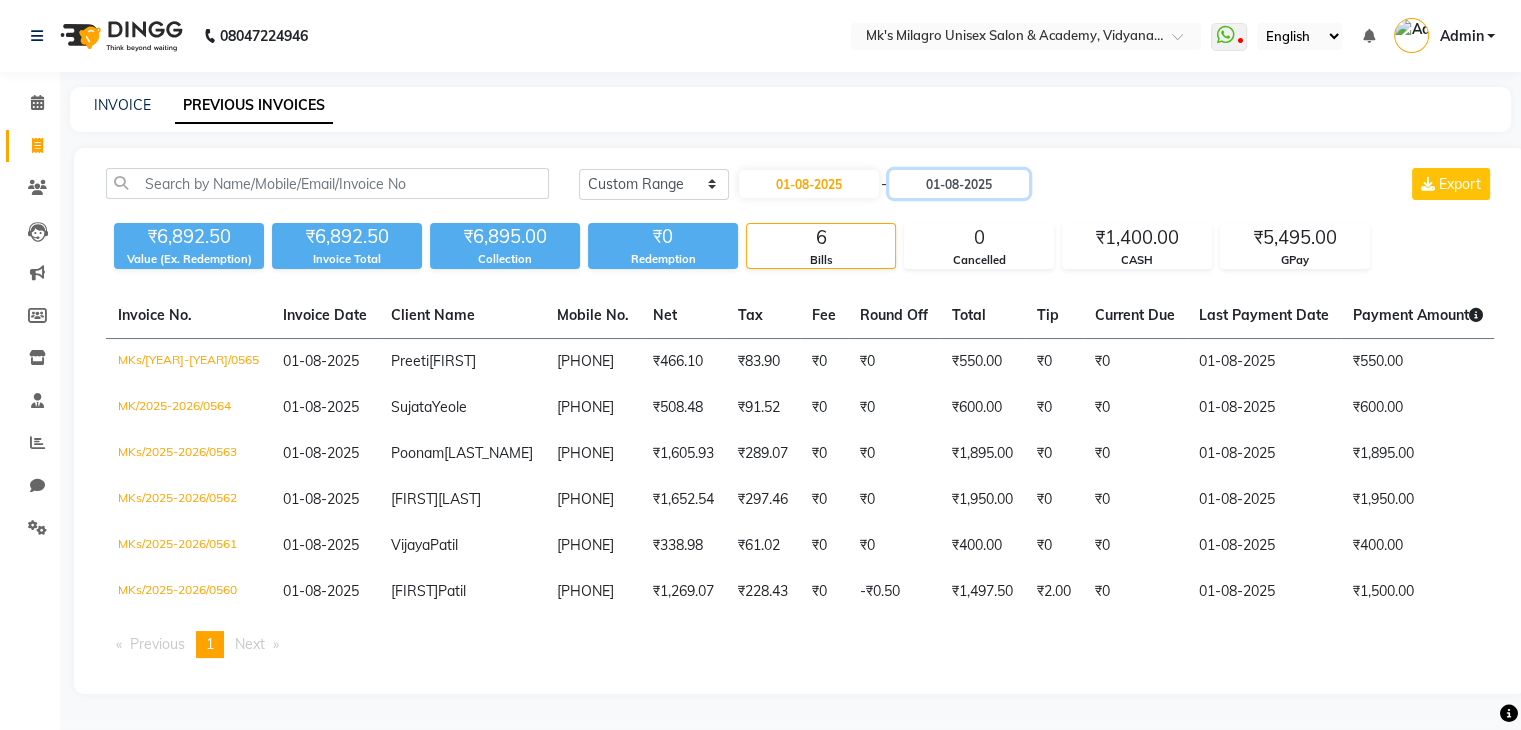 scroll, scrollTop: 89, scrollLeft: 0, axis: vertical 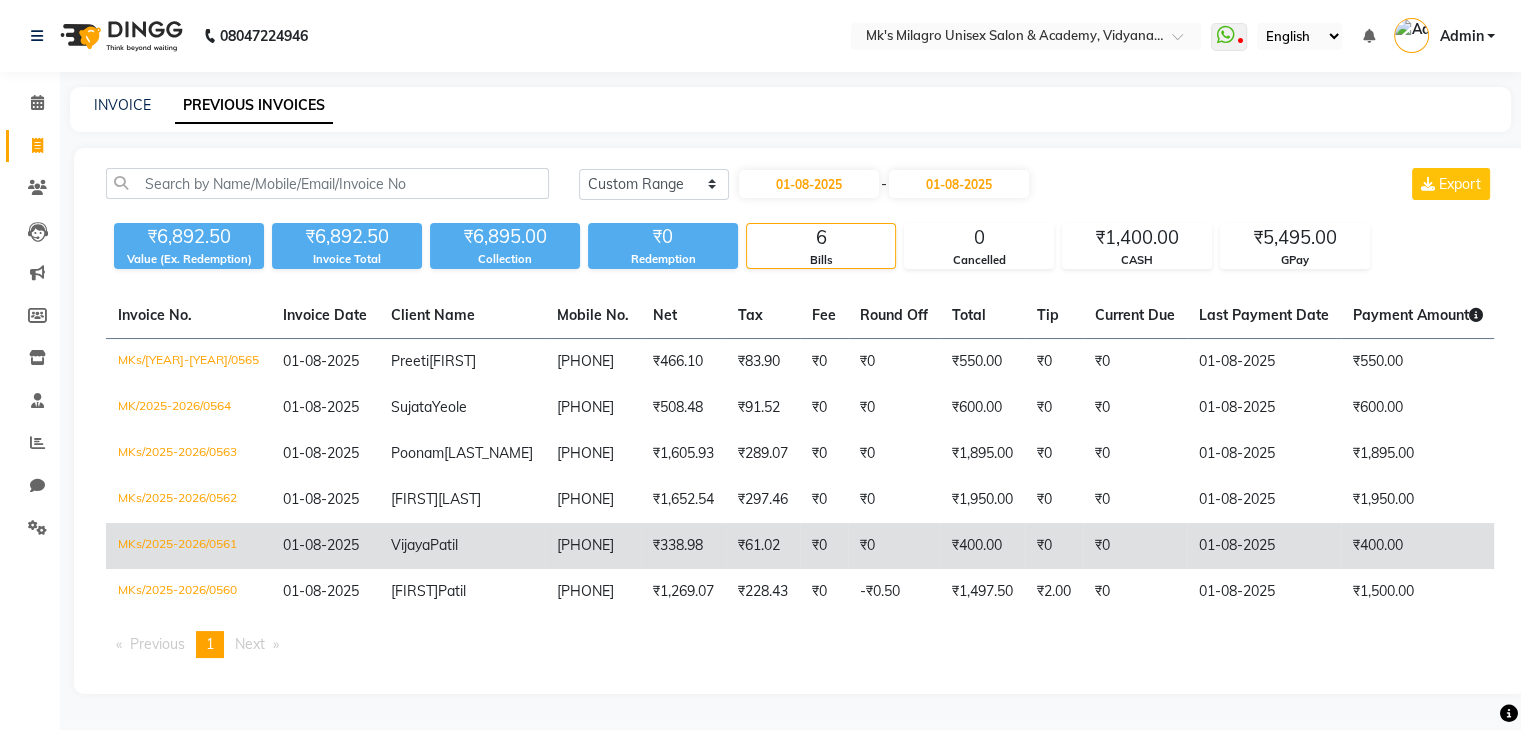 click on "₹0" 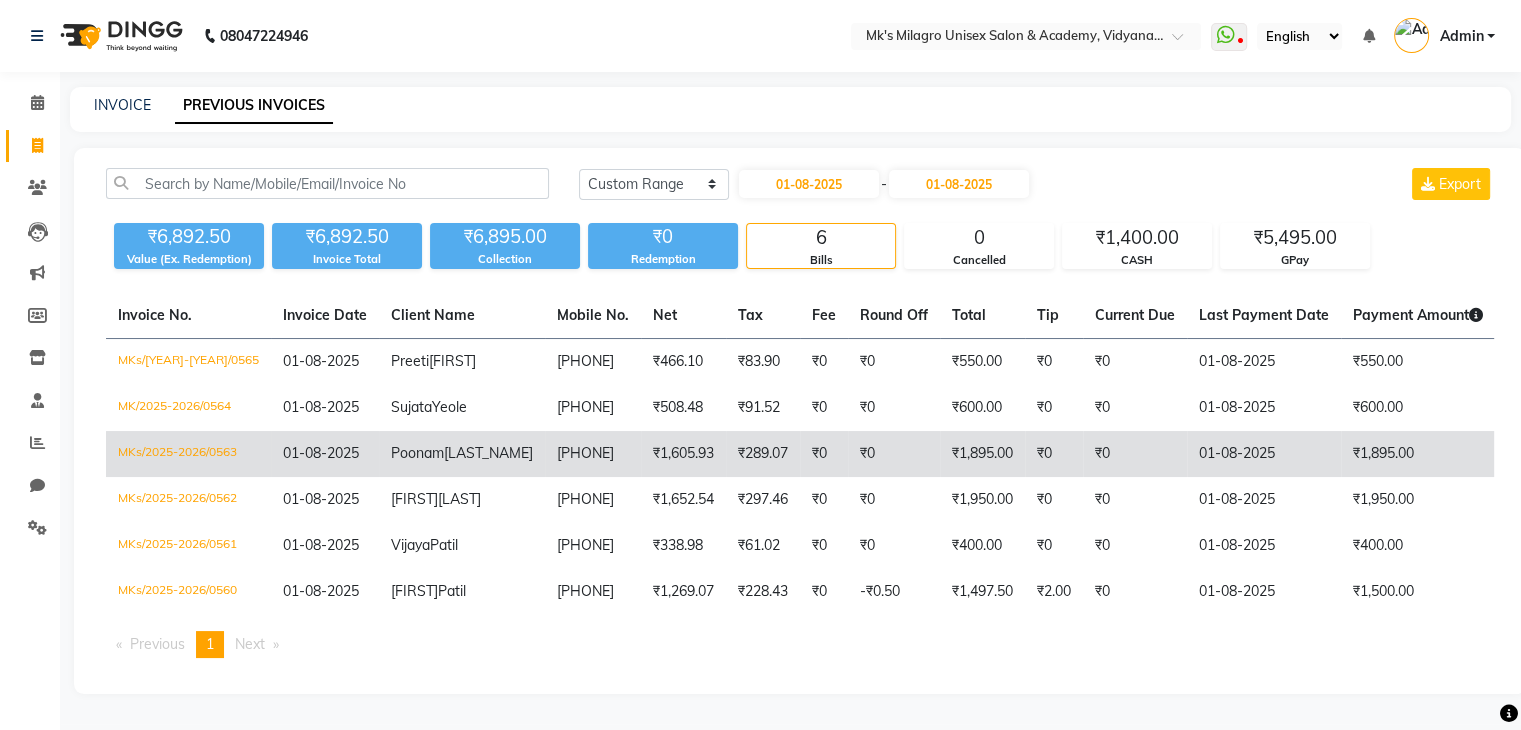 click on "[PHONE]" 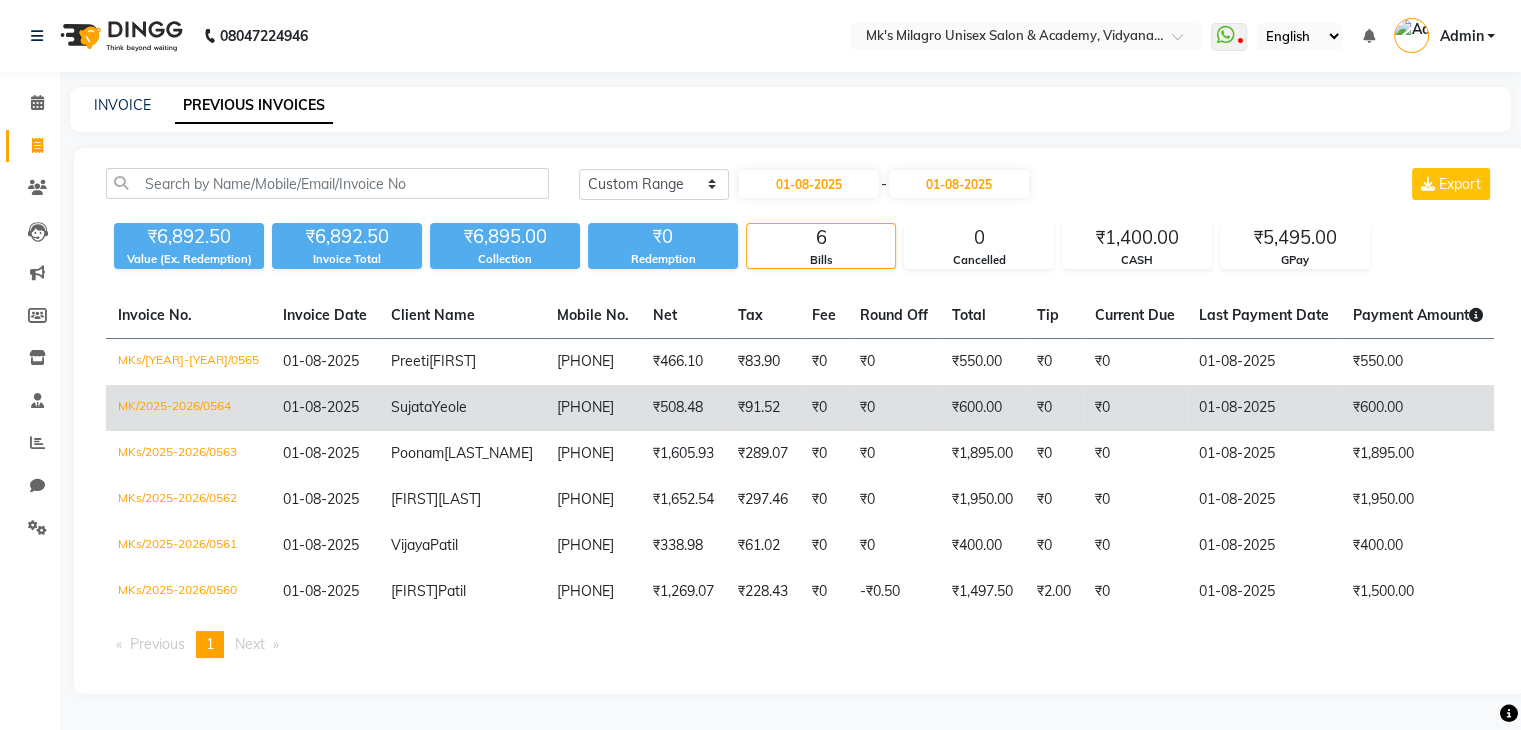 click on "Yeole" 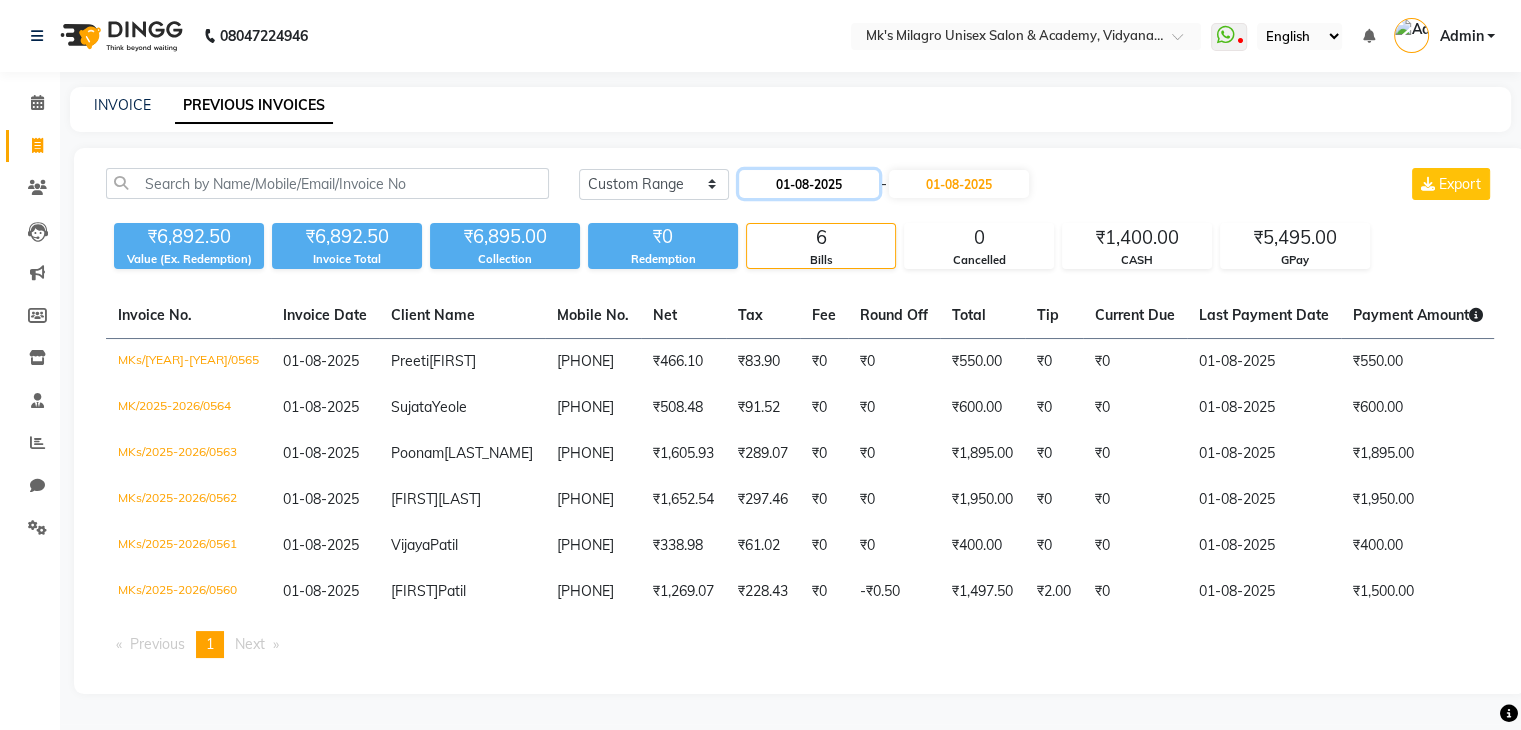 click on "01-08-2025" 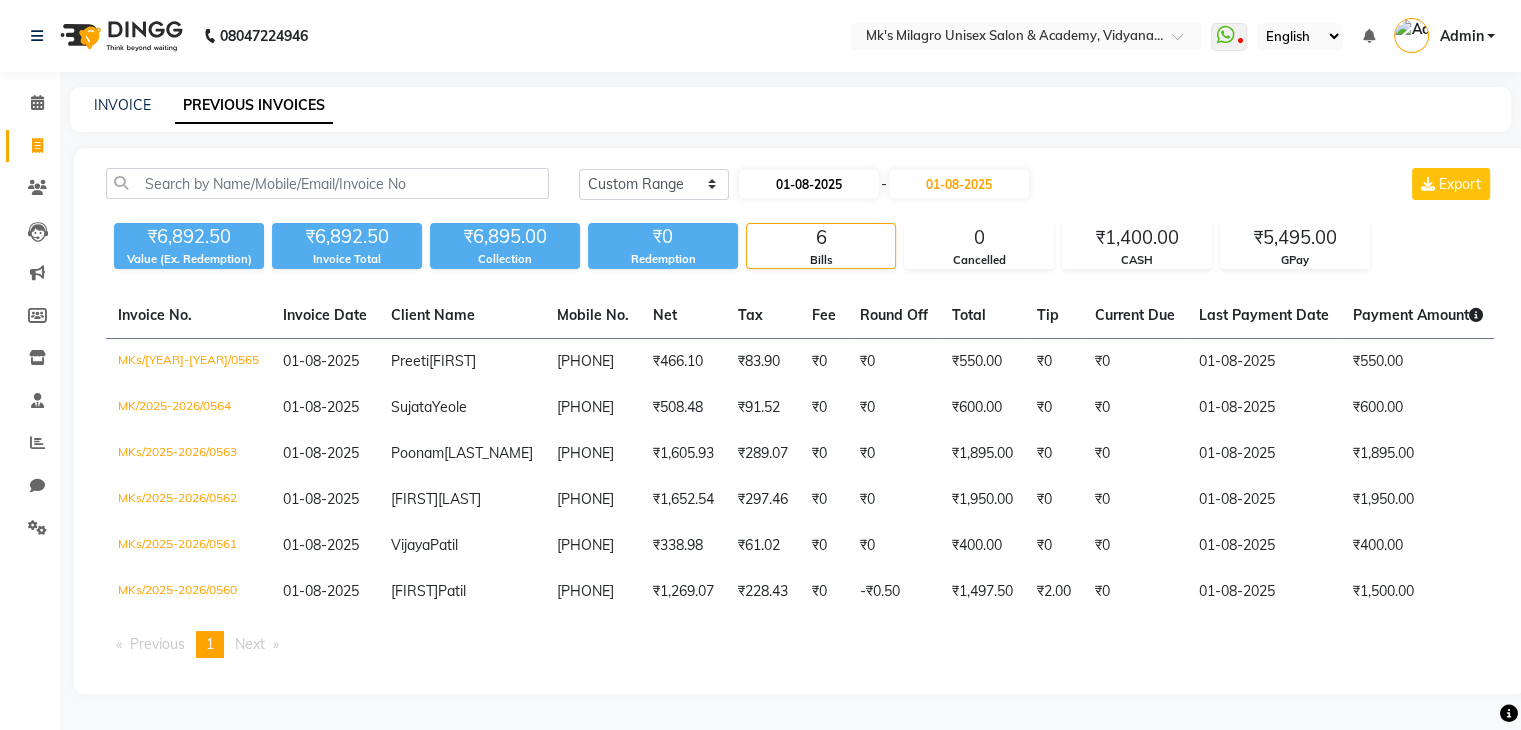 select on "8" 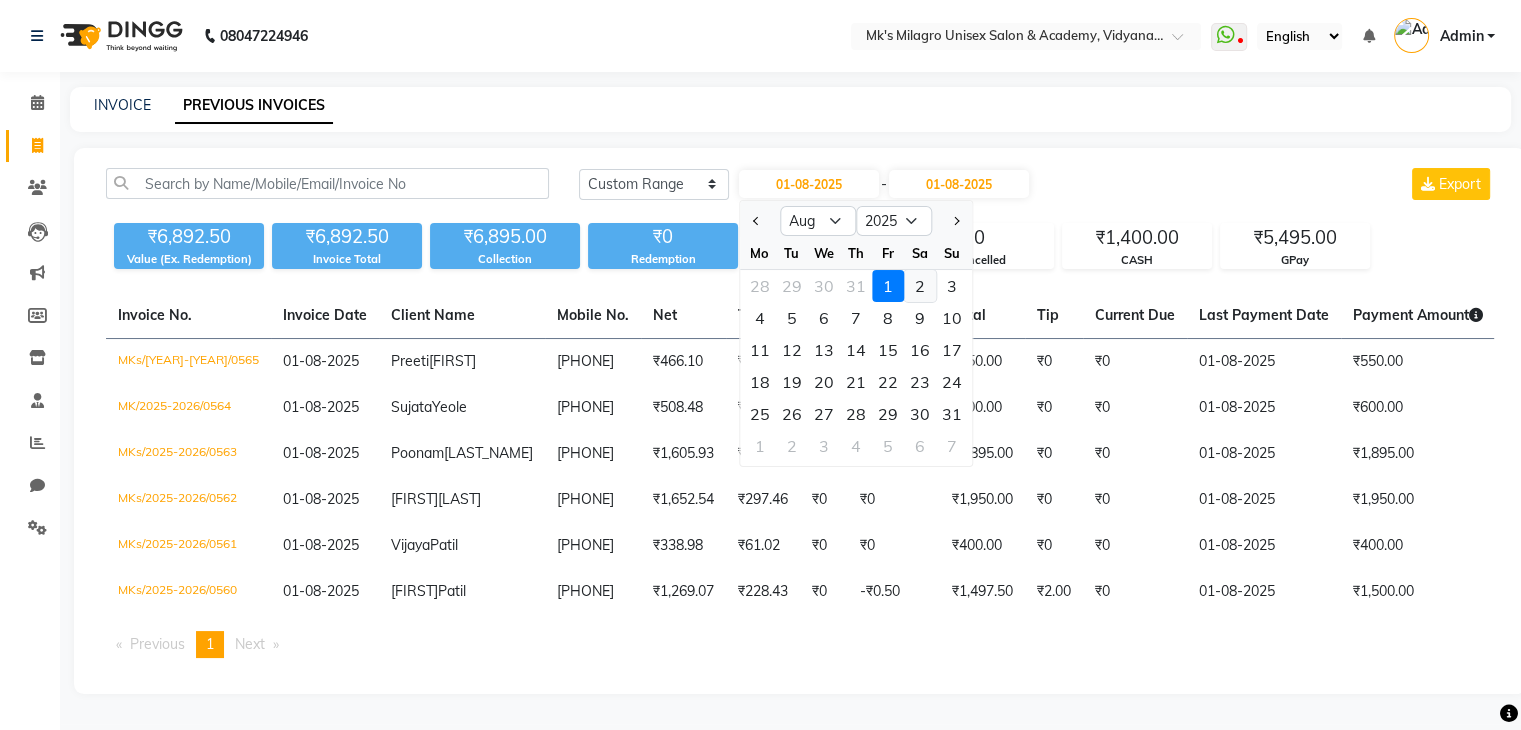 click on "2" 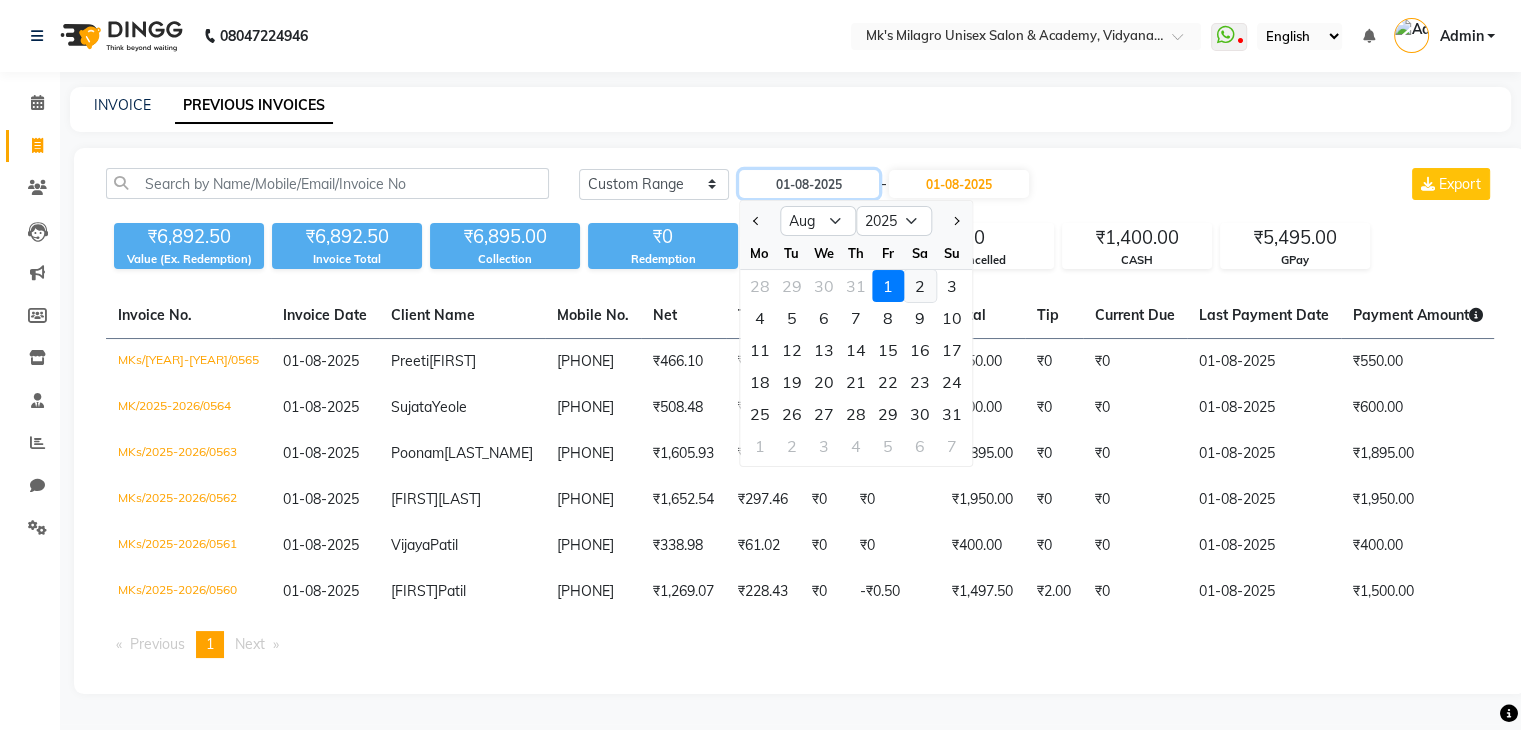type on "02-08-2025" 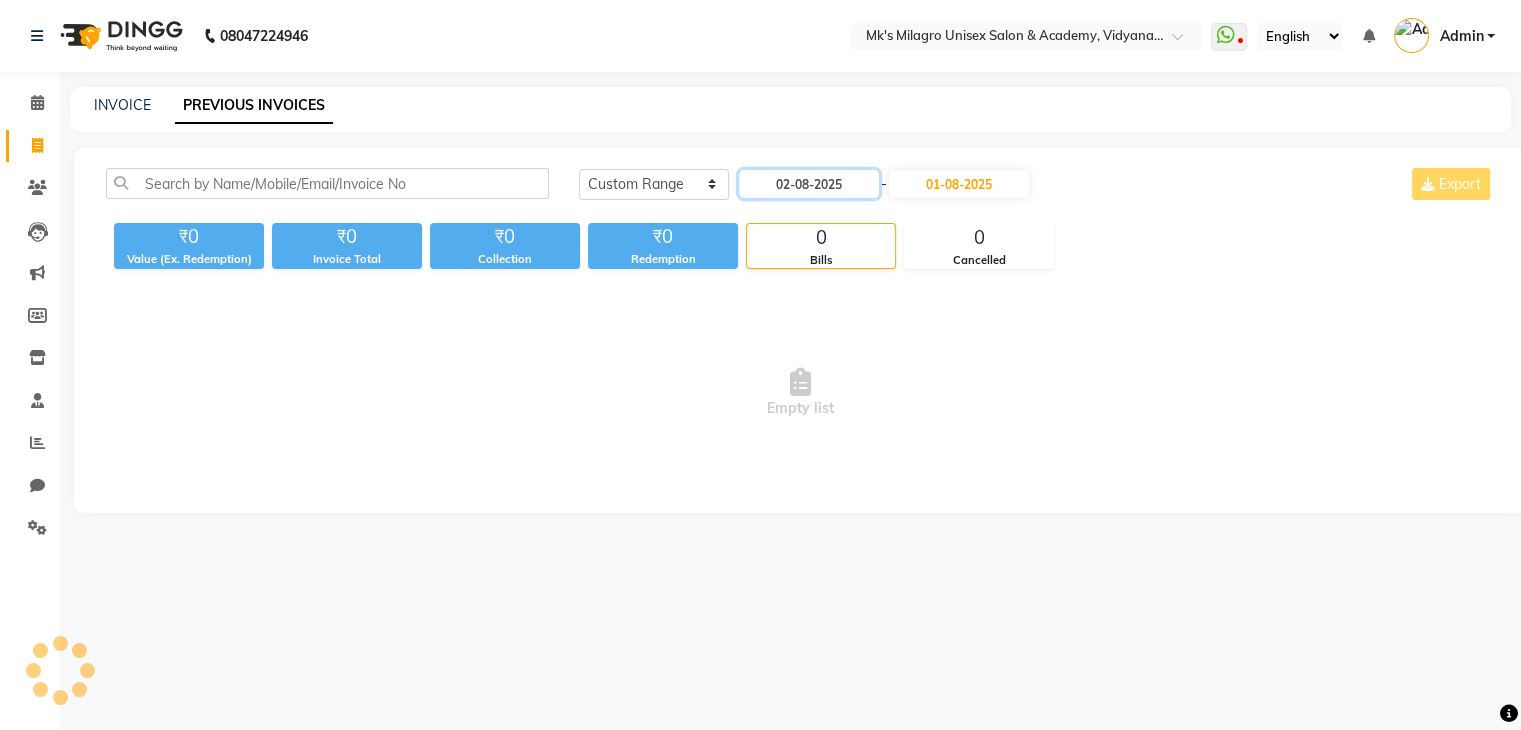 scroll, scrollTop: 0, scrollLeft: 0, axis: both 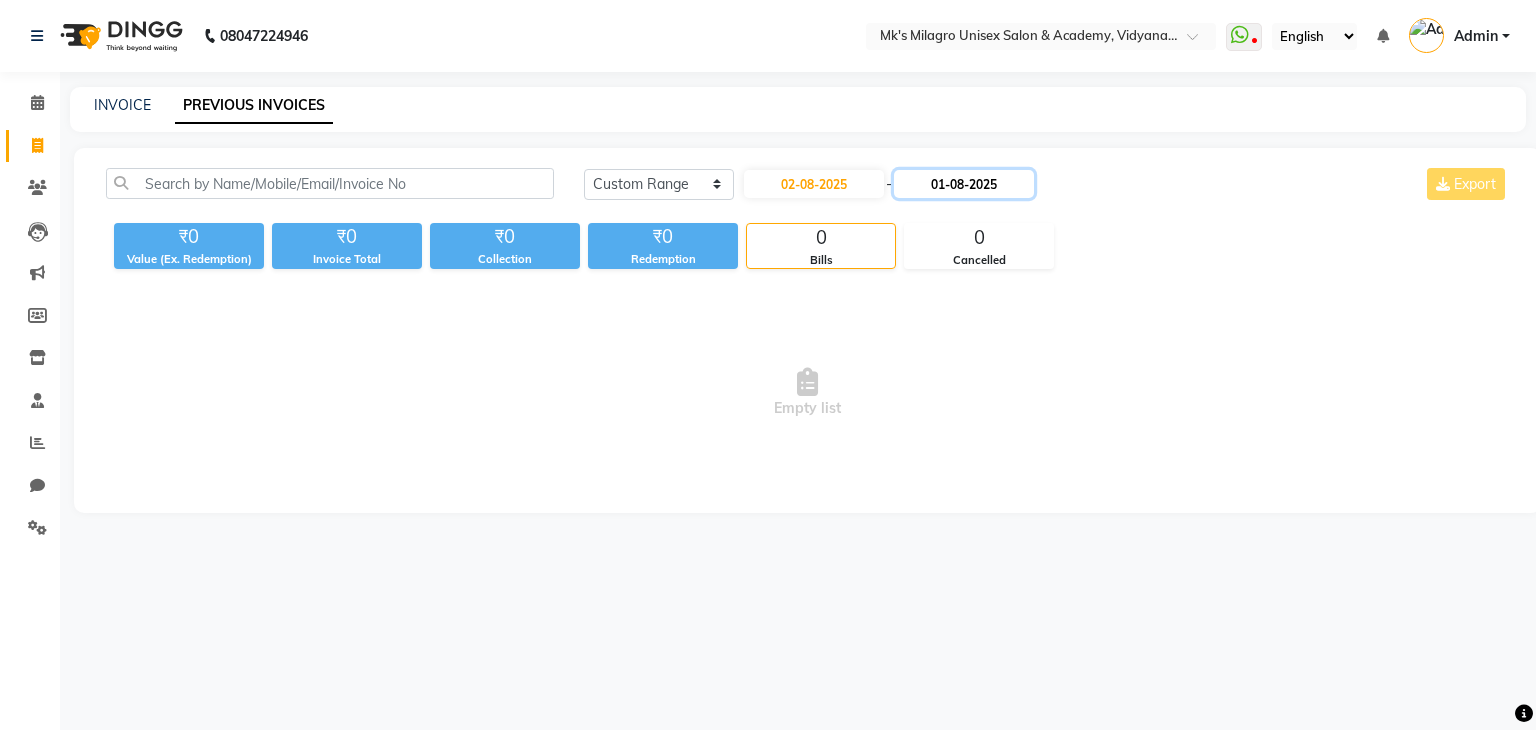 click on "01-08-2025" 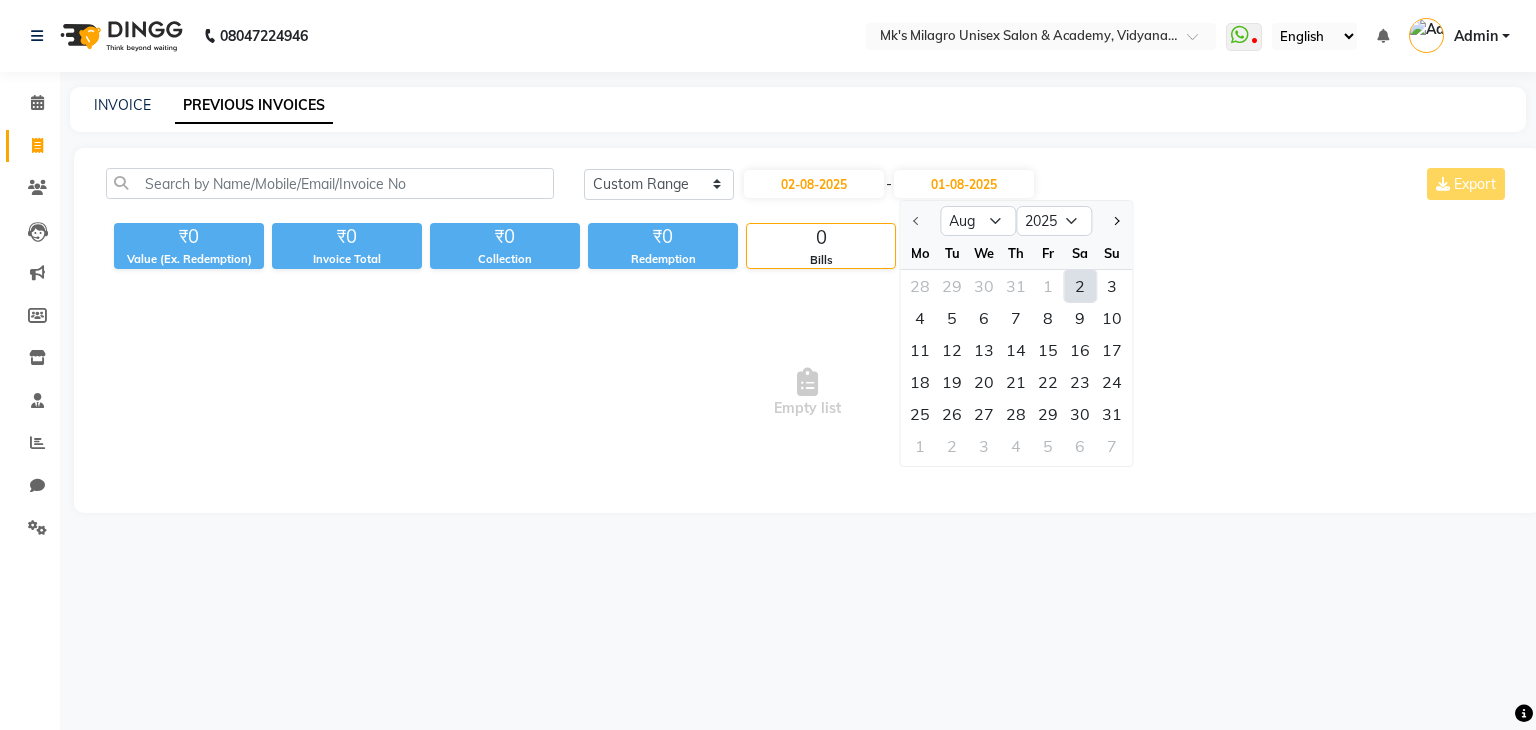 click on "2" 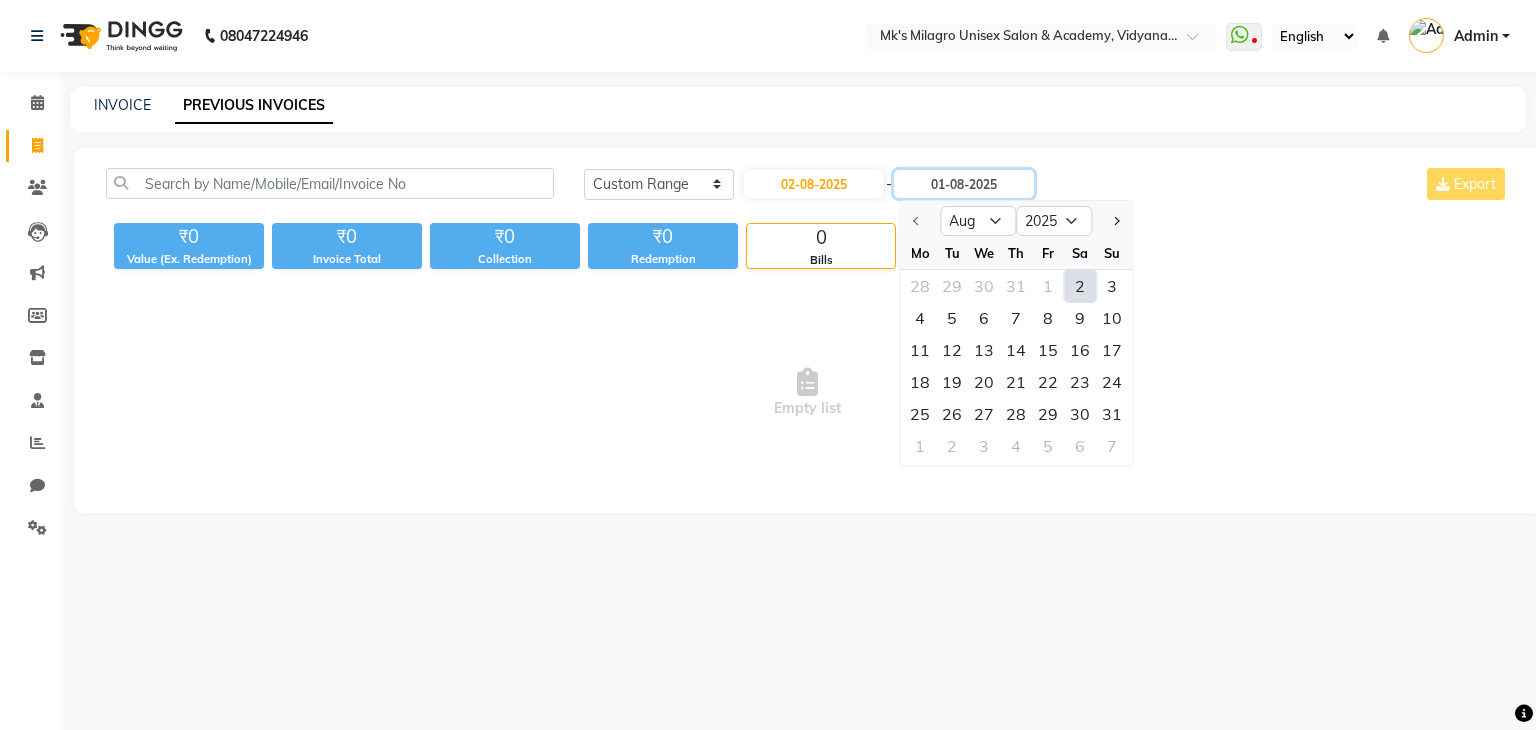 type on "02-08-2025" 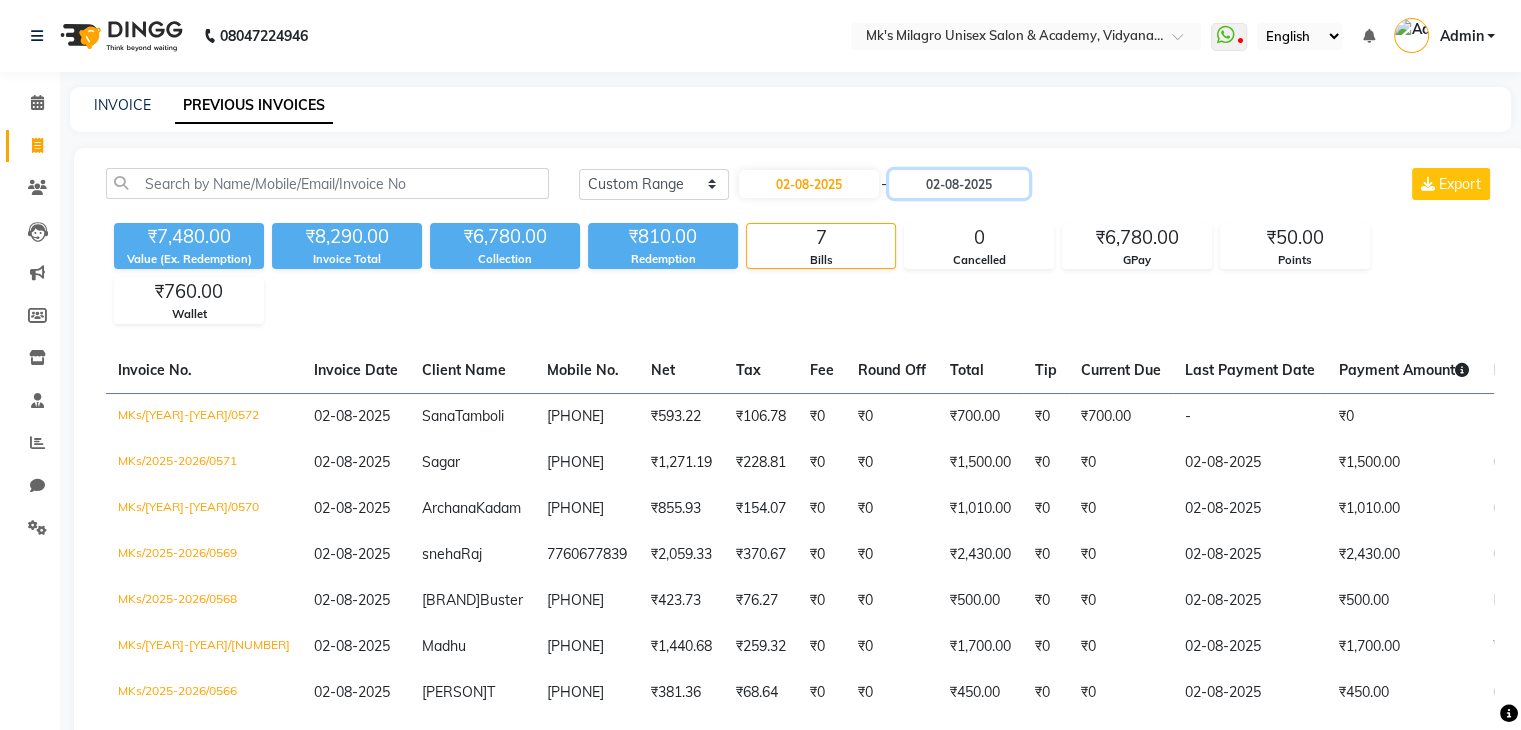 scroll, scrollTop: 170, scrollLeft: 0, axis: vertical 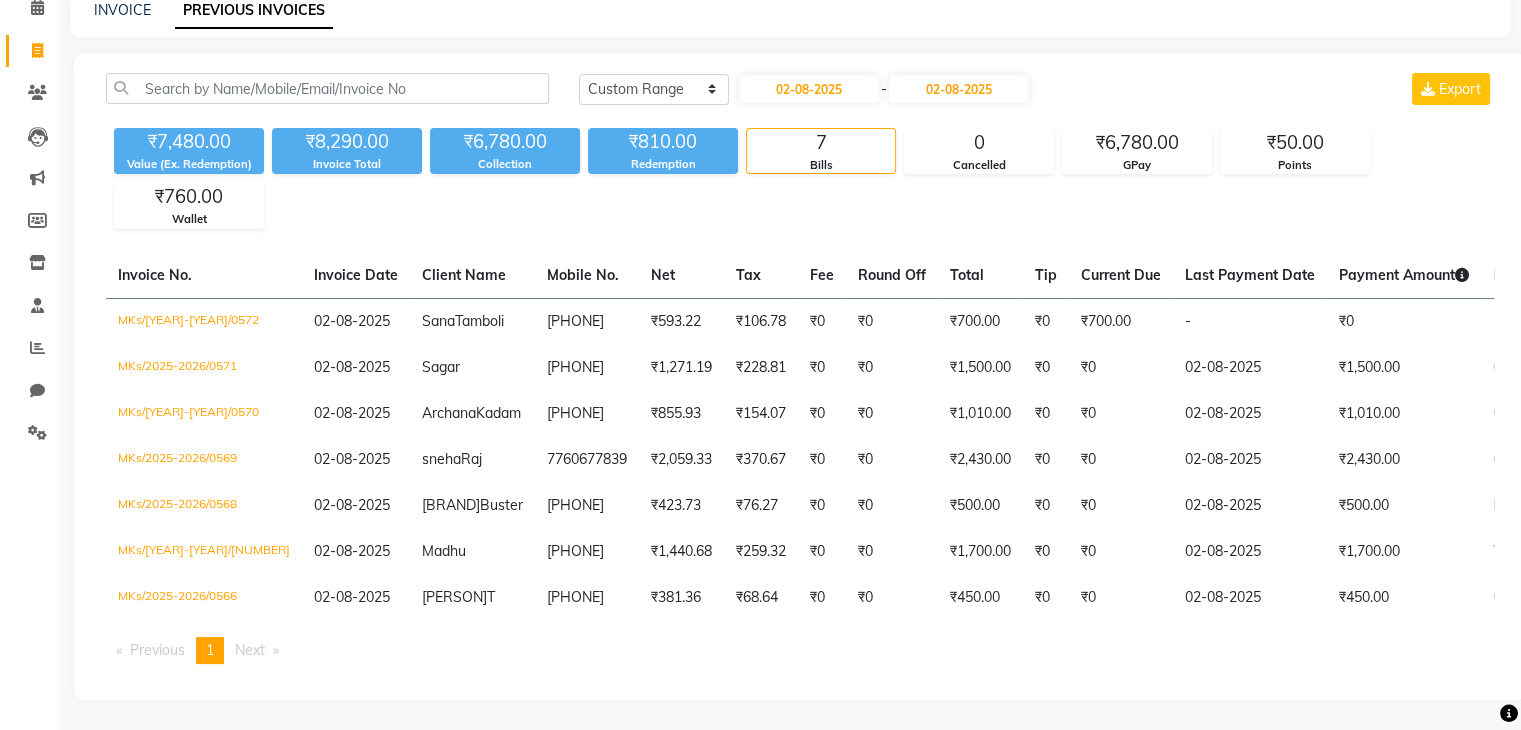 click on "Payment Amount" 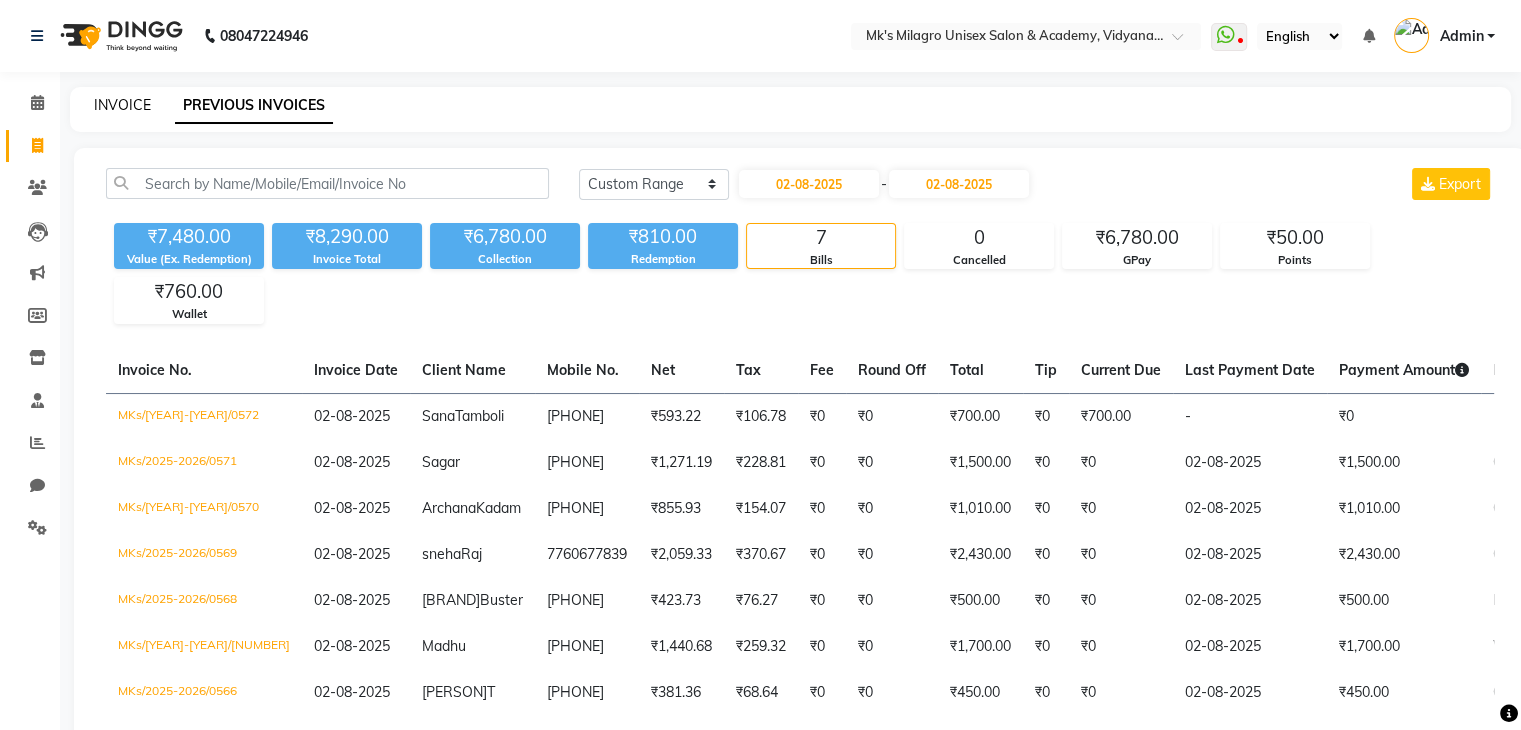 click on "INVOICE" 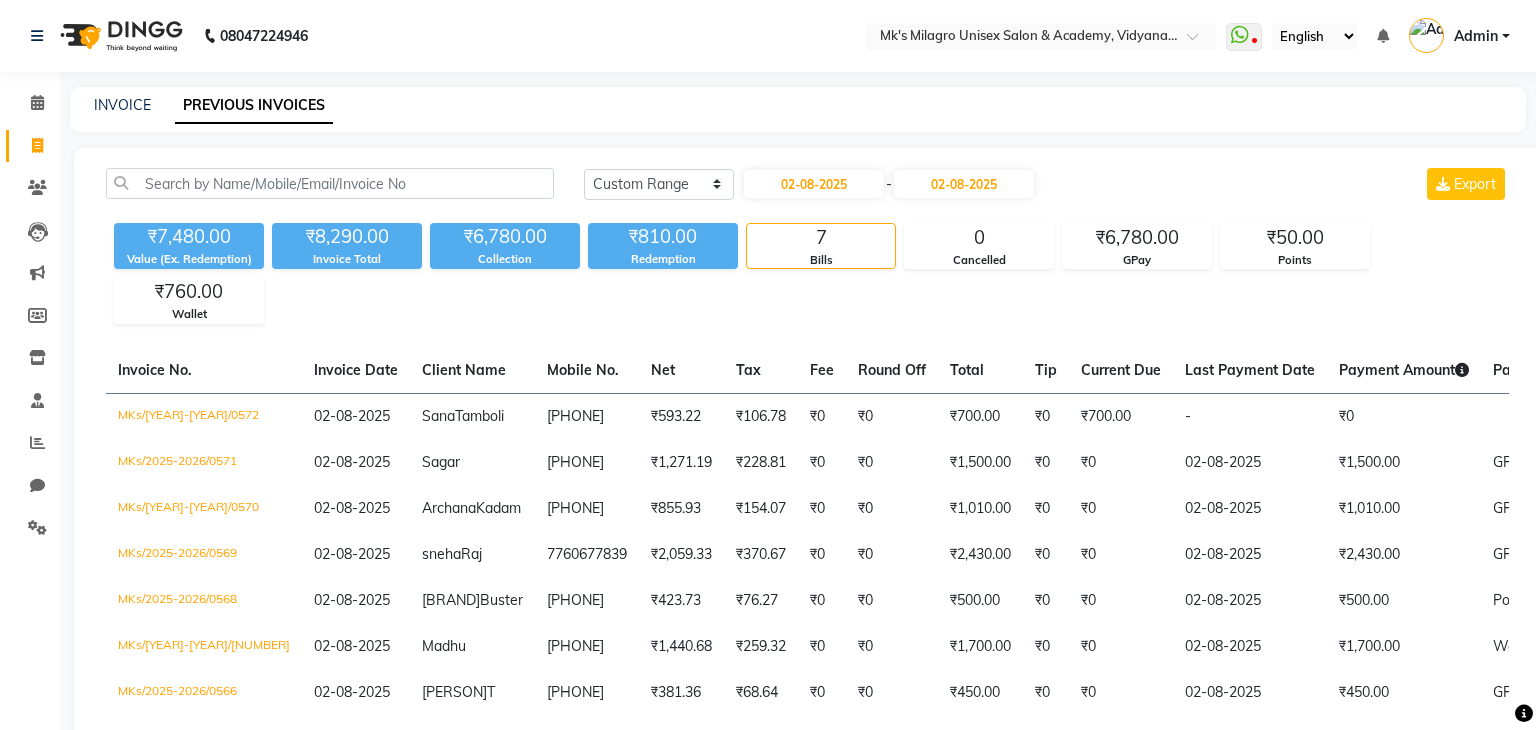 select on "service" 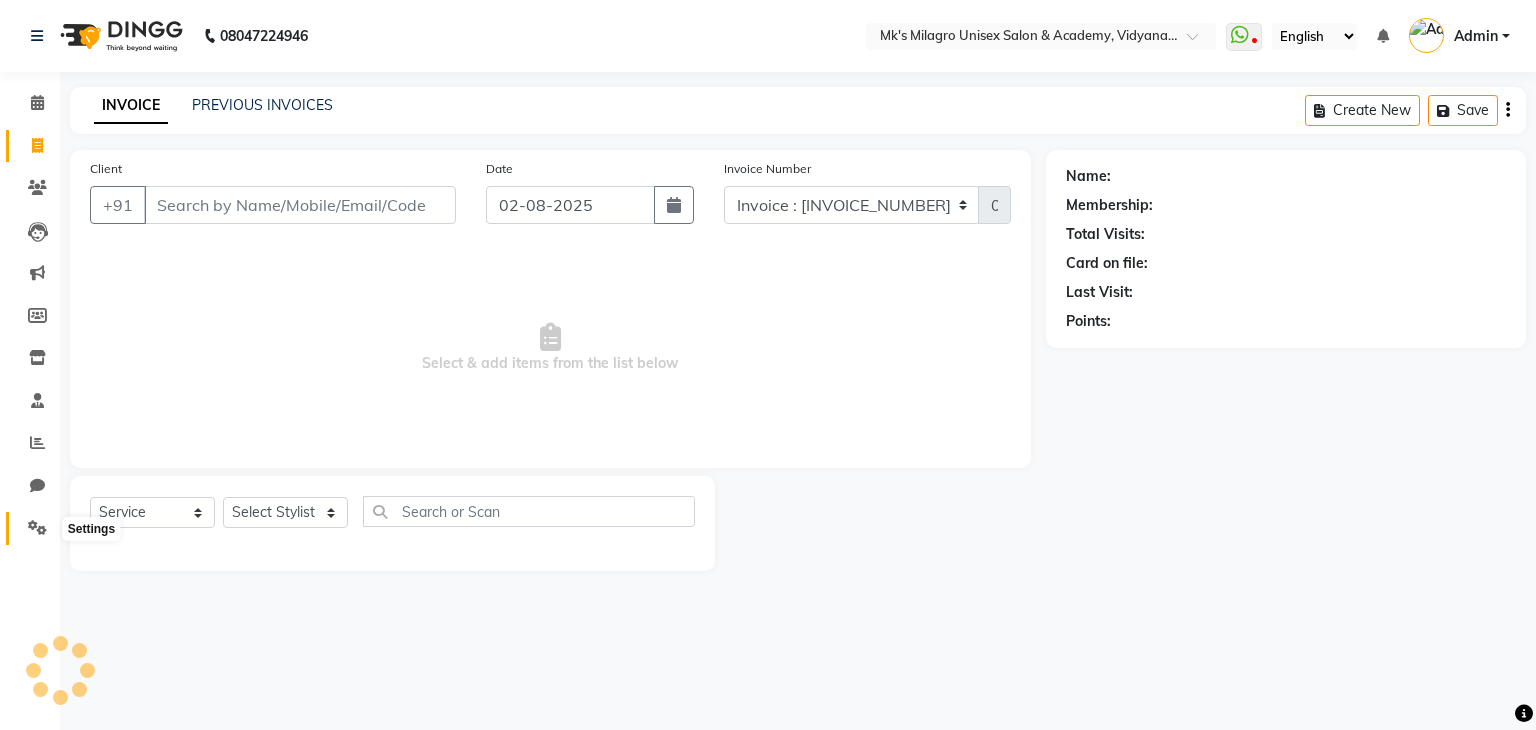 click 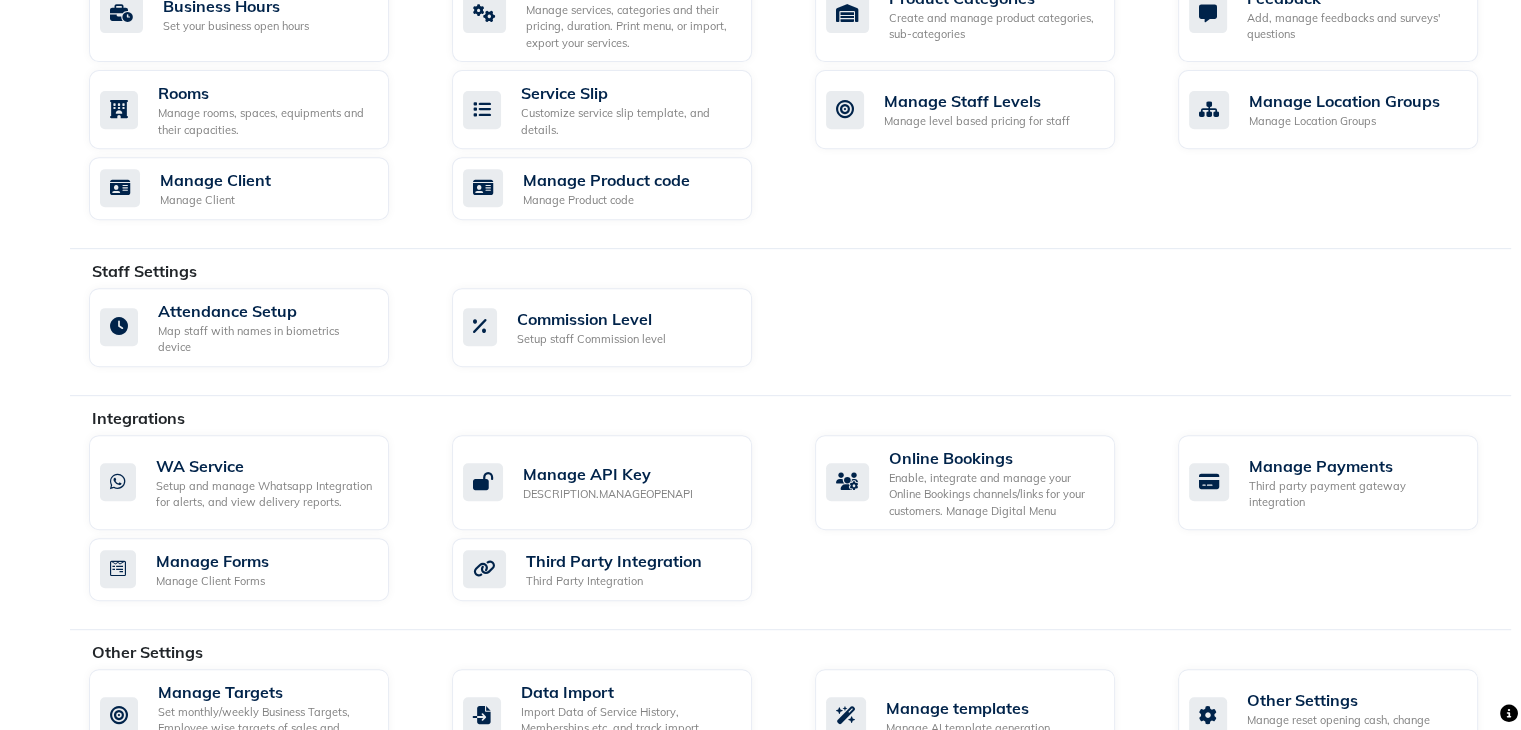 scroll, scrollTop: 0, scrollLeft: 0, axis: both 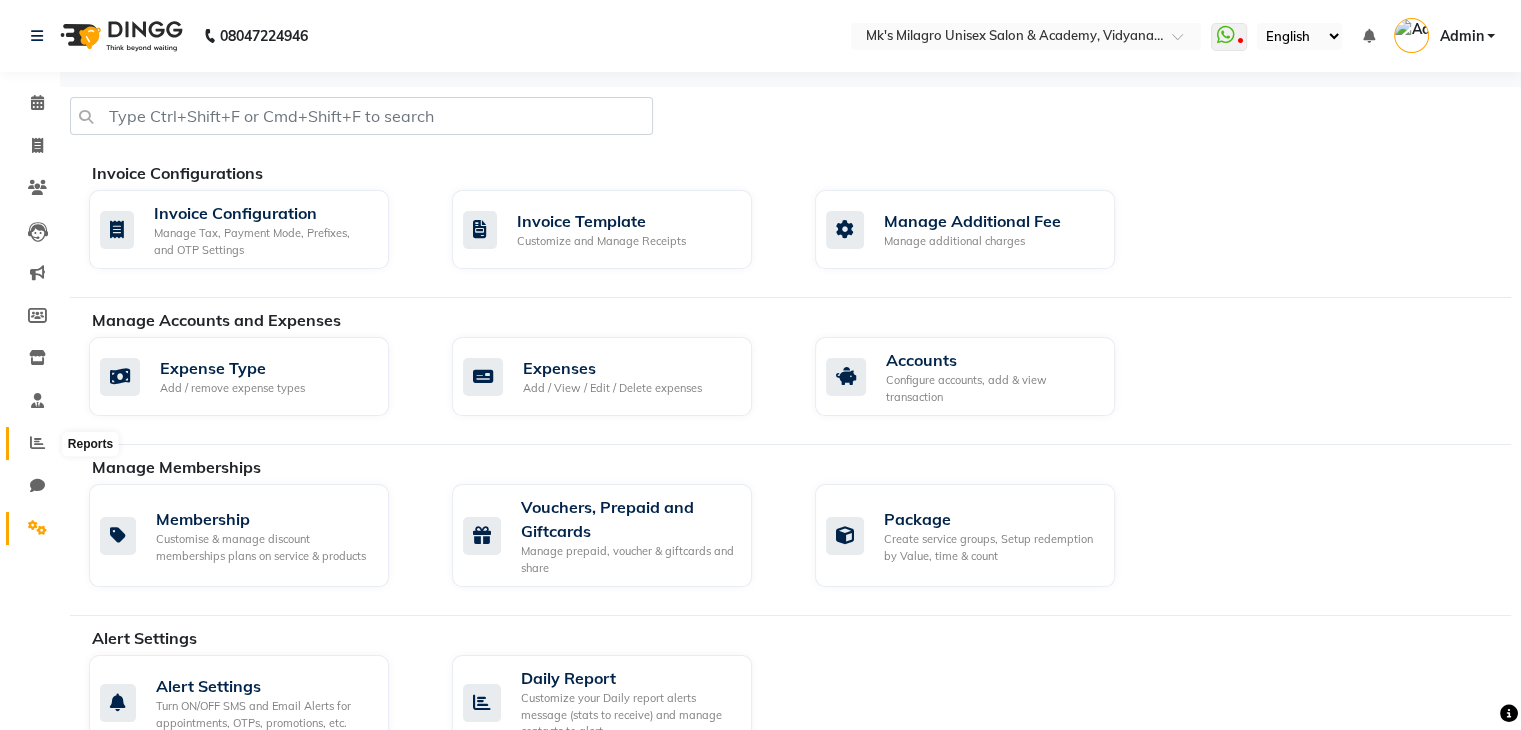 click 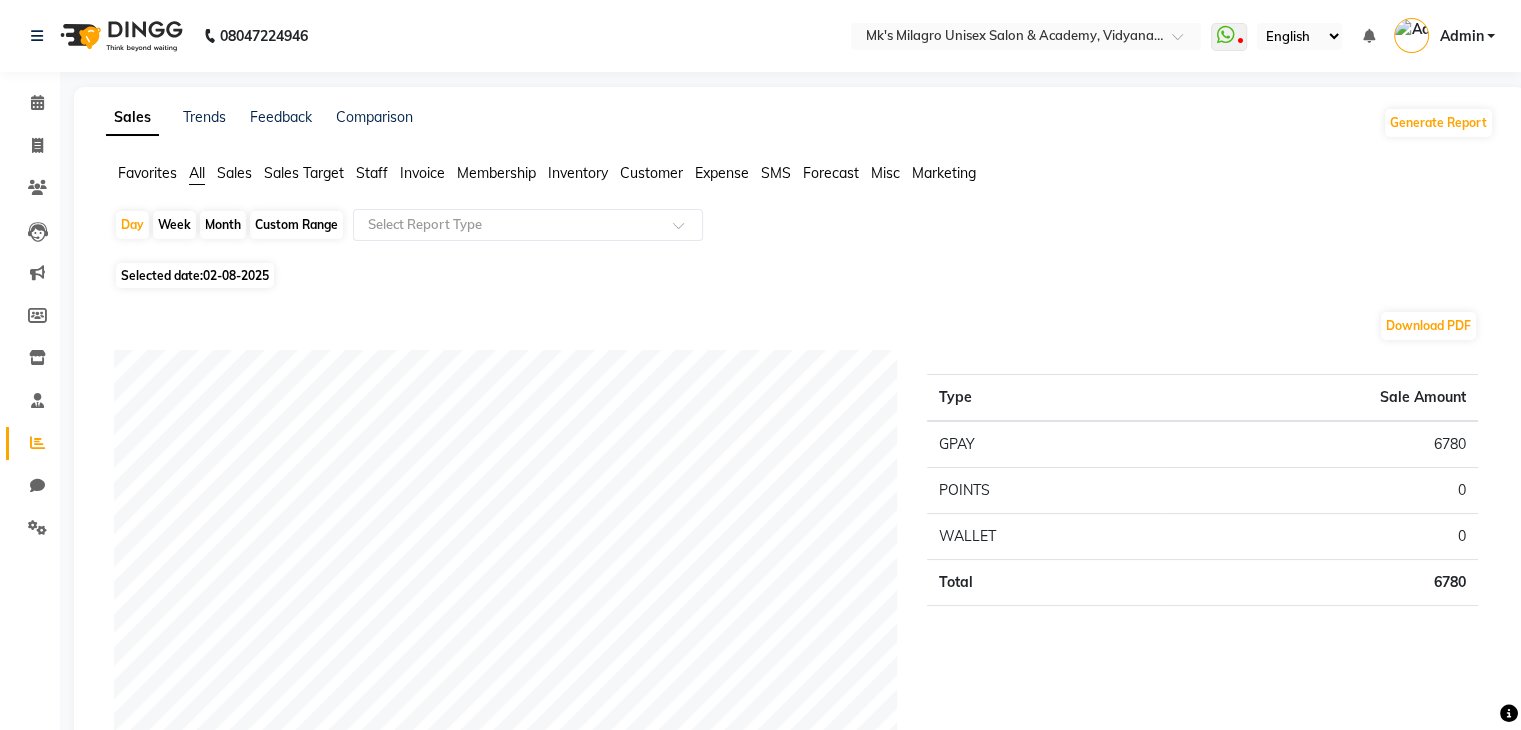 click on "Sales" 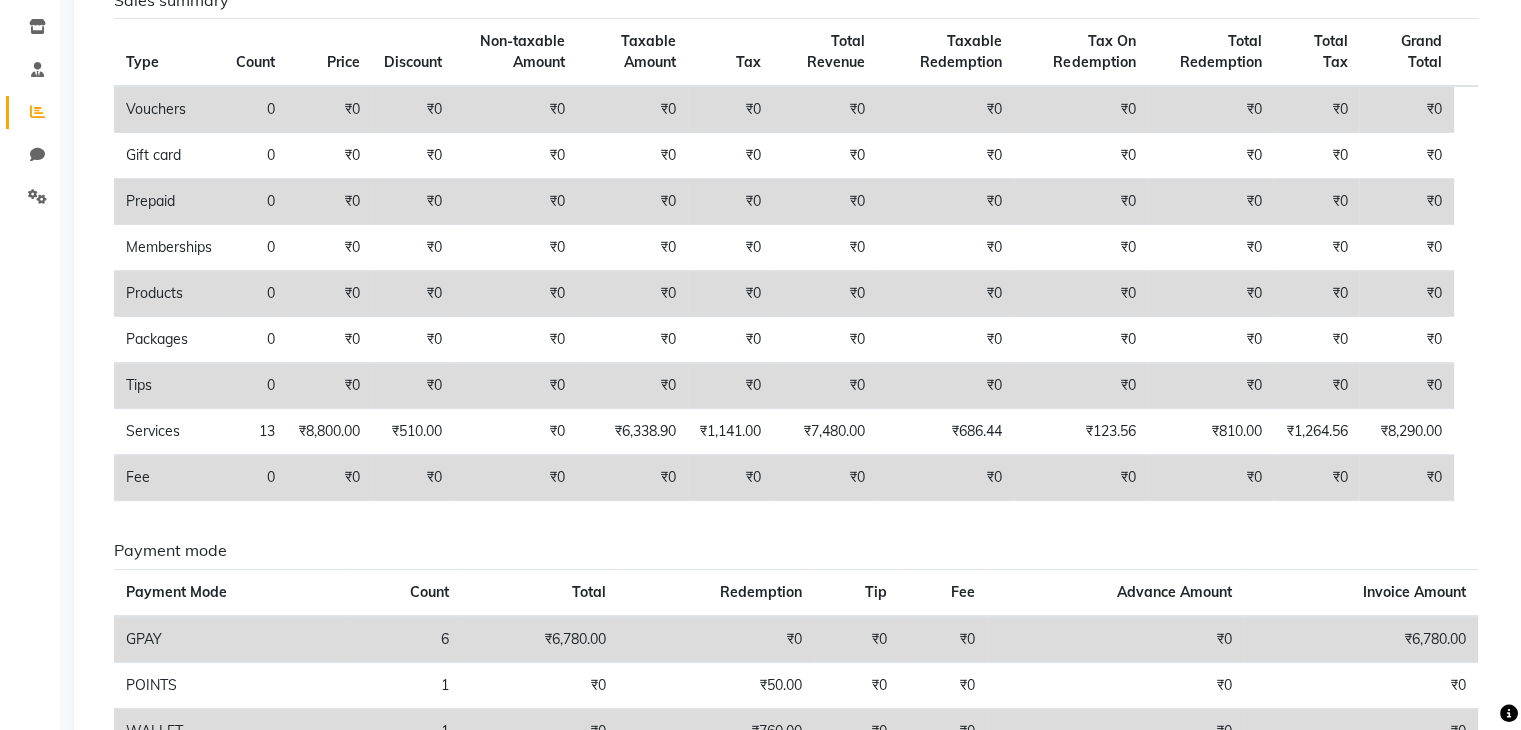 scroll, scrollTop: 335, scrollLeft: 0, axis: vertical 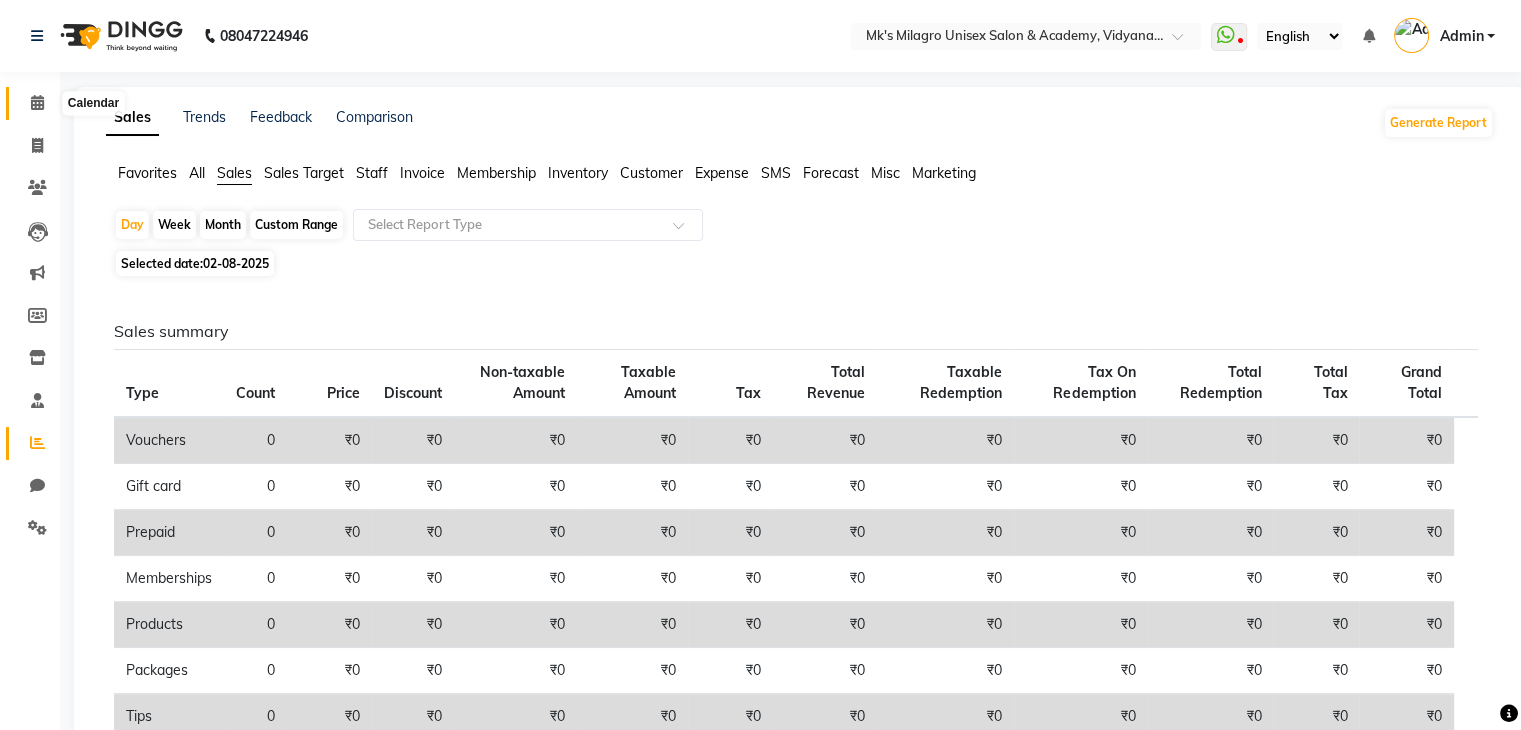 click 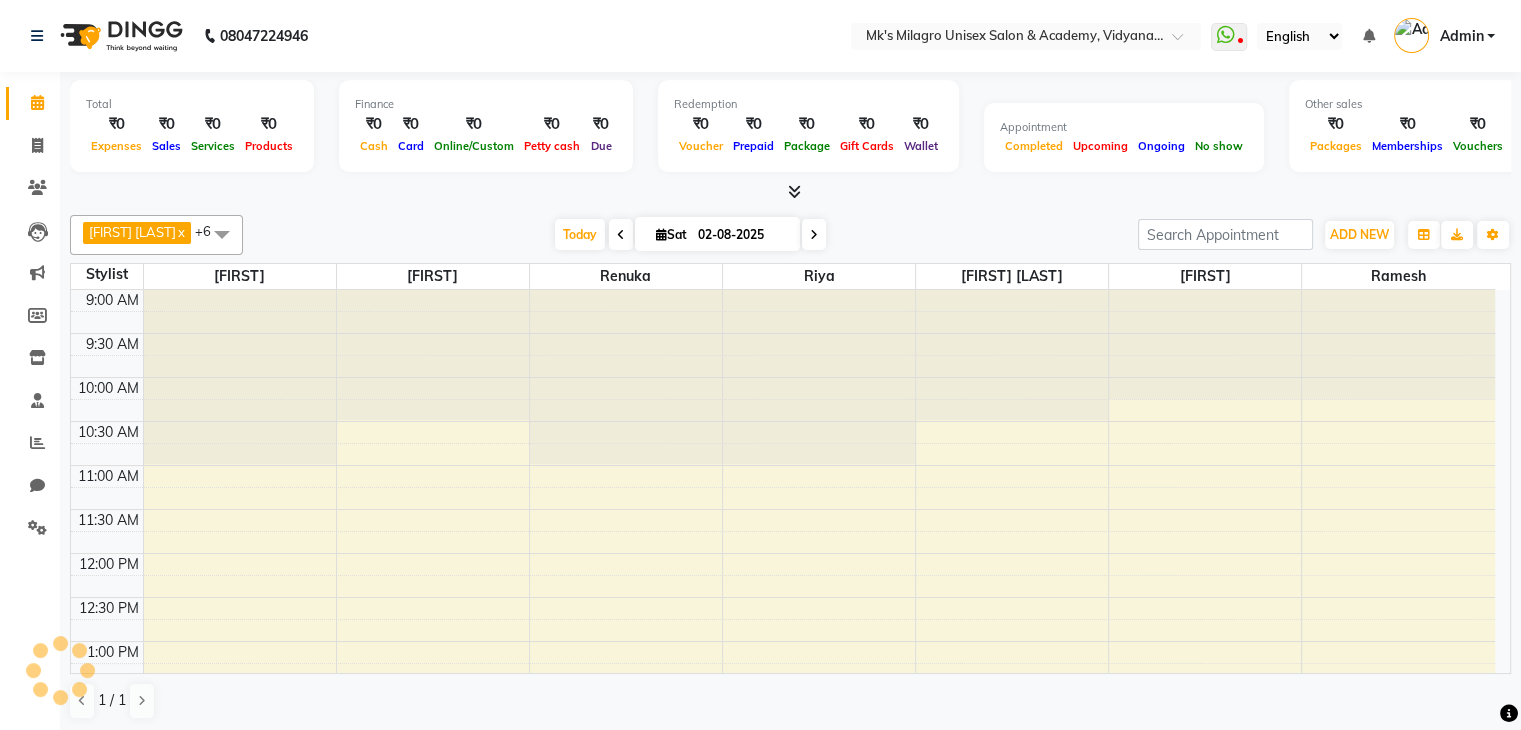 scroll, scrollTop: 0, scrollLeft: 0, axis: both 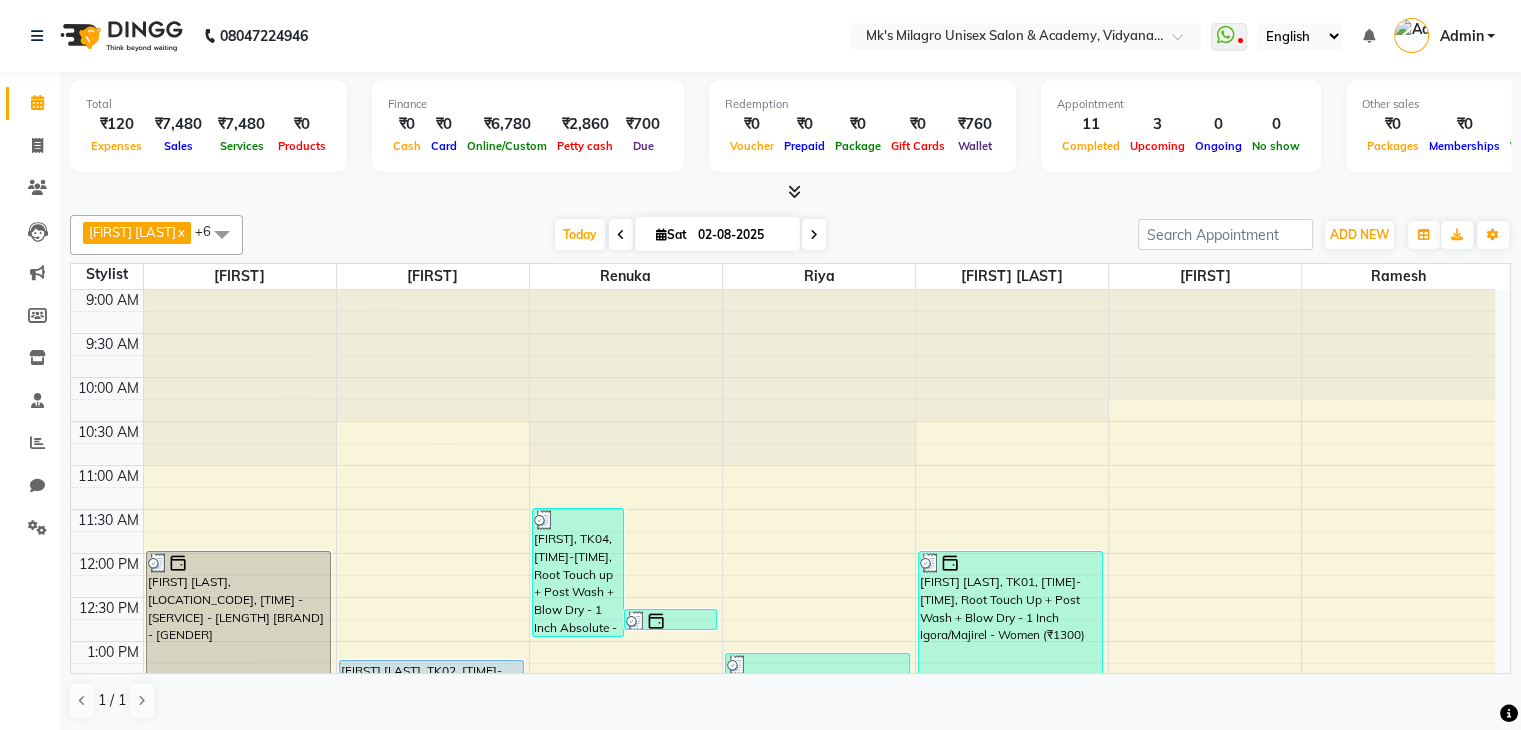 click on "Total ₹120 Expenses ₹7,480 Sales ₹7,480 Services ₹0 Products Finance ₹0 Cash ₹0 Card ₹6,780 Online/Custom ₹2,860 Petty cash ₹700 Due Redemption ₹0 Voucher ₹0 Prepaid ₹0 Package ₹0 Gift Cards ₹760 Wallet Appointment 11 Completed 3 Upcoming 0 Ongoing 0 No show Other sales ₹0 Packages ₹0 Memberships ₹0 Vouchers ₹0 Prepaids ₹0 Gift Cards" at bounding box center (790, 129) 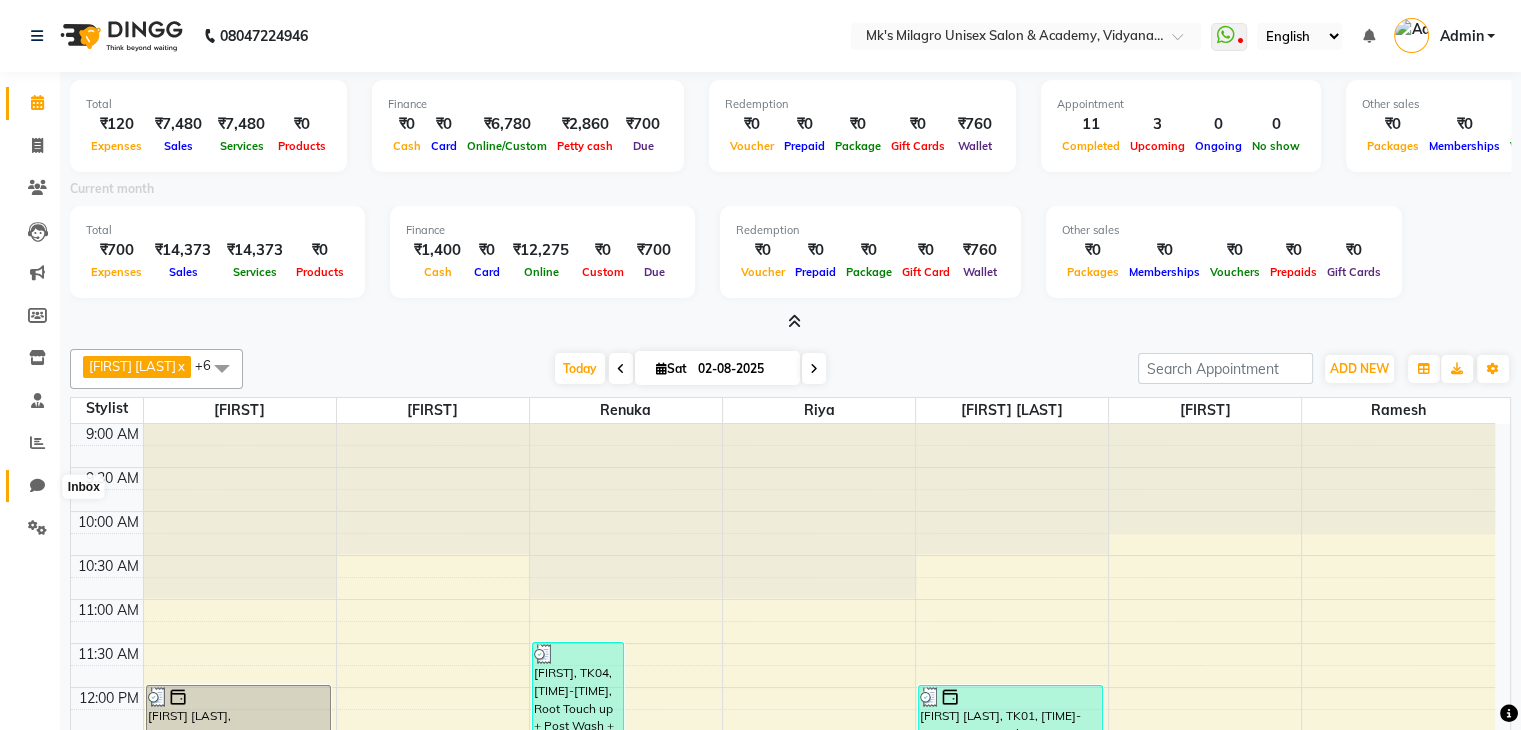 click 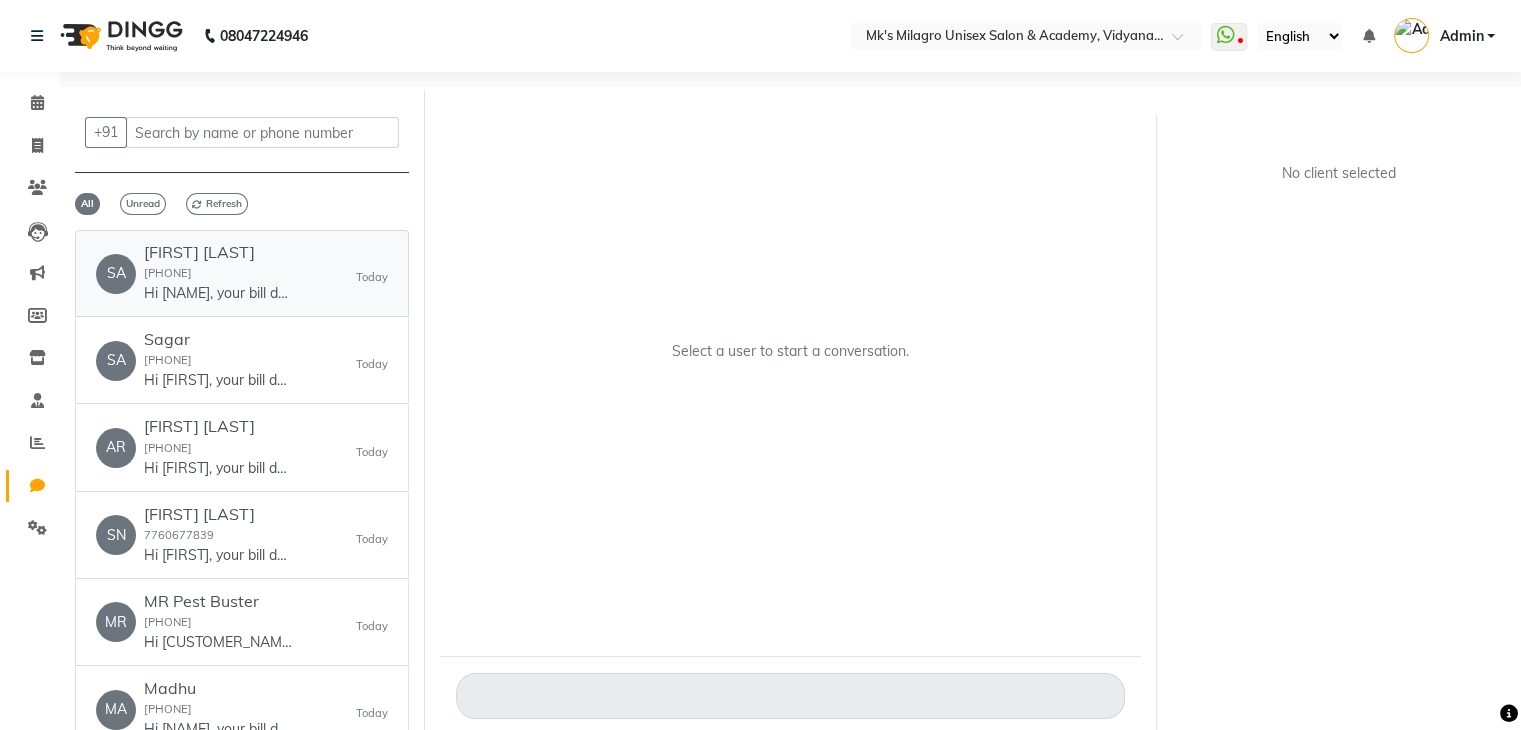 click on "Hi [NAME], your bill details of service on today at Mk's Milagro Unisex Salon, Tingre Nagar.Please click the link to download your invoice ww4.in/a?c=GoehJh . Kindly rate us ww4.in/a?c=1iKaXD - Milagro" 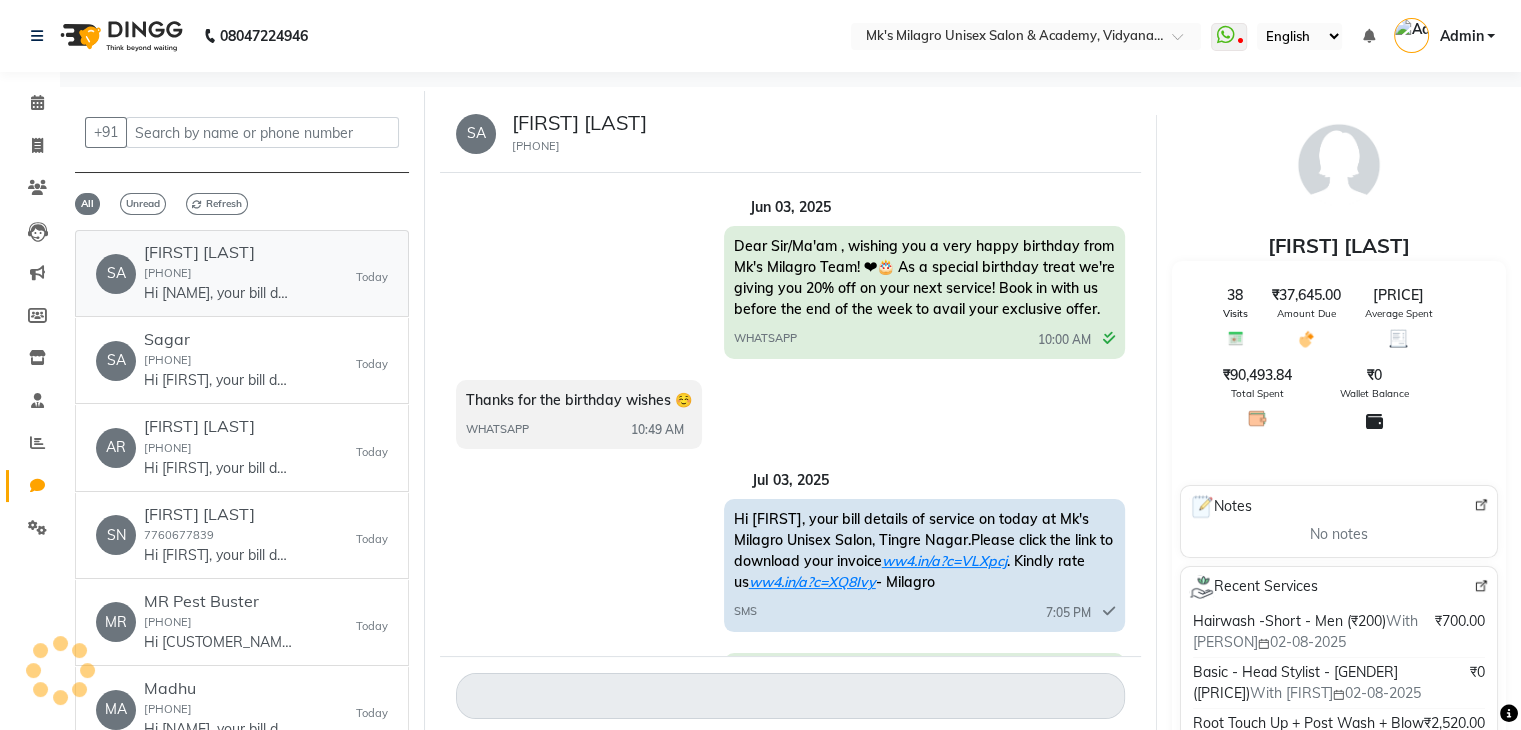 scroll, scrollTop: 456, scrollLeft: 0, axis: vertical 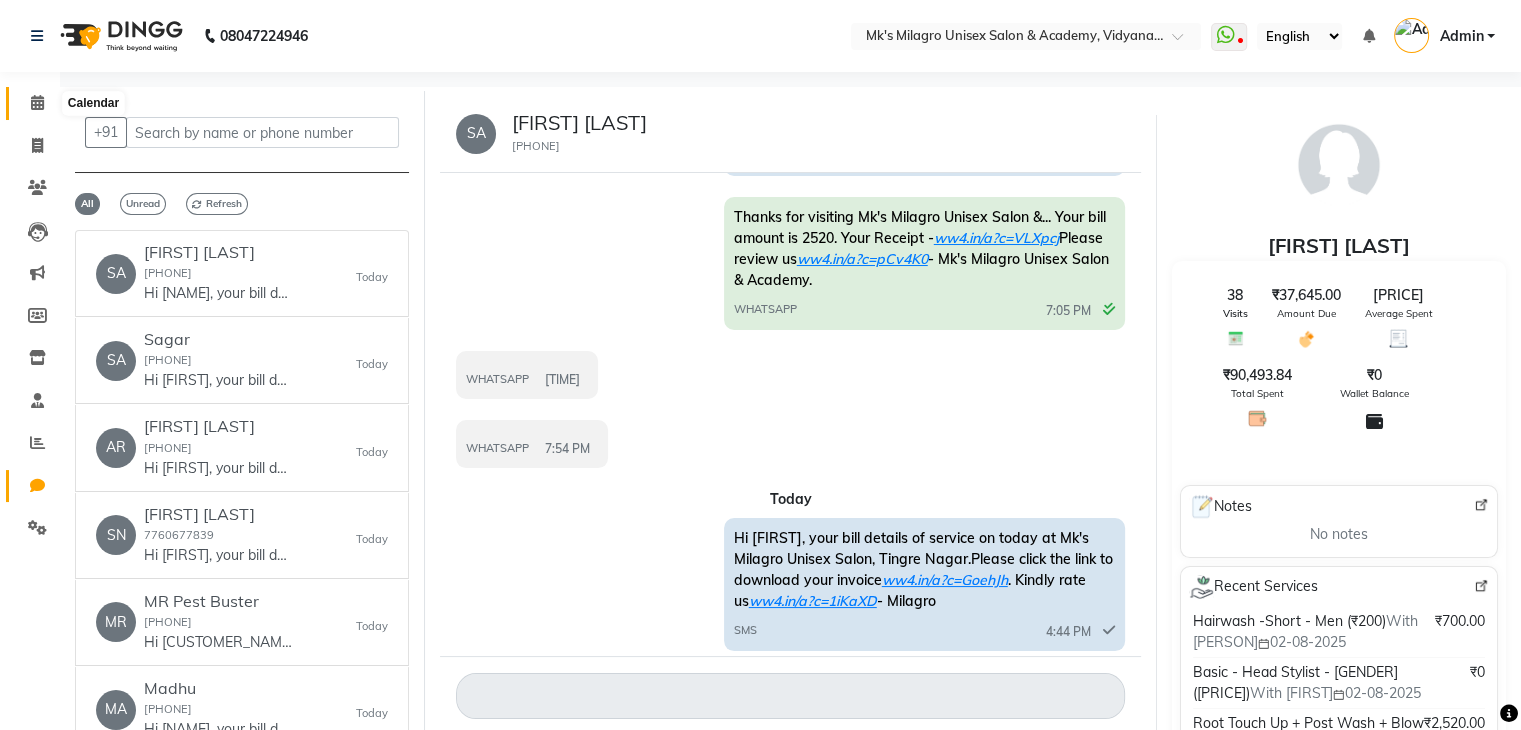 click 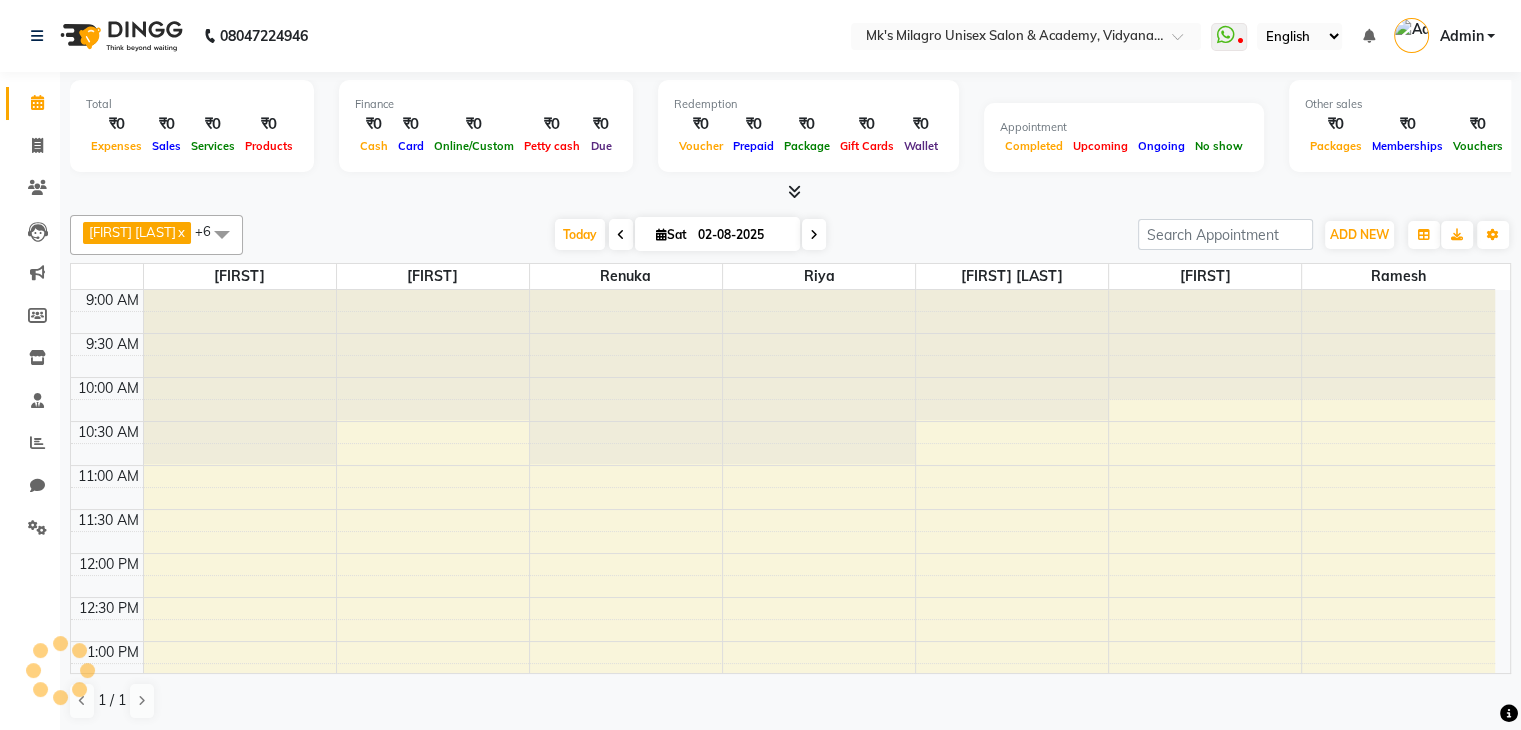 scroll, scrollTop: 0, scrollLeft: 0, axis: both 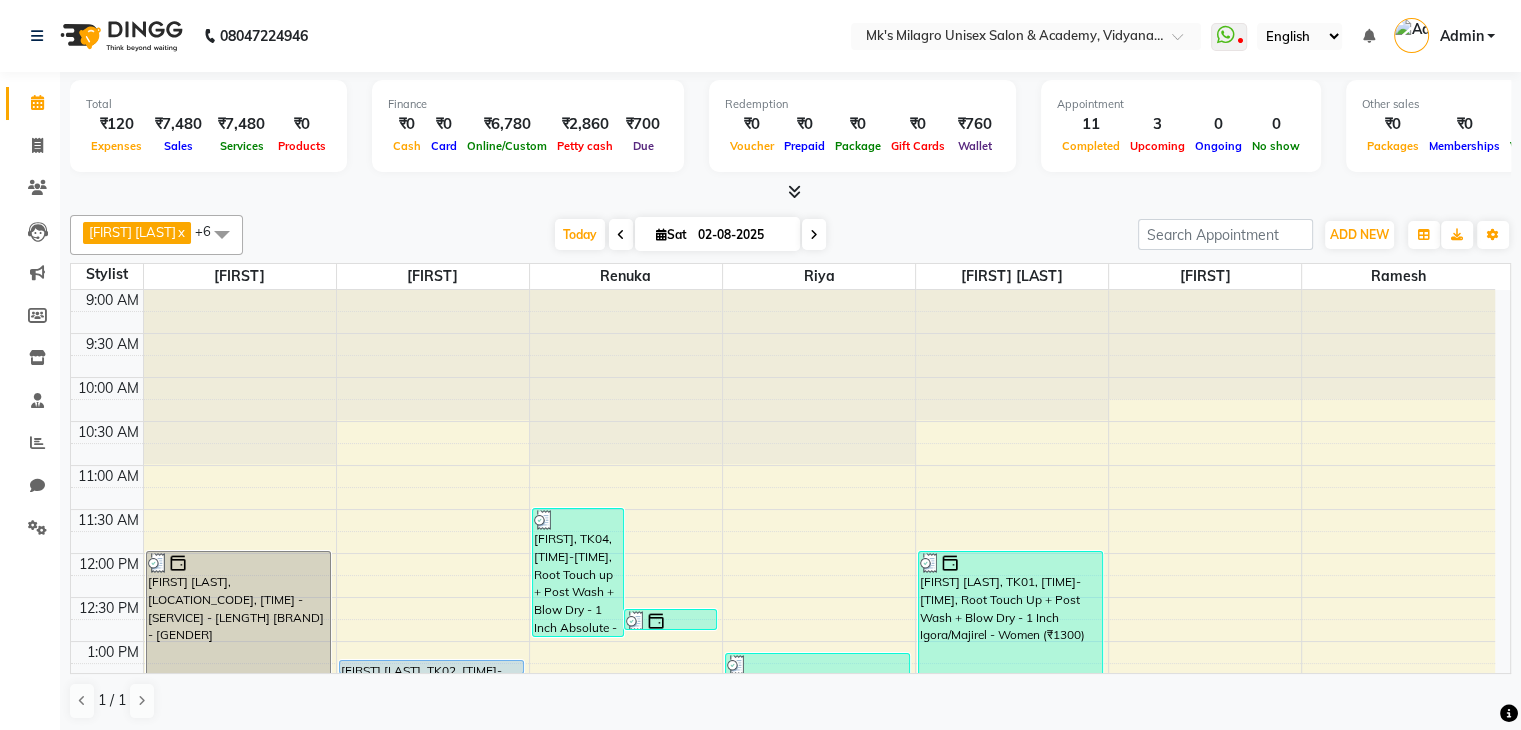 click at bounding box center (814, 235) 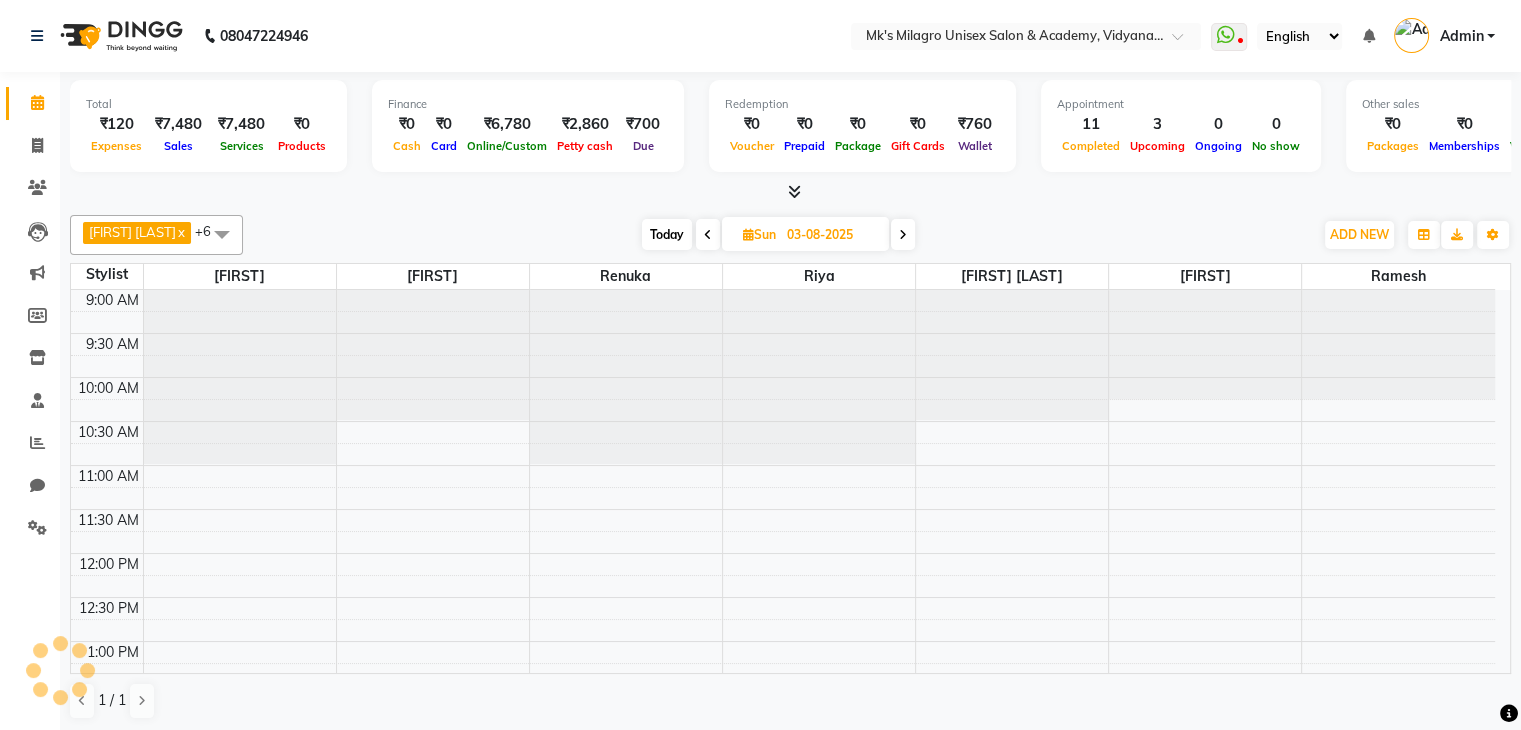 scroll, scrollTop: 663, scrollLeft: 0, axis: vertical 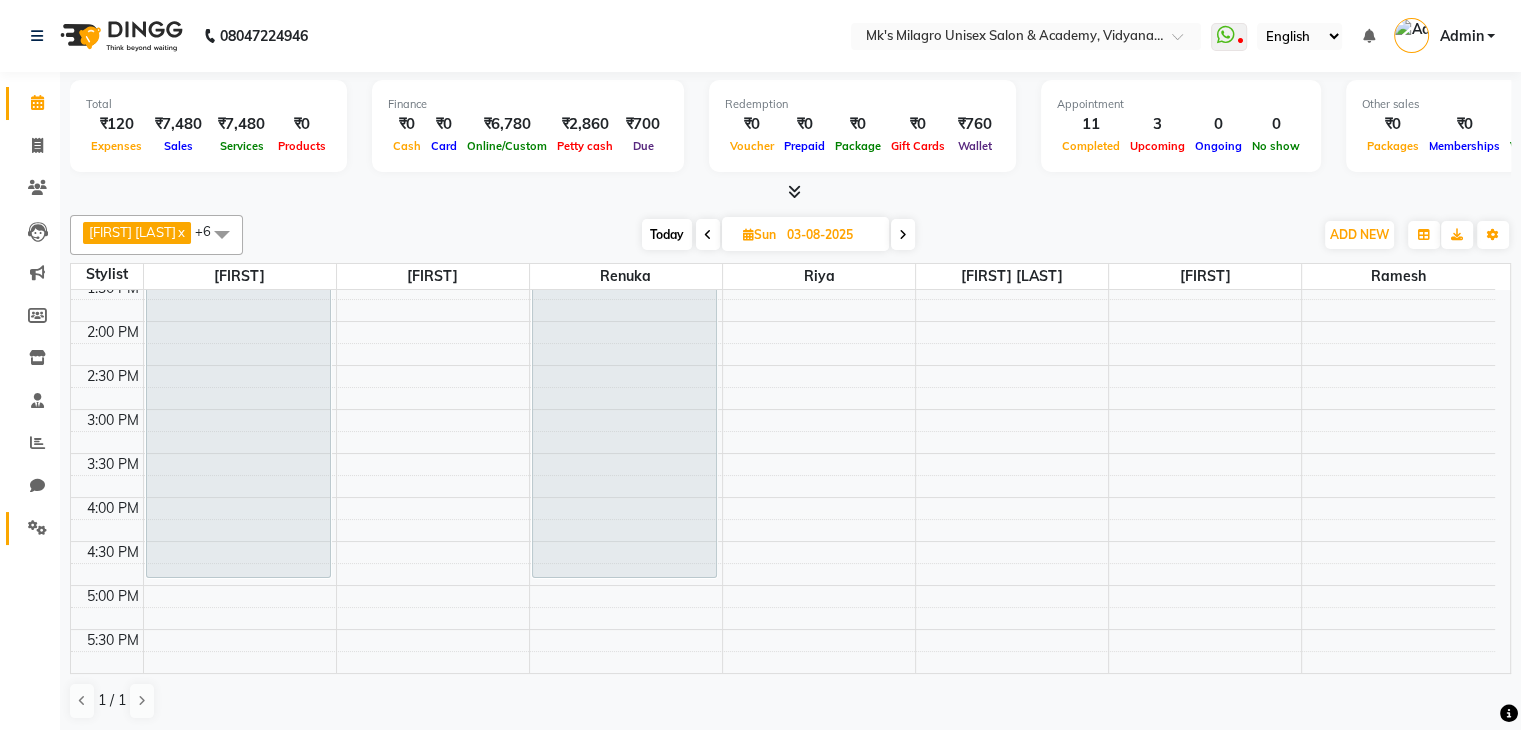 click on "Settings" 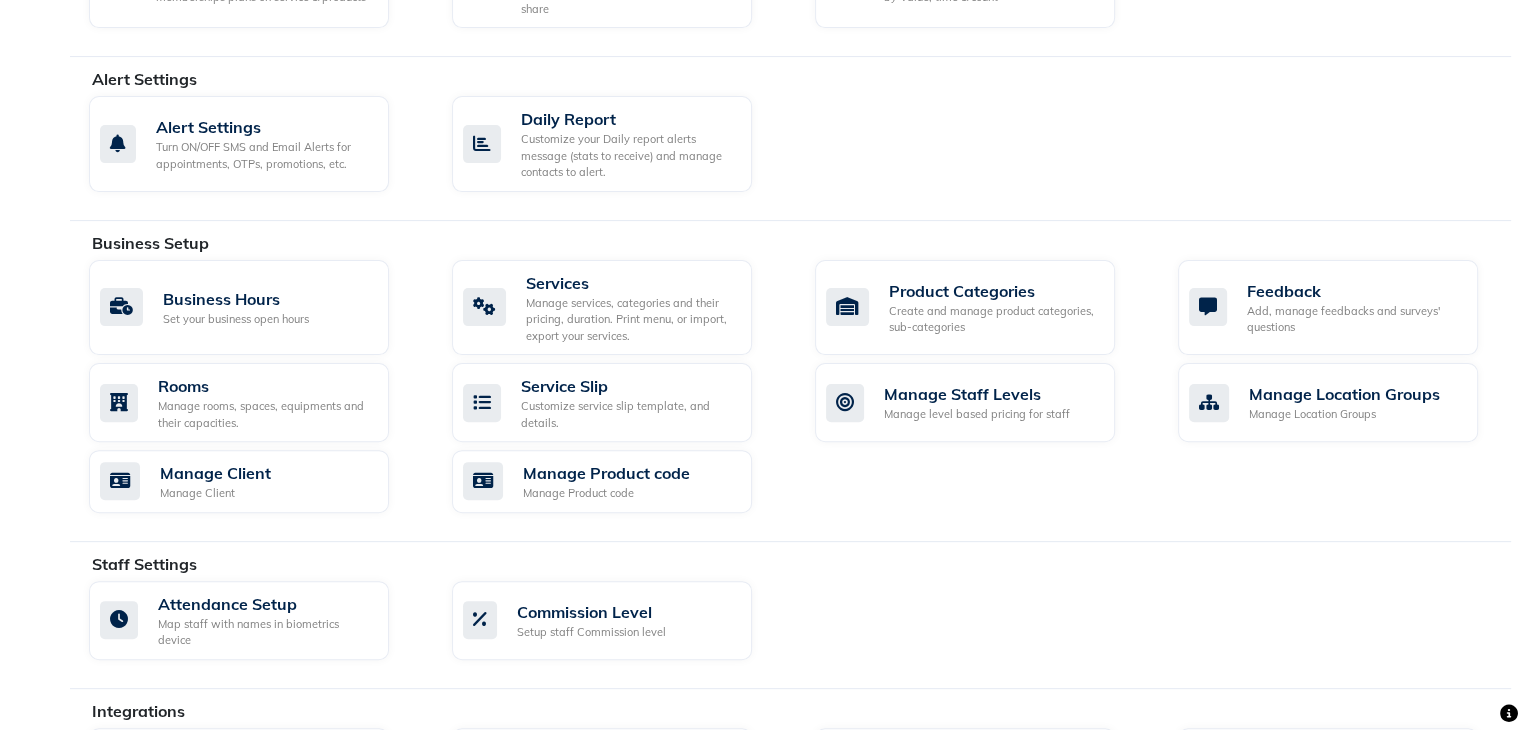 scroll, scrollTop: 0, scrollLeft: 0, axis: both 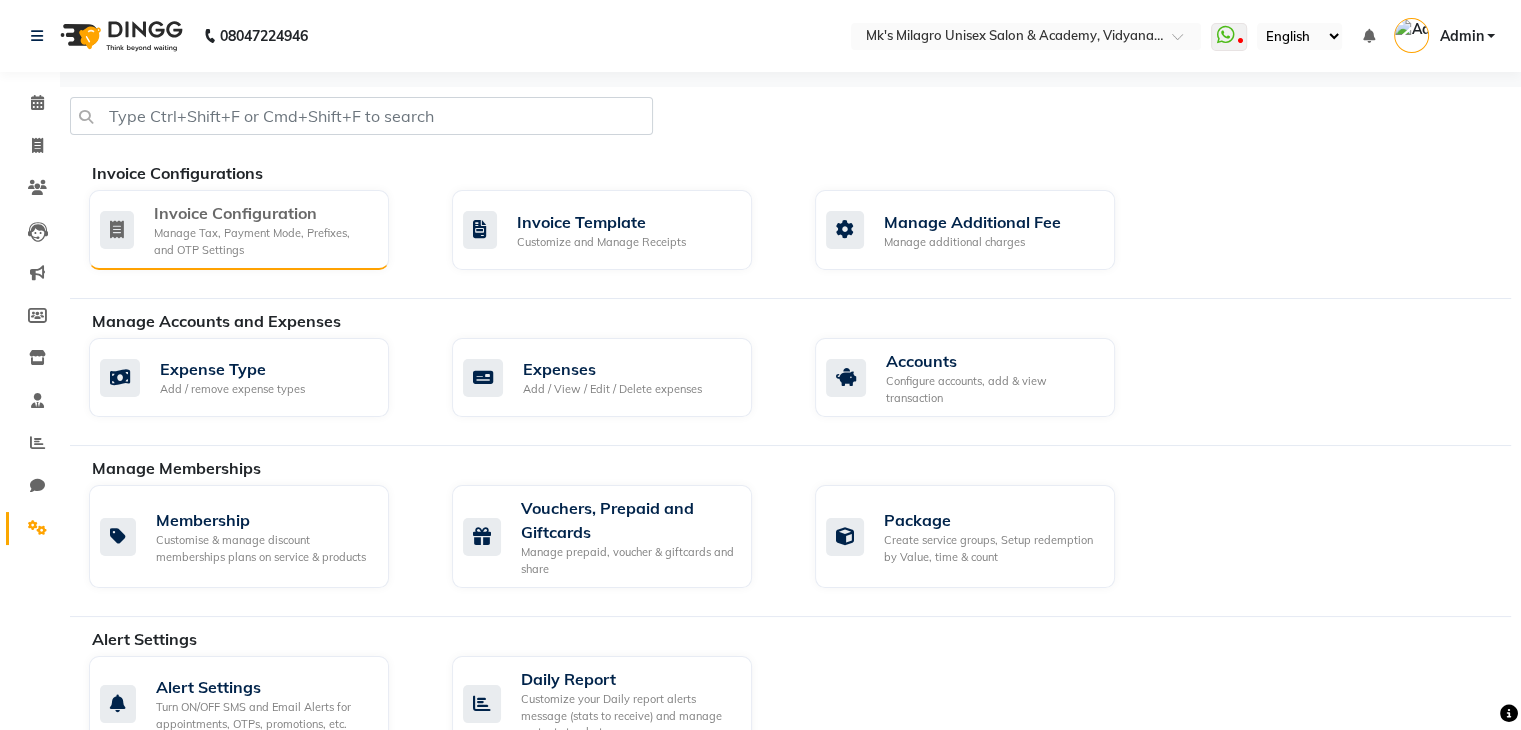click on "Invoice Configuration" 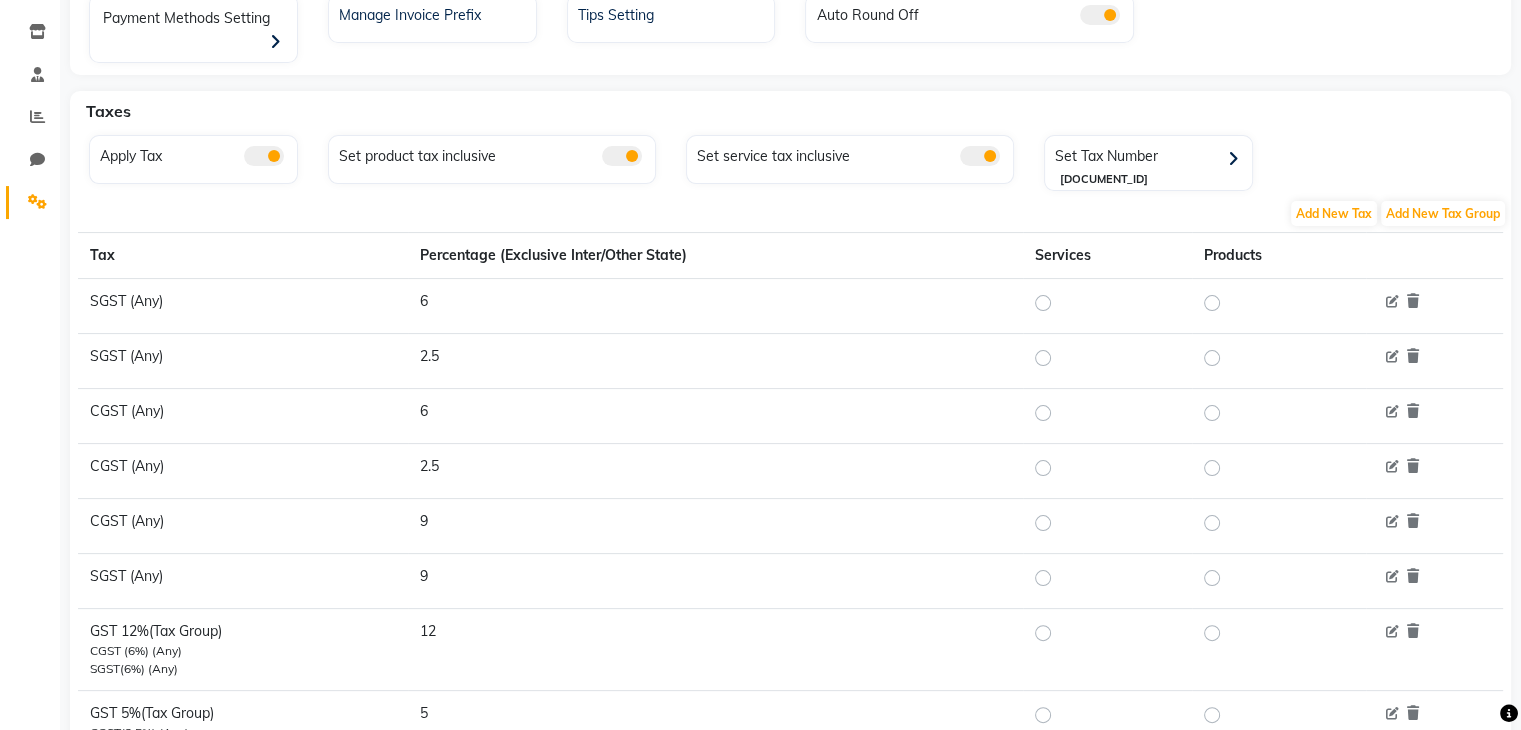 scroll, scrollTop: 0, scrollLeft: 0, axis: both 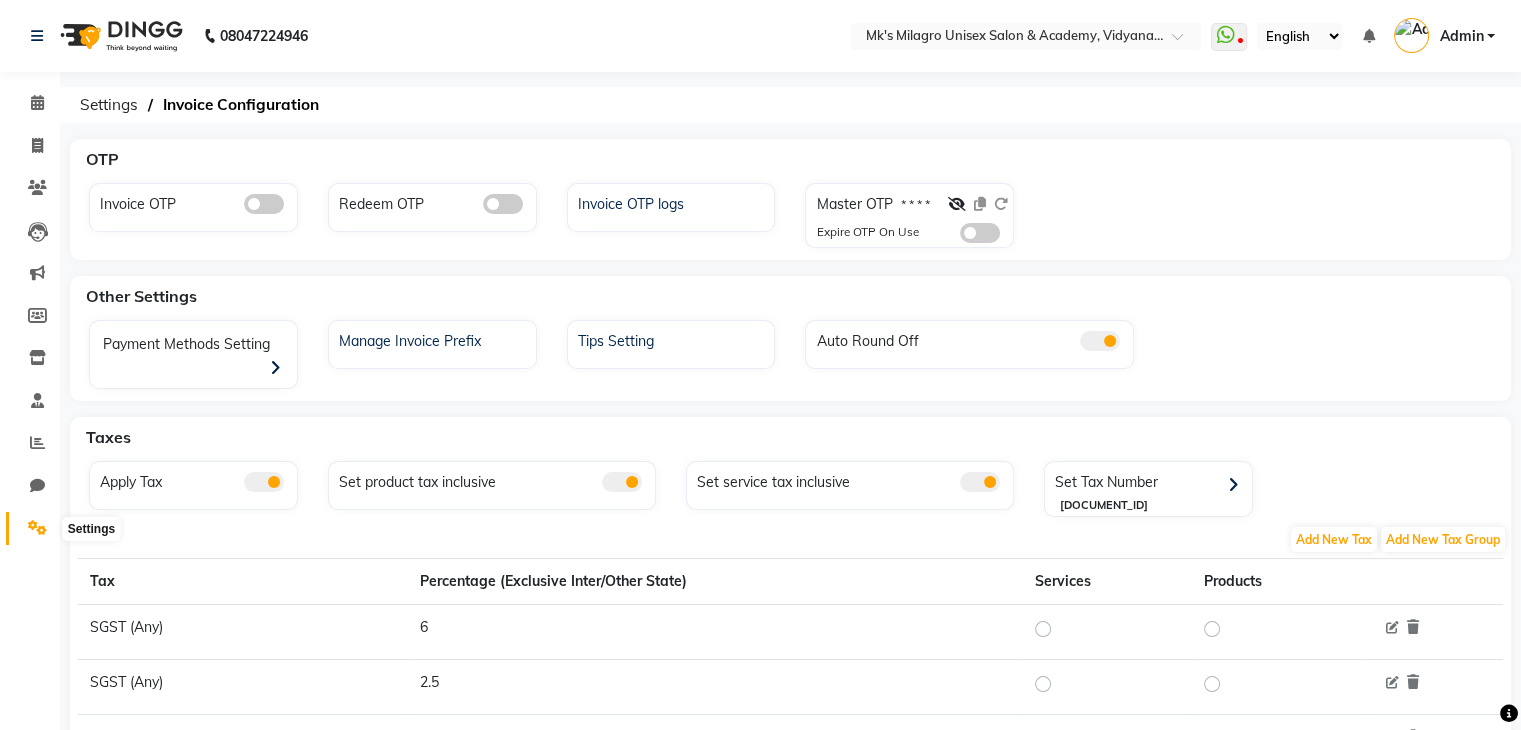 click 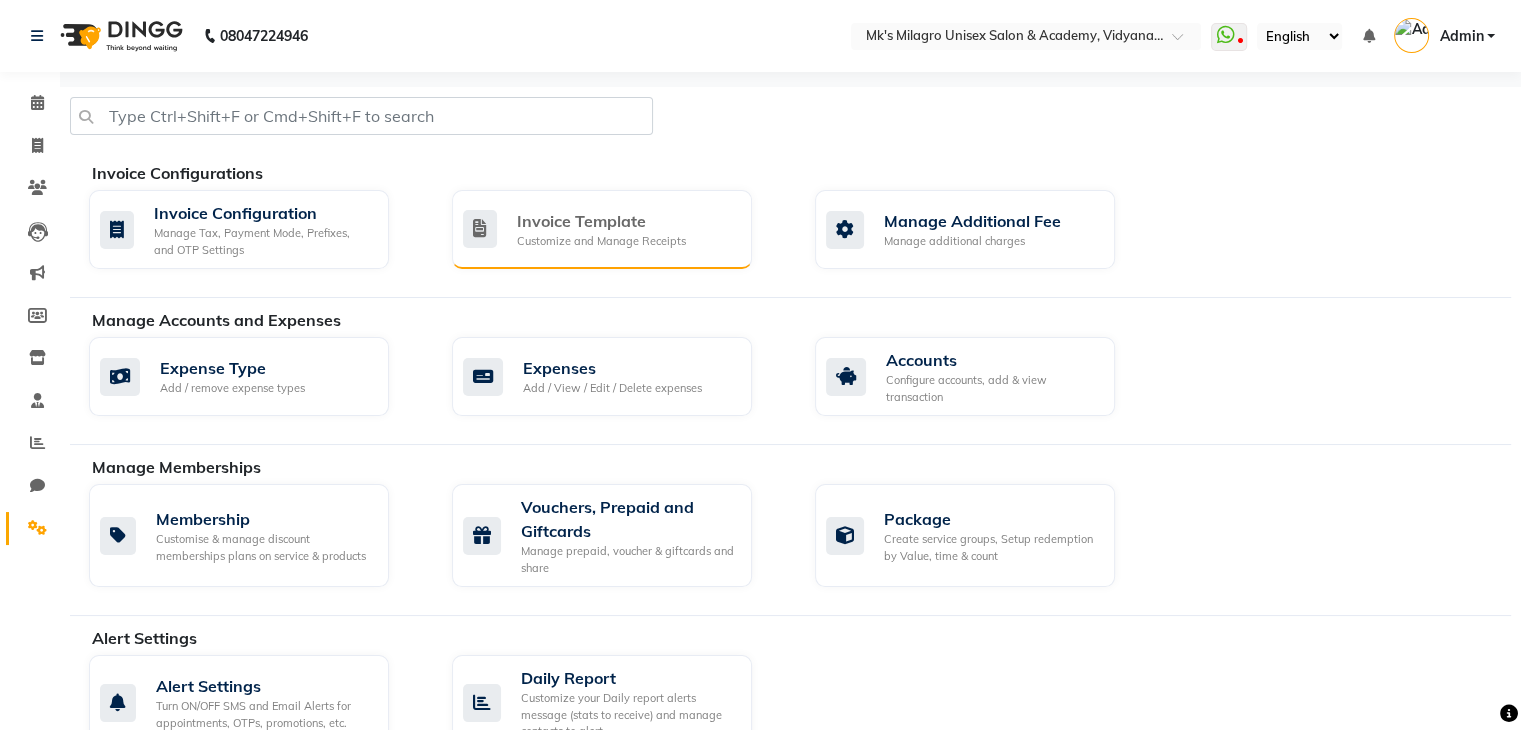click on "Invoice Template Customize and Manage Receipts" 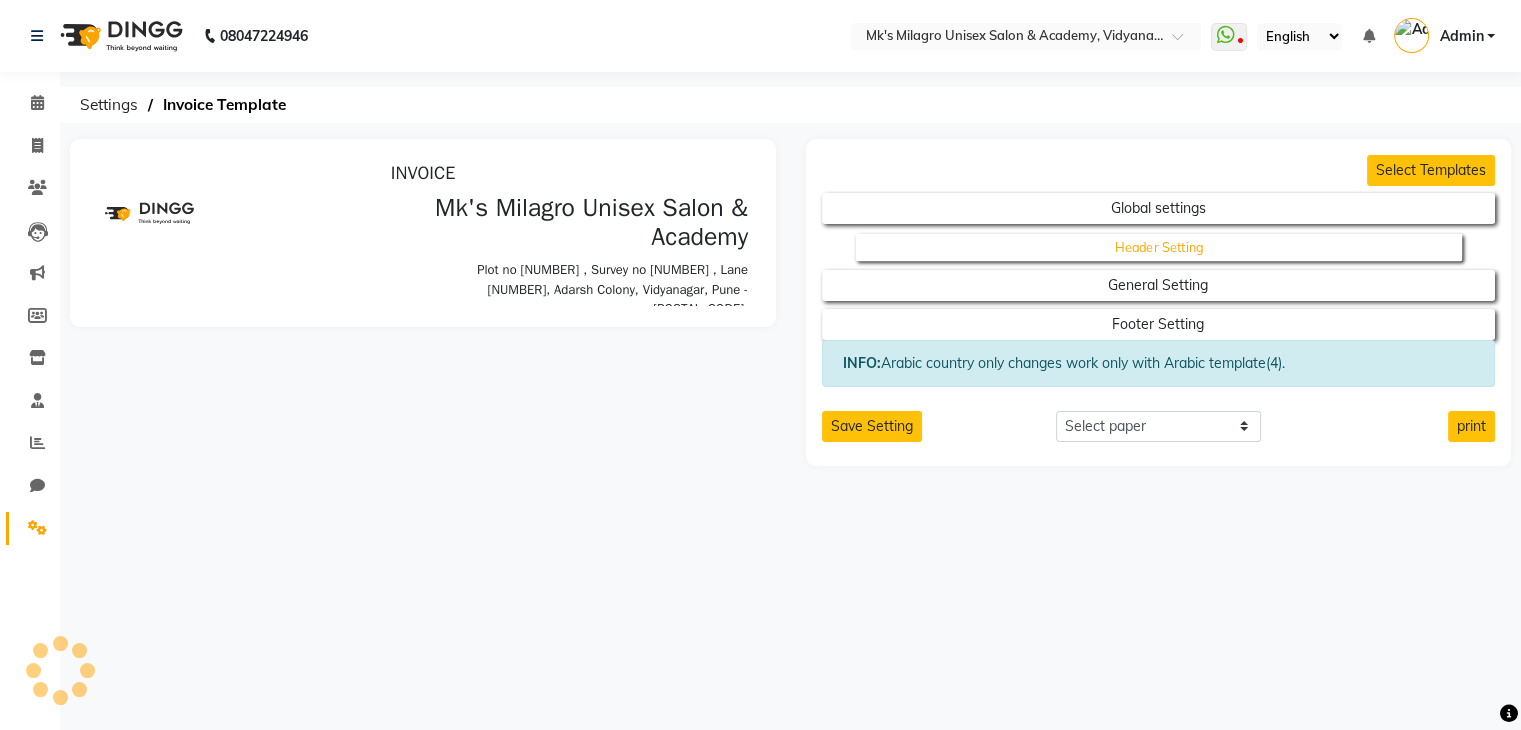 scroll, scrollTop: 0, scrollLeft: 0, axis: both 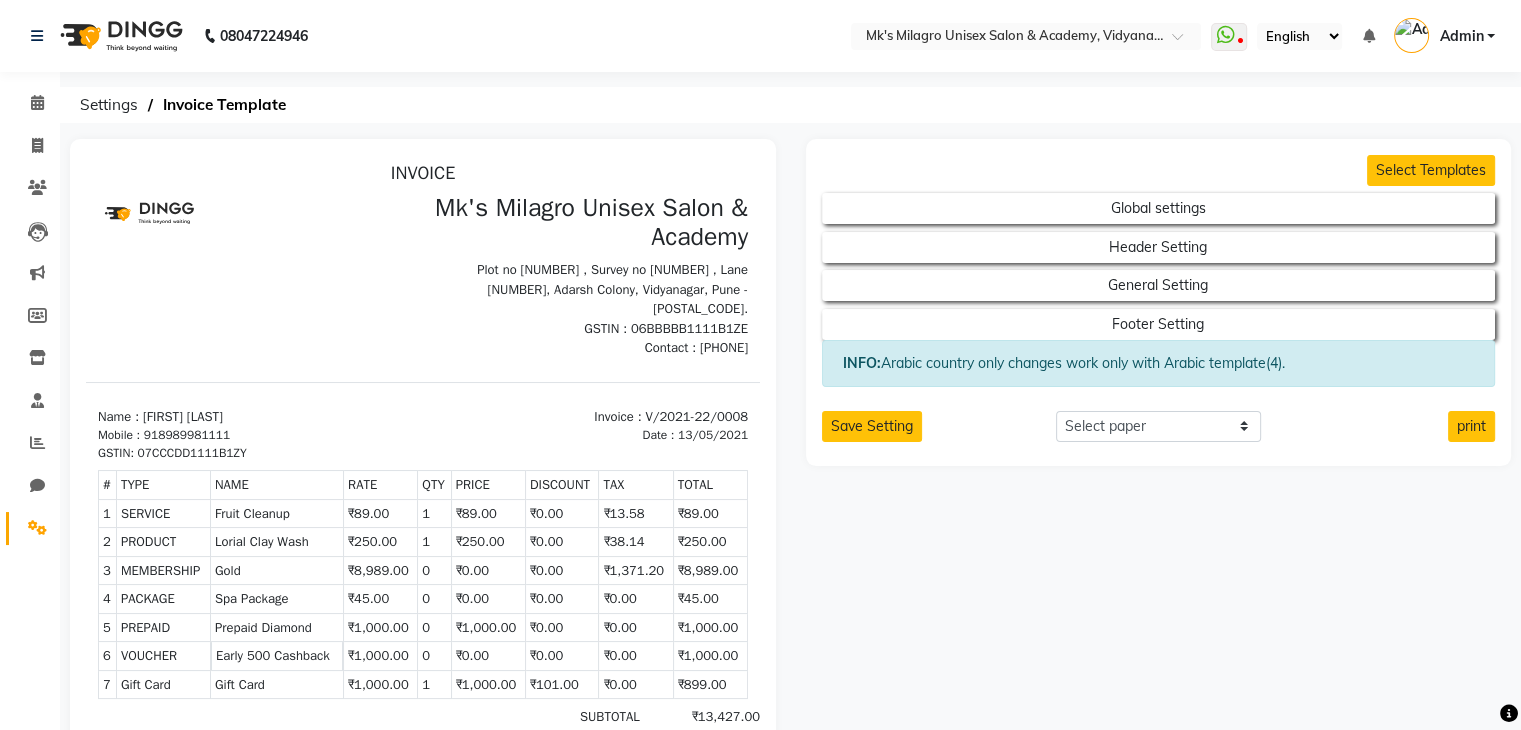 click on "13/05/2021" at bounding box center [713, 435] 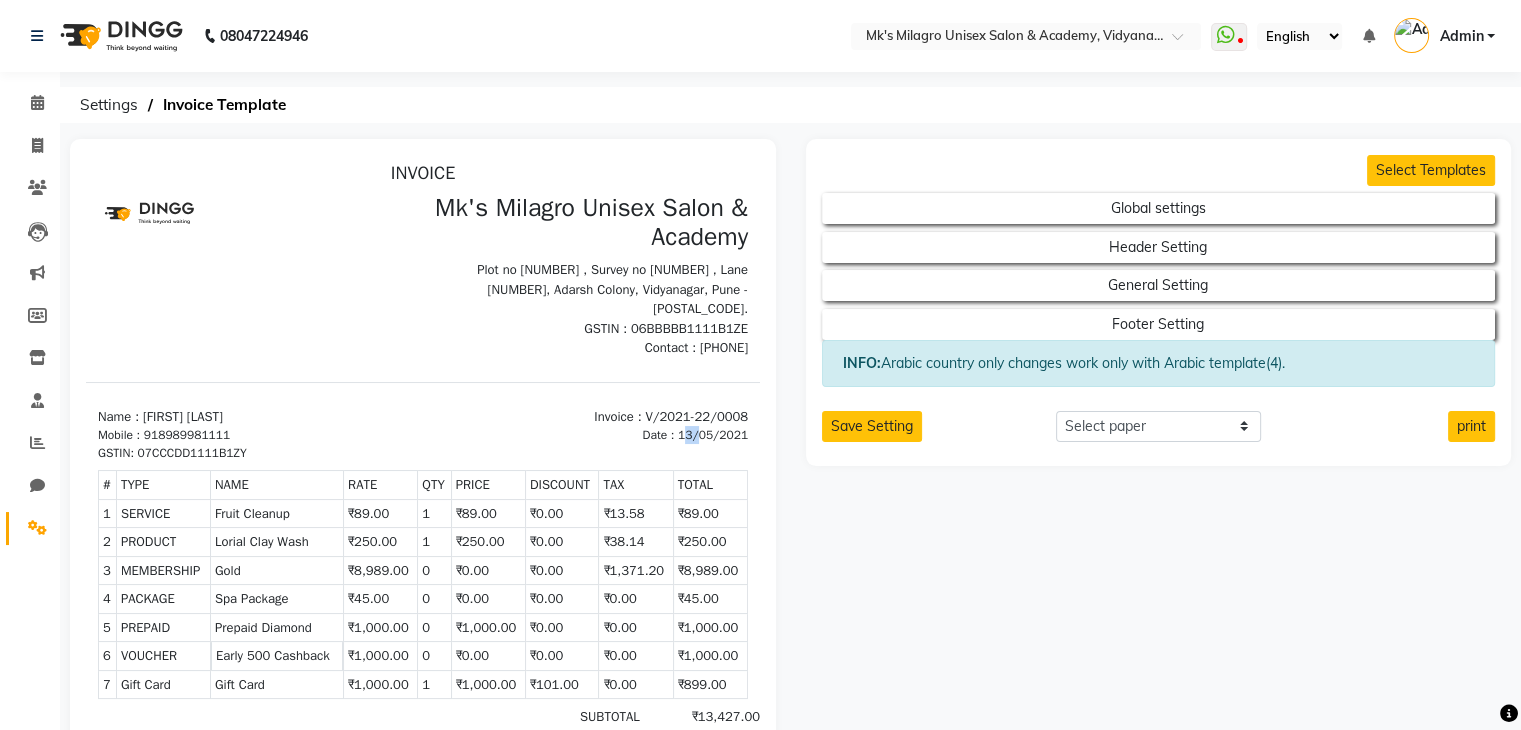 click on "13/05/2021" at bounding box center (713, 435) 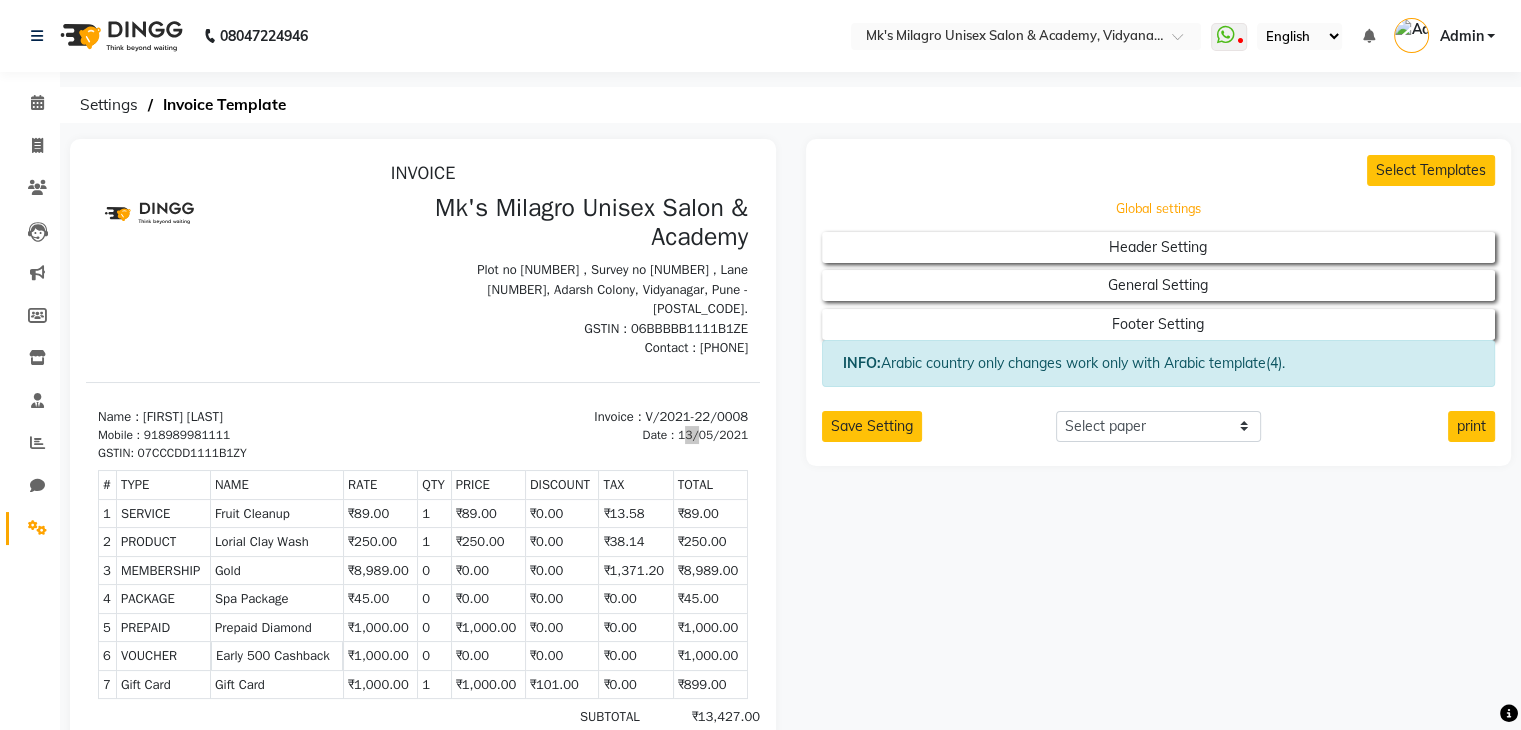 click on "Global settings" at bounding box center [1158, 209] 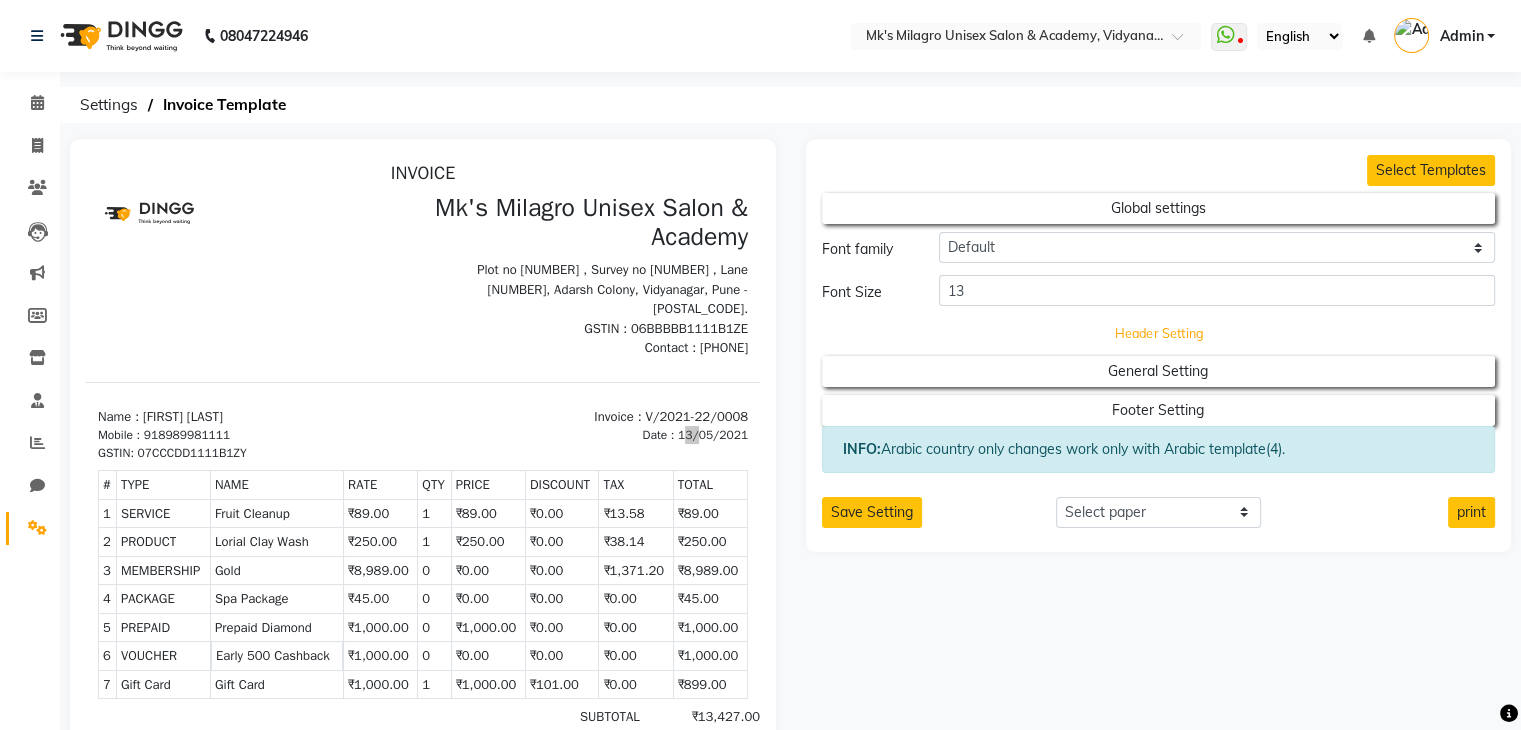 click on "Header Setting" at bounding box center (1159, 208) 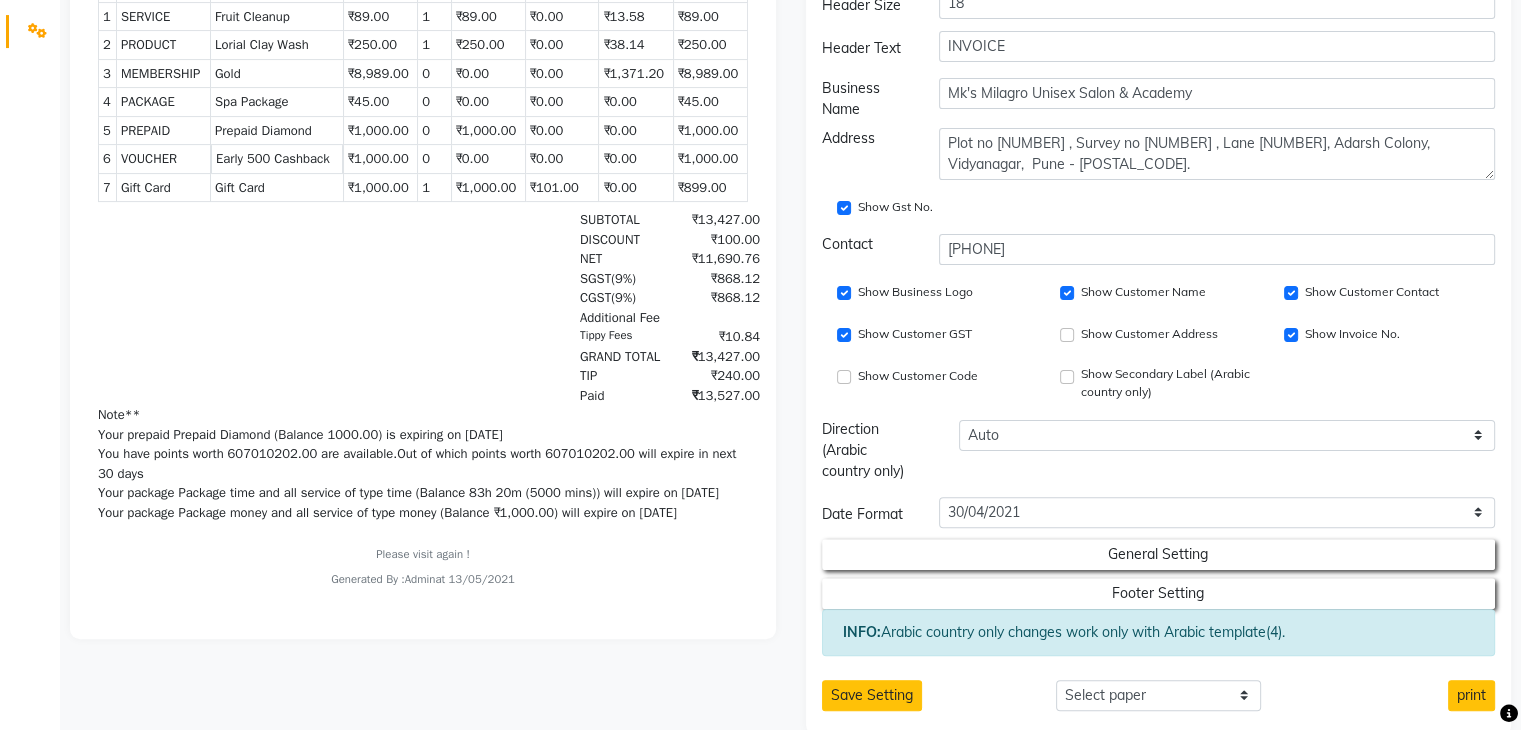 scroll, scrollTop: 530, scrollLeft: 0, axis: vertical 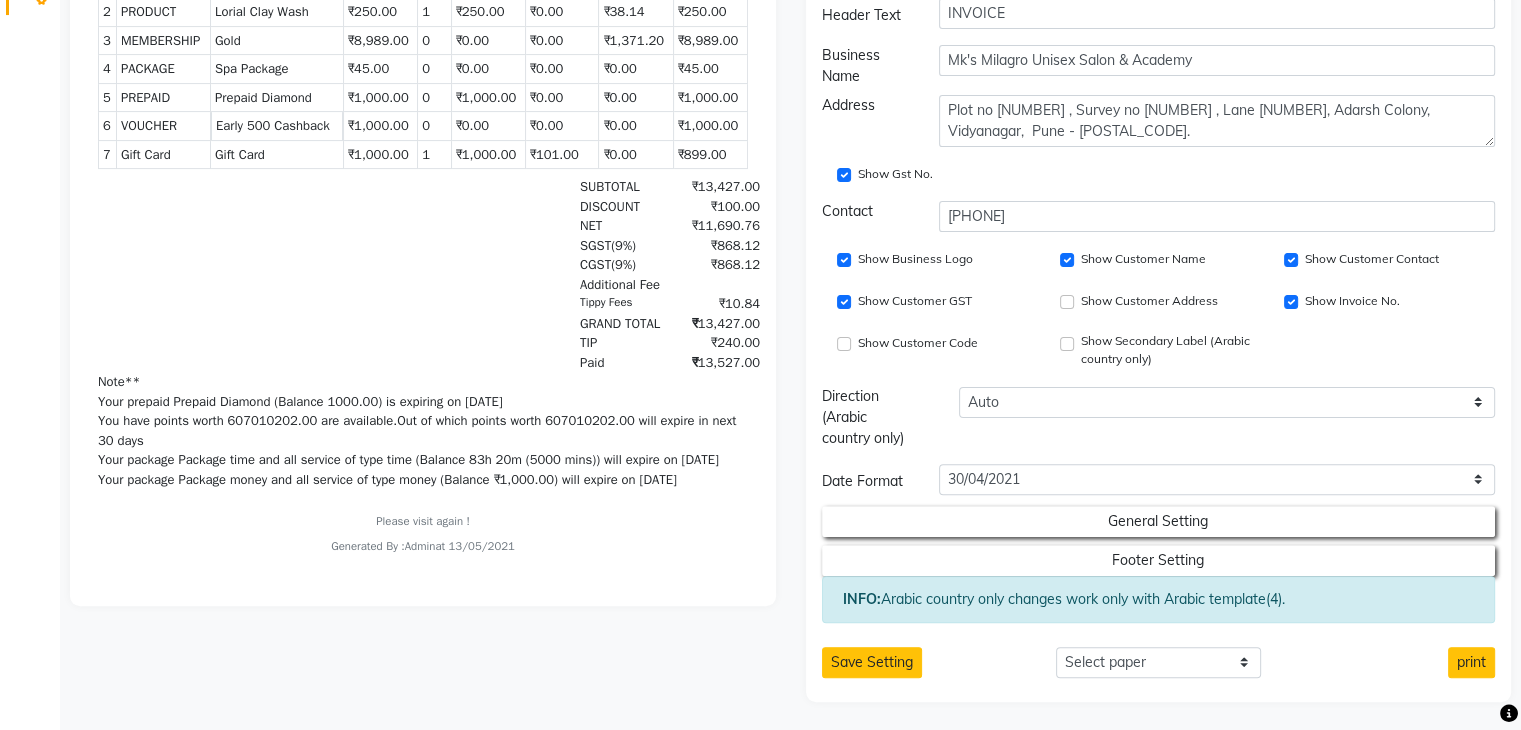 click on "Footer Setting" at bounding box center (1159, 556) 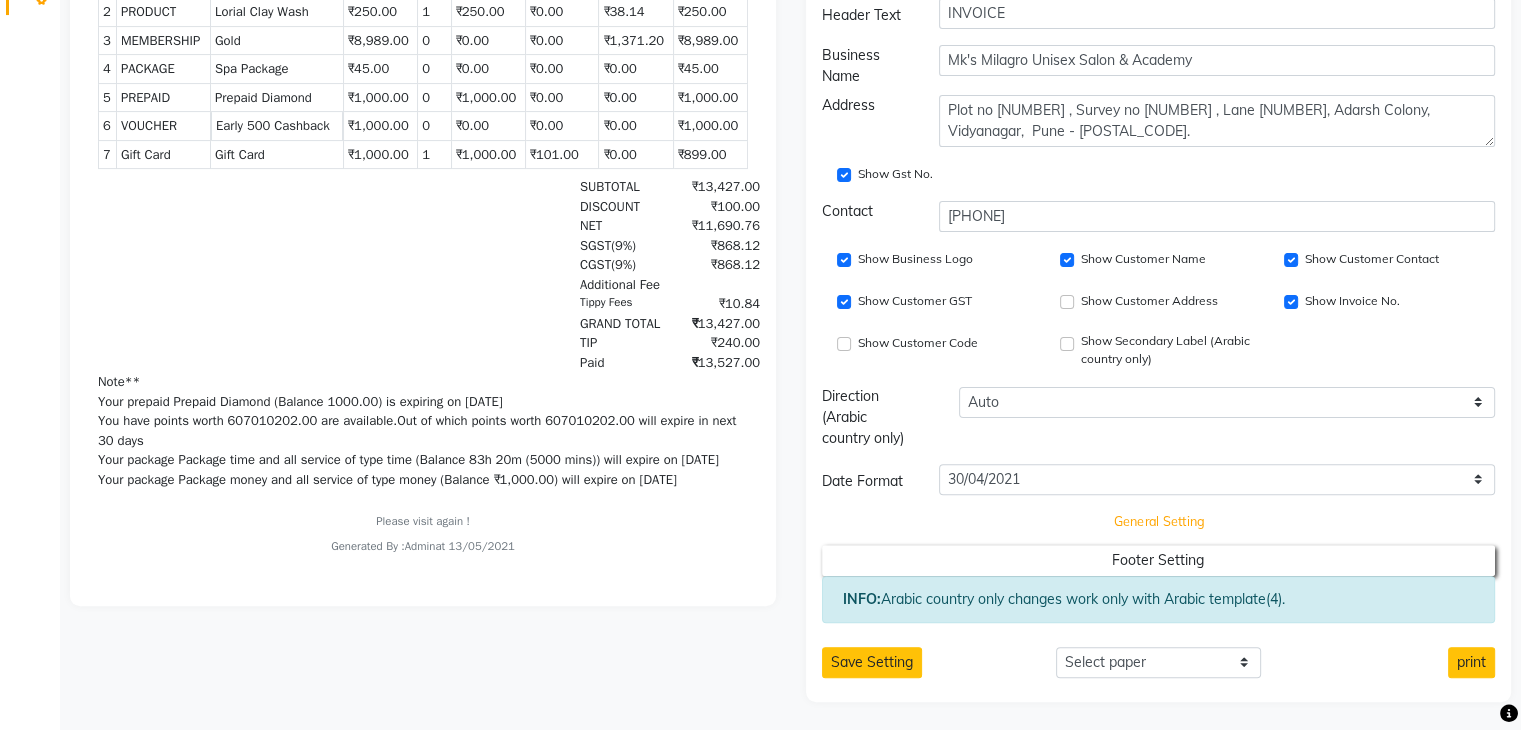 click on "General Setting" at bounding box center (1159, -322) 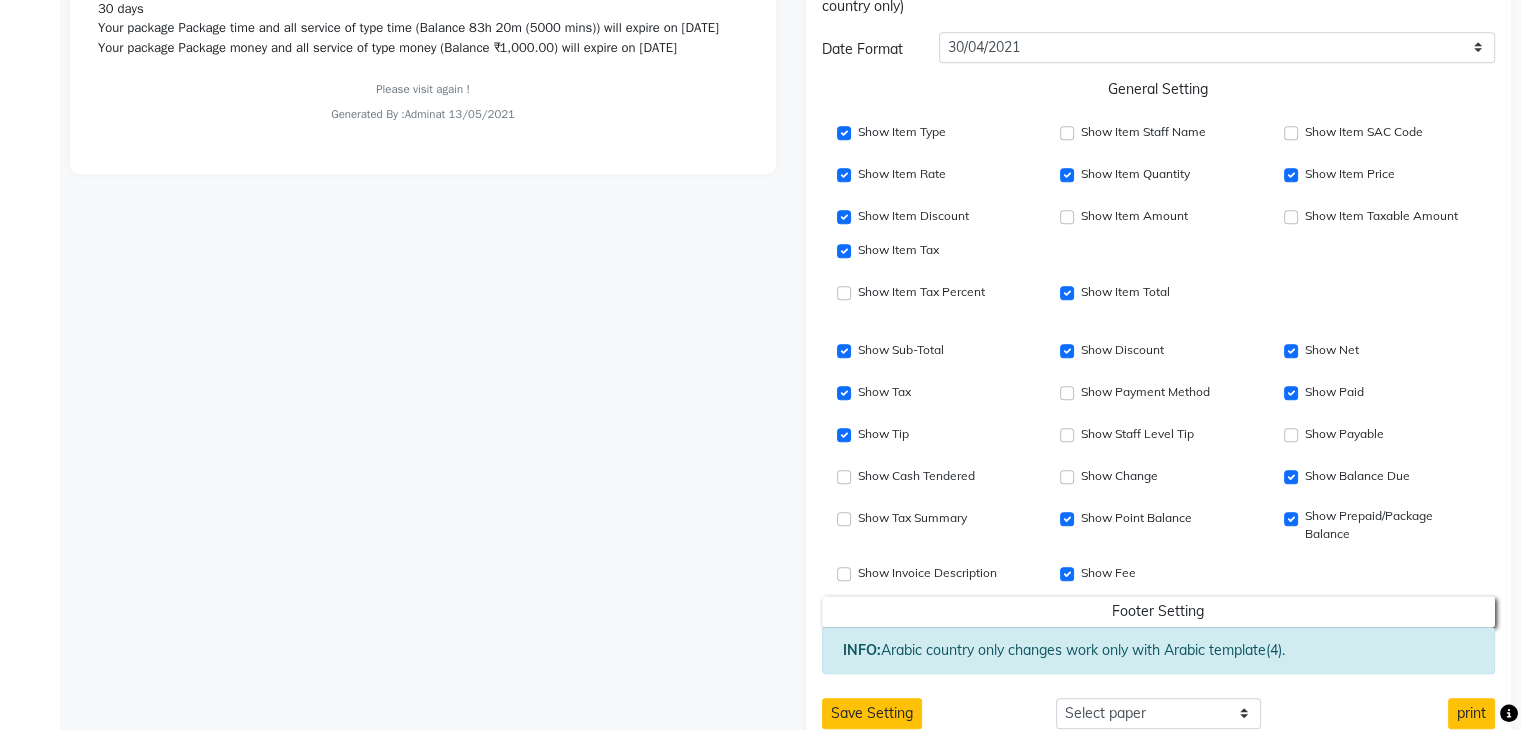 scroll, scrollTop: 1012, scrollLeft: 0, axis: vertical 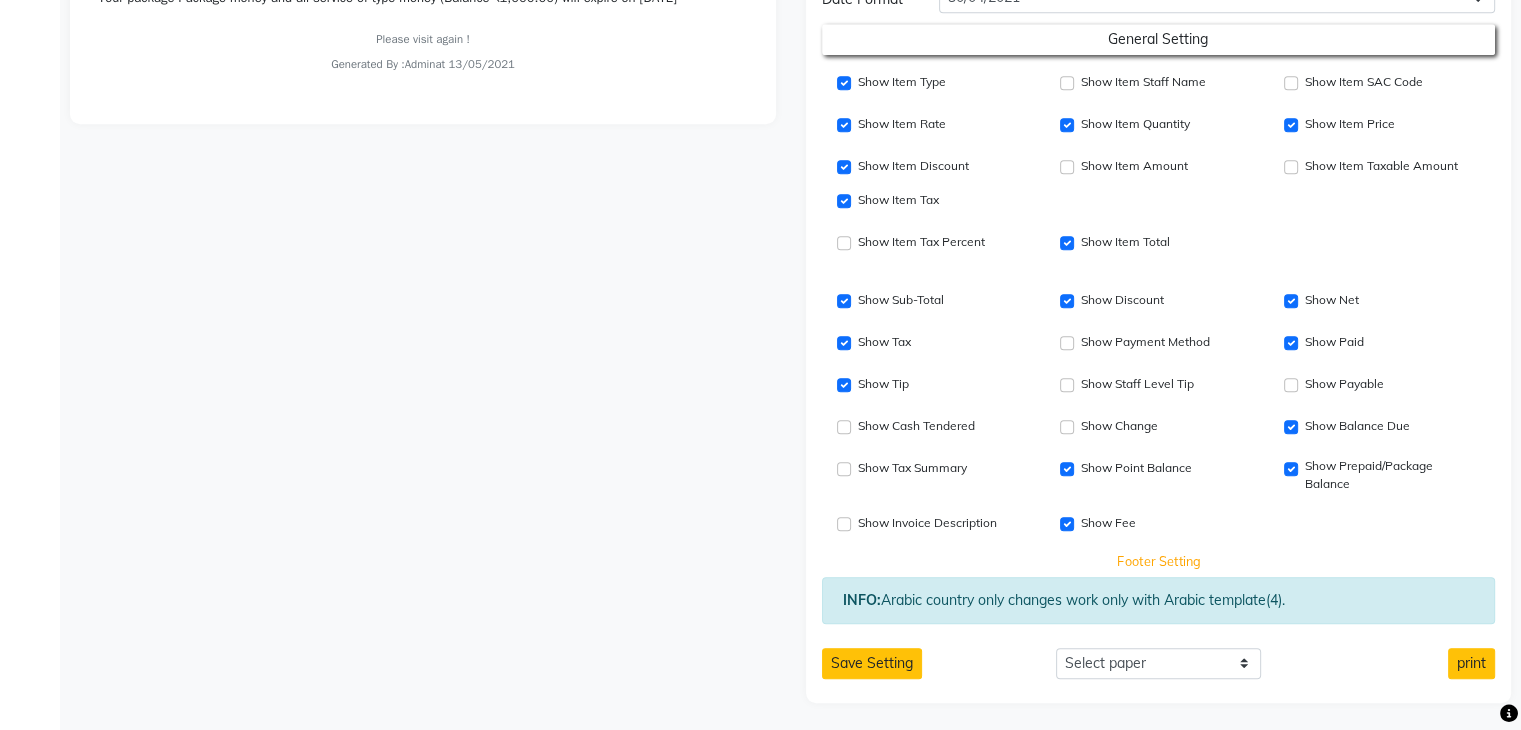 click on "Footer Setting" at bounding box center [1159, -804] 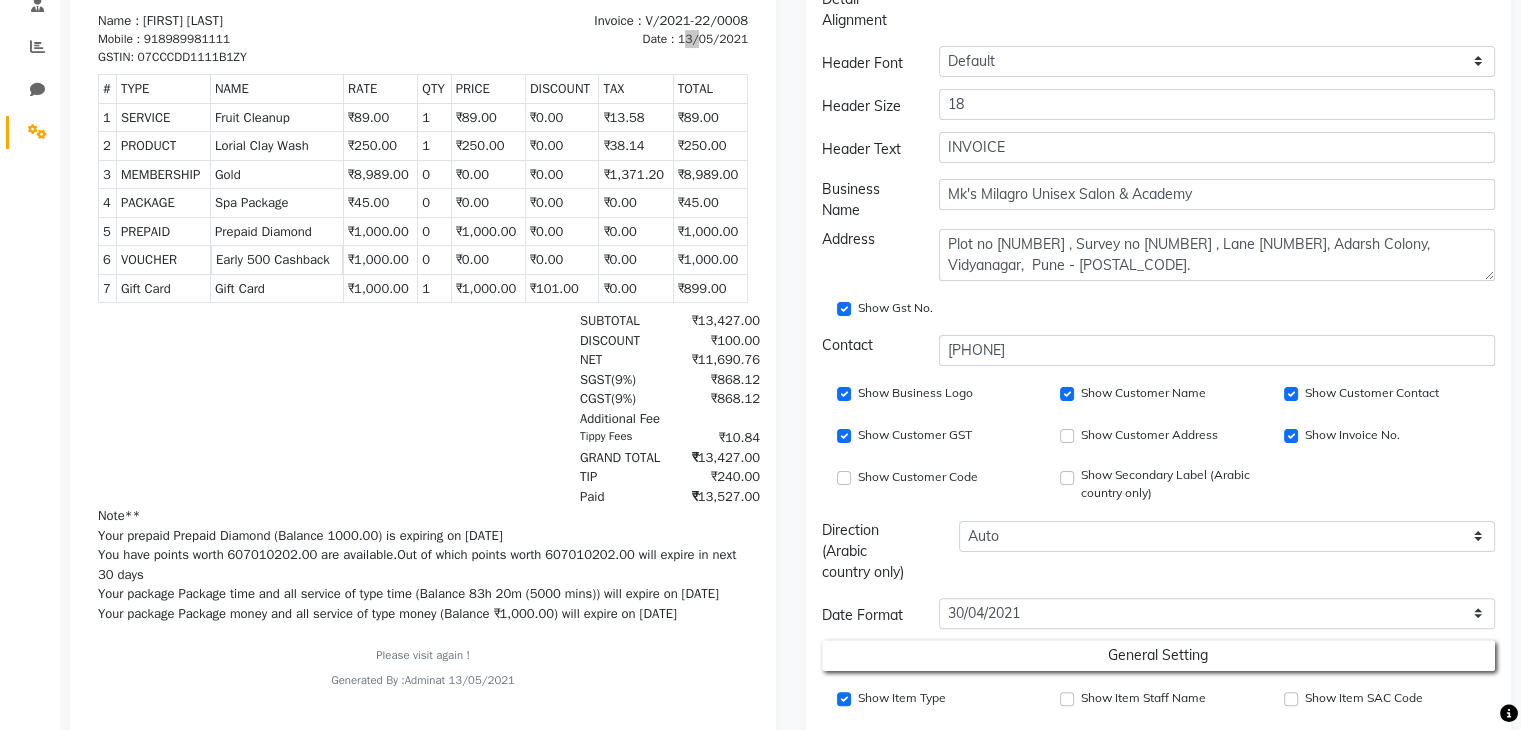 scroll, scrollTop: 0, scrollLeft: 0, axis: both 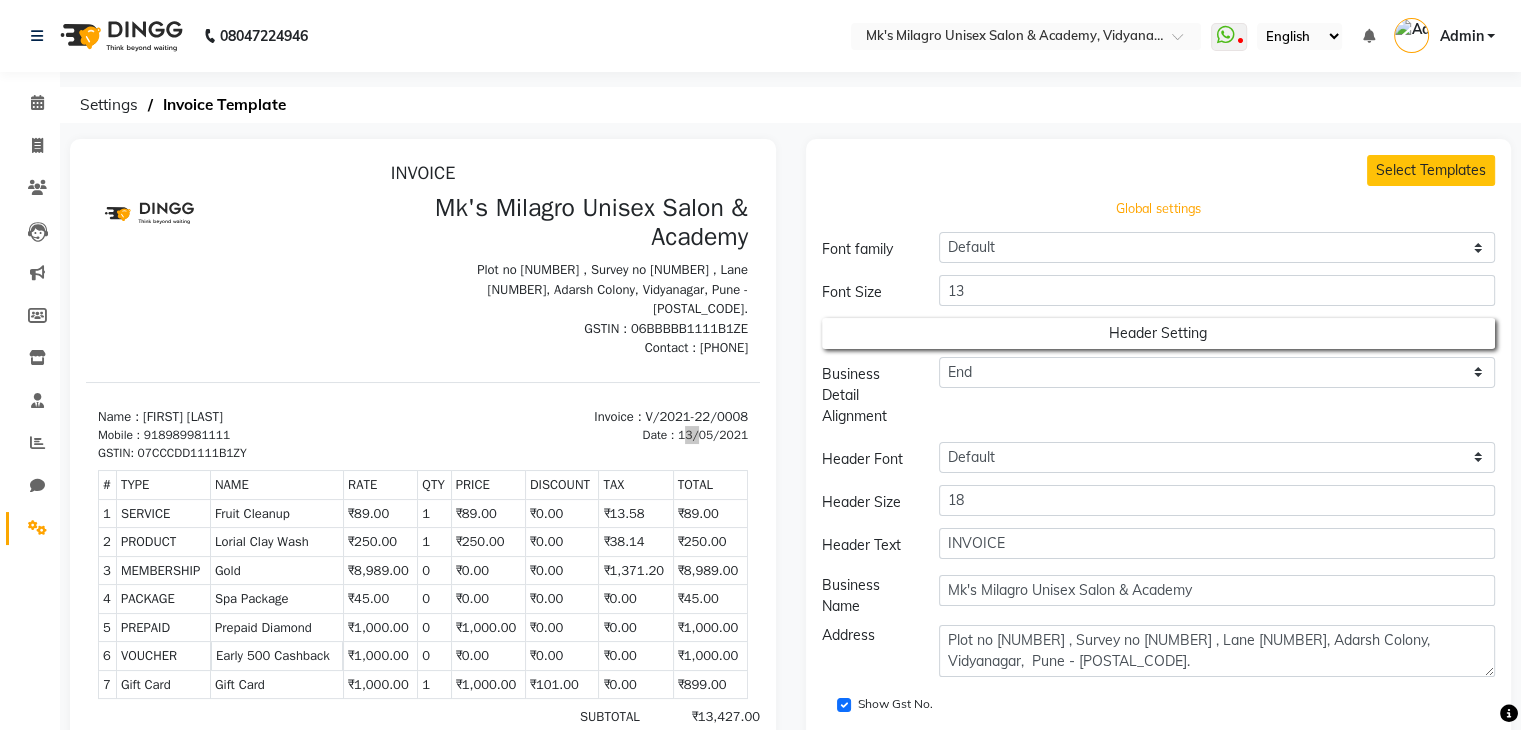 click on "Global settings" at bounding box center [1158, 209] 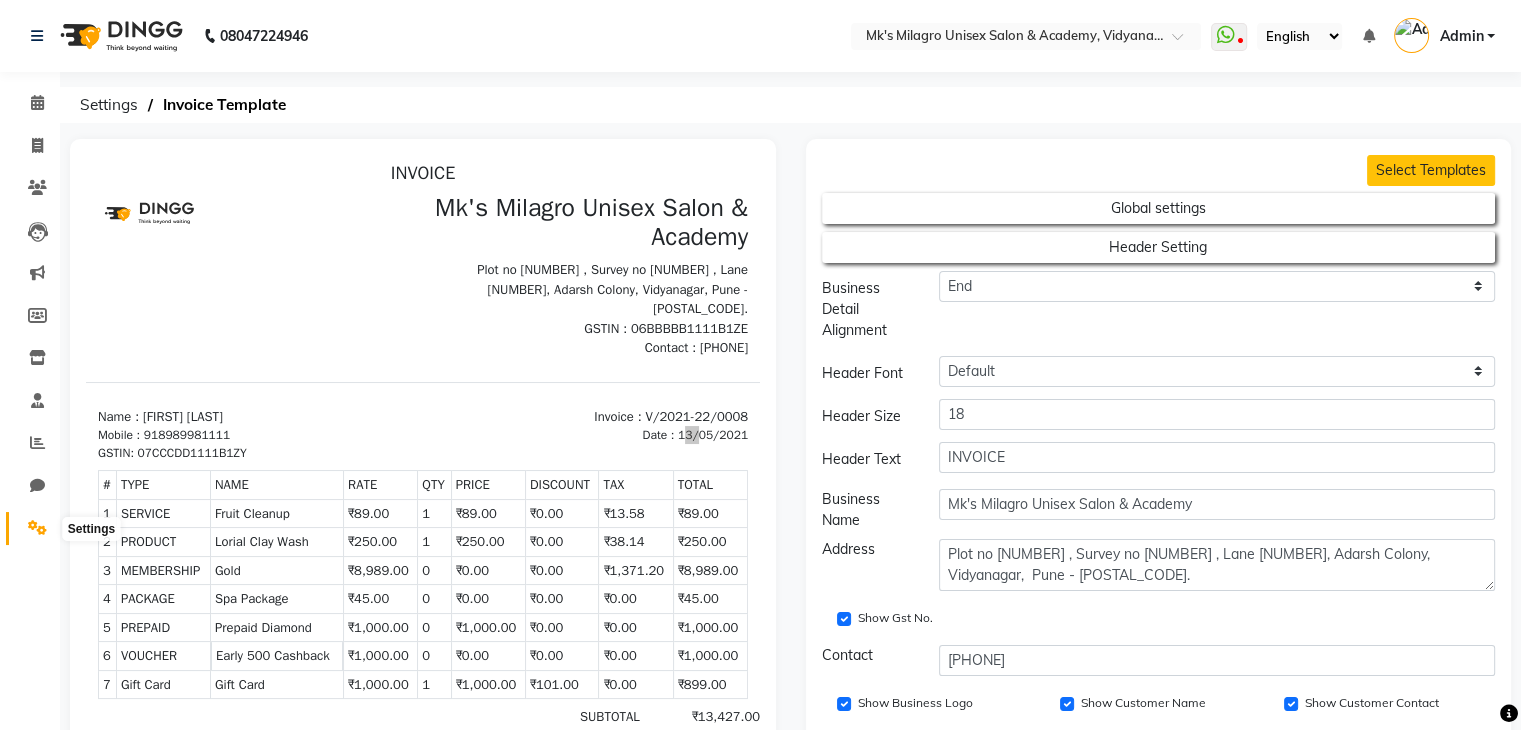 click 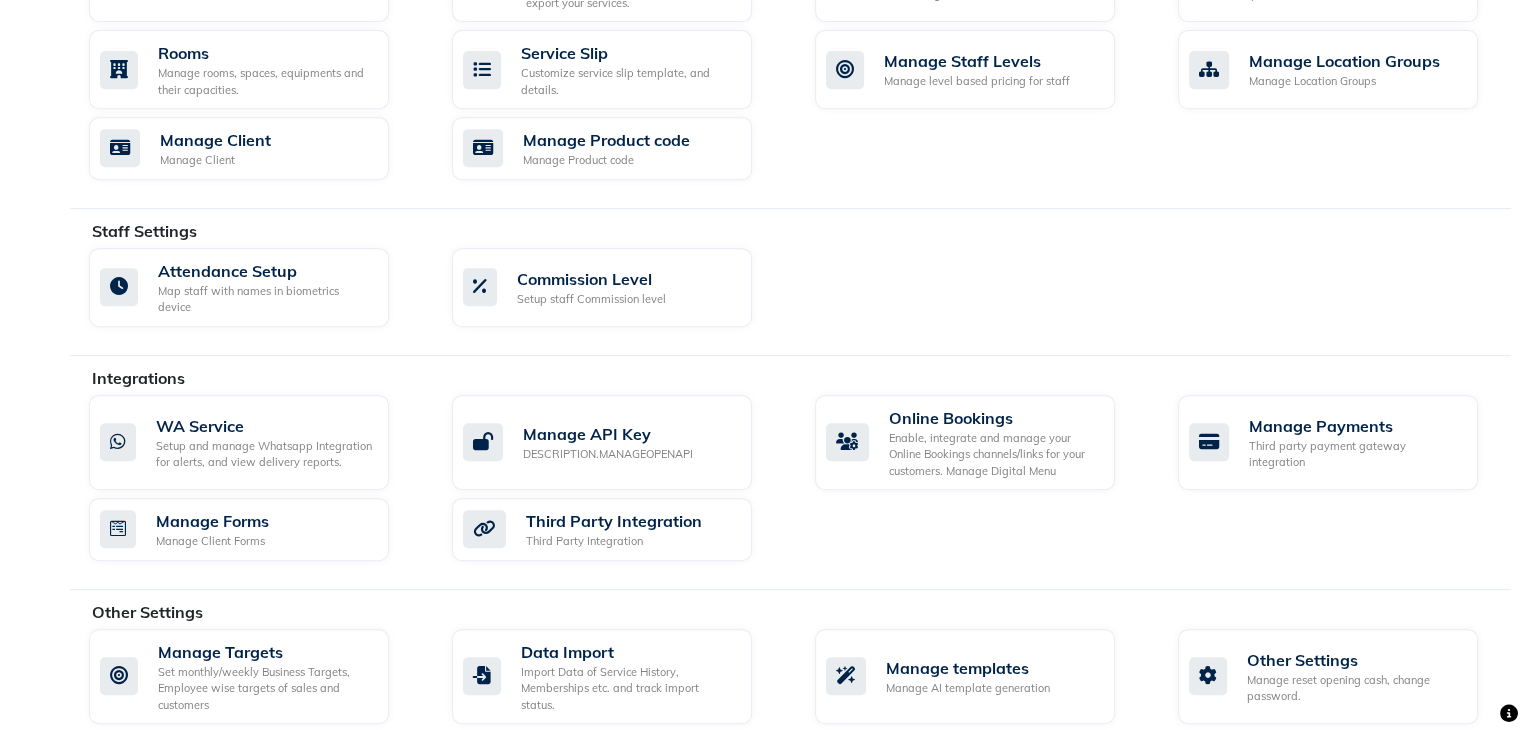 scroll, scrollTop: 892, scrollLeft: 0, axis: vertical 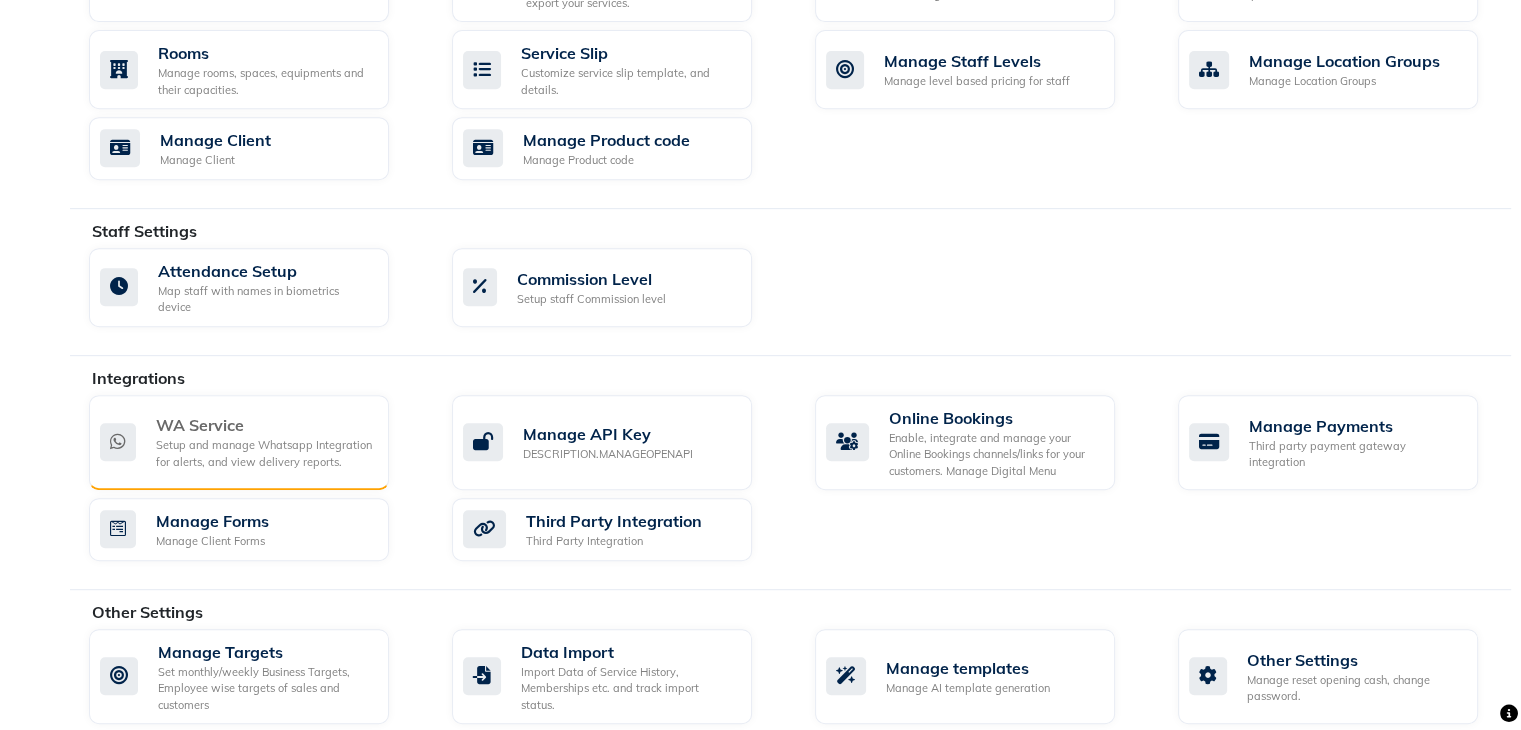 click on "Setup and manage Whatsapp Integration for alerts, and view delivery reports." 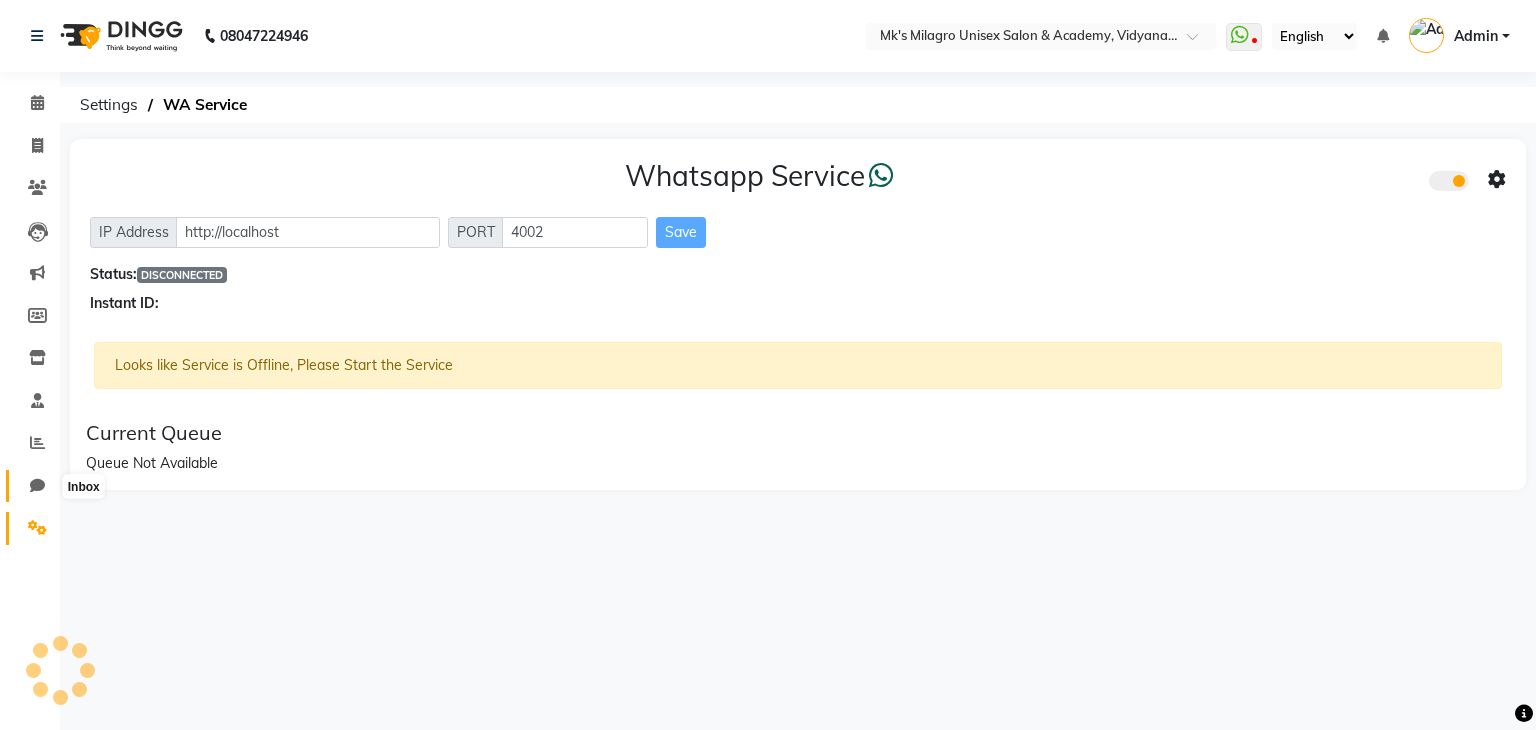 drag, startPoint x: 55, startPoint y: 456, endPoint x: 40, endPoint y: 493, distance: 39.92493 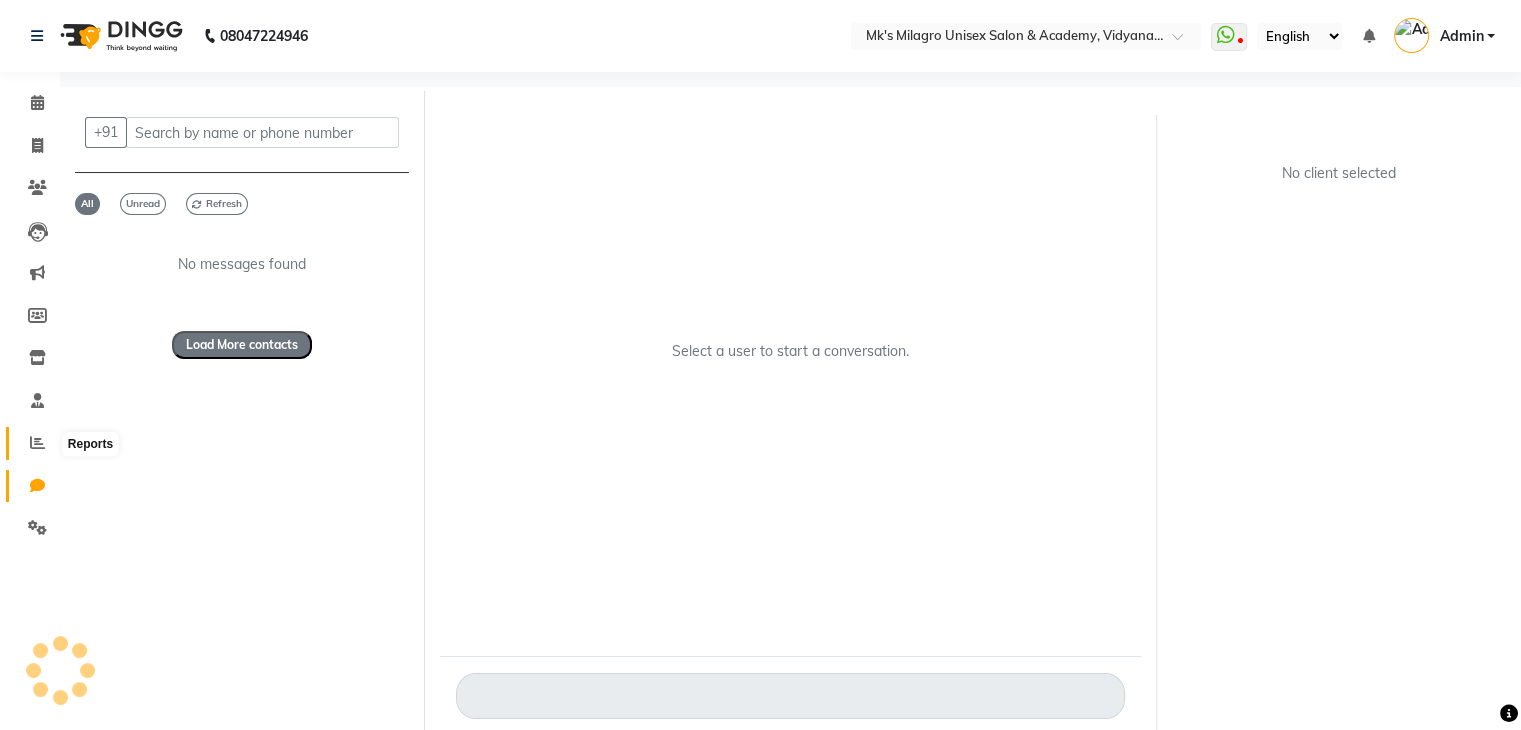 click 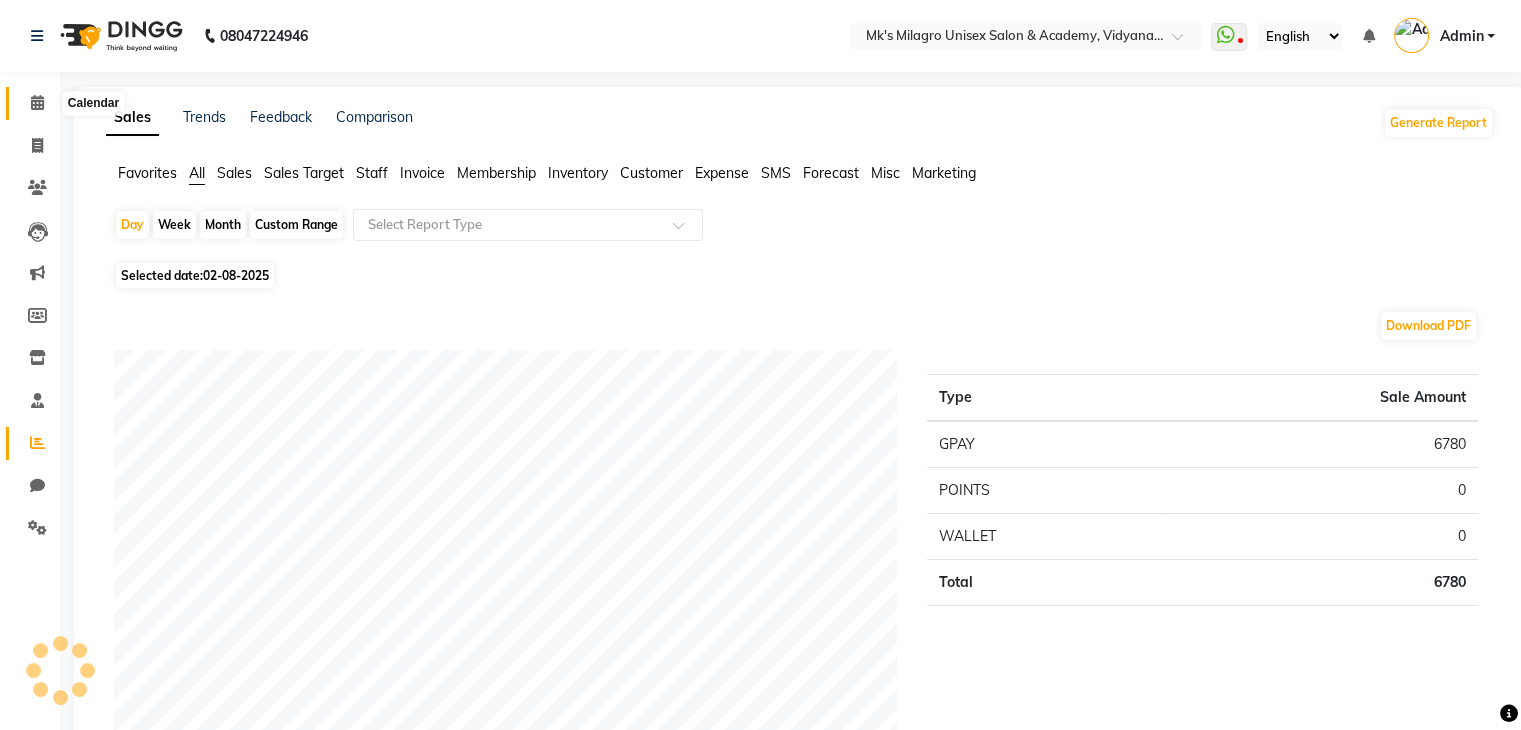 click 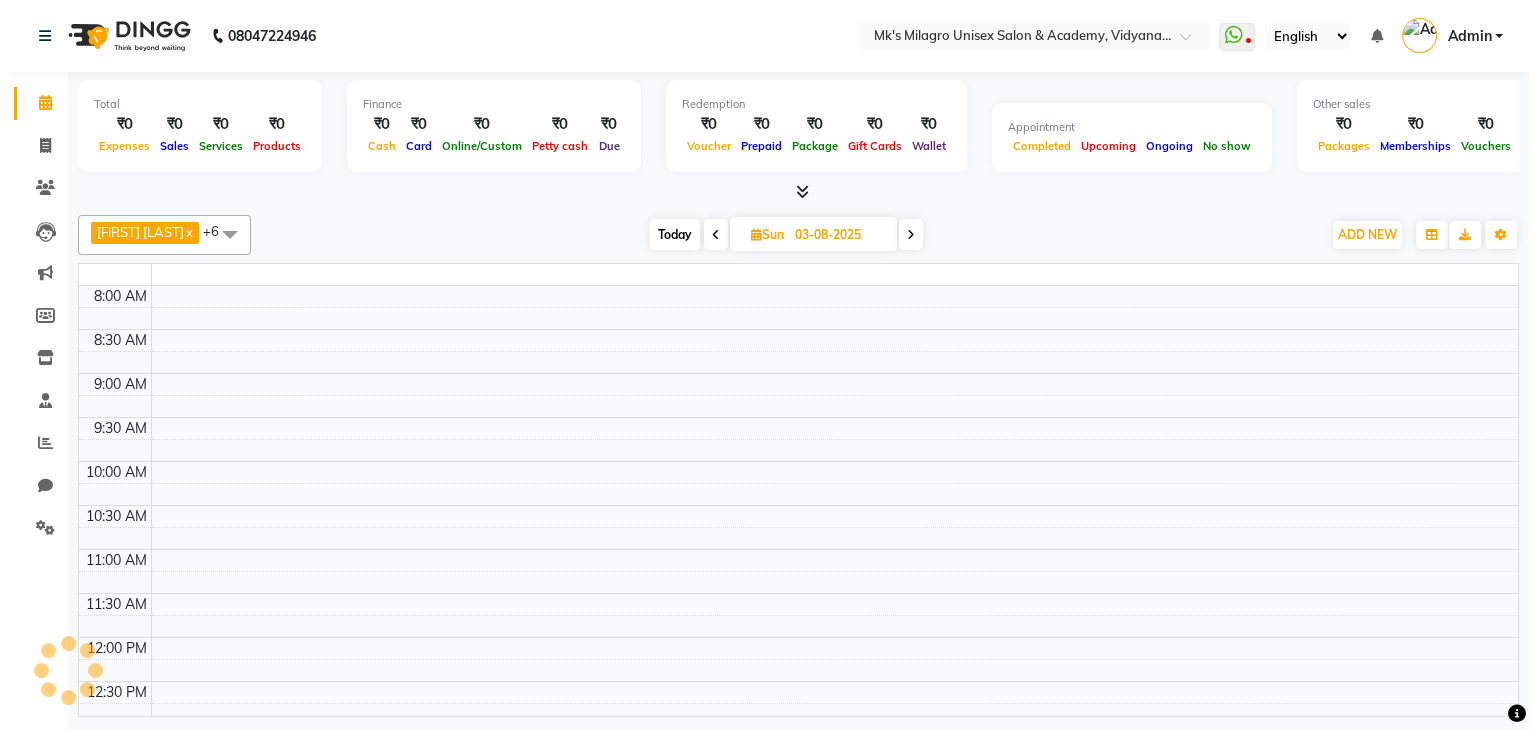 scroll, scrollTop: 0, scrollLeft: 0, axis: both 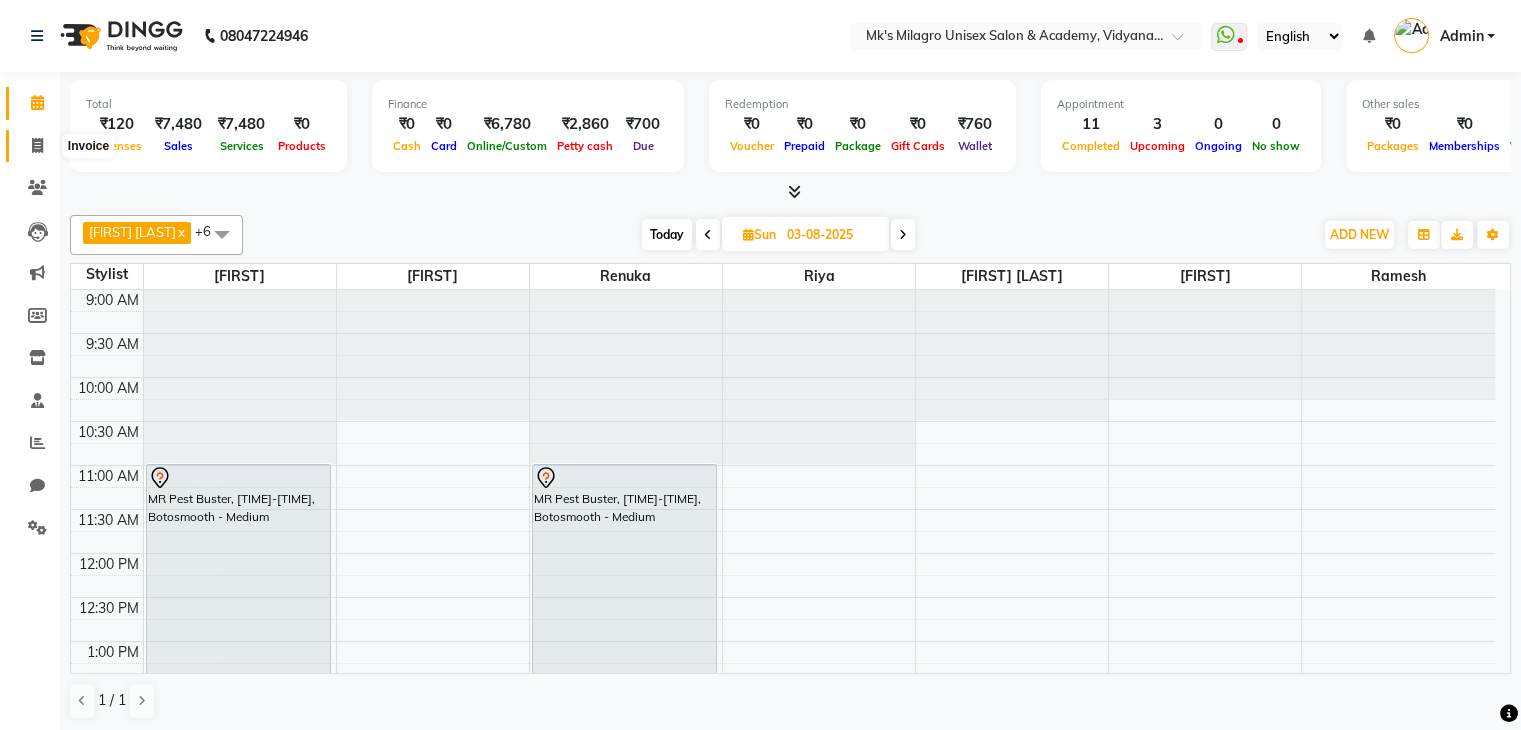 click 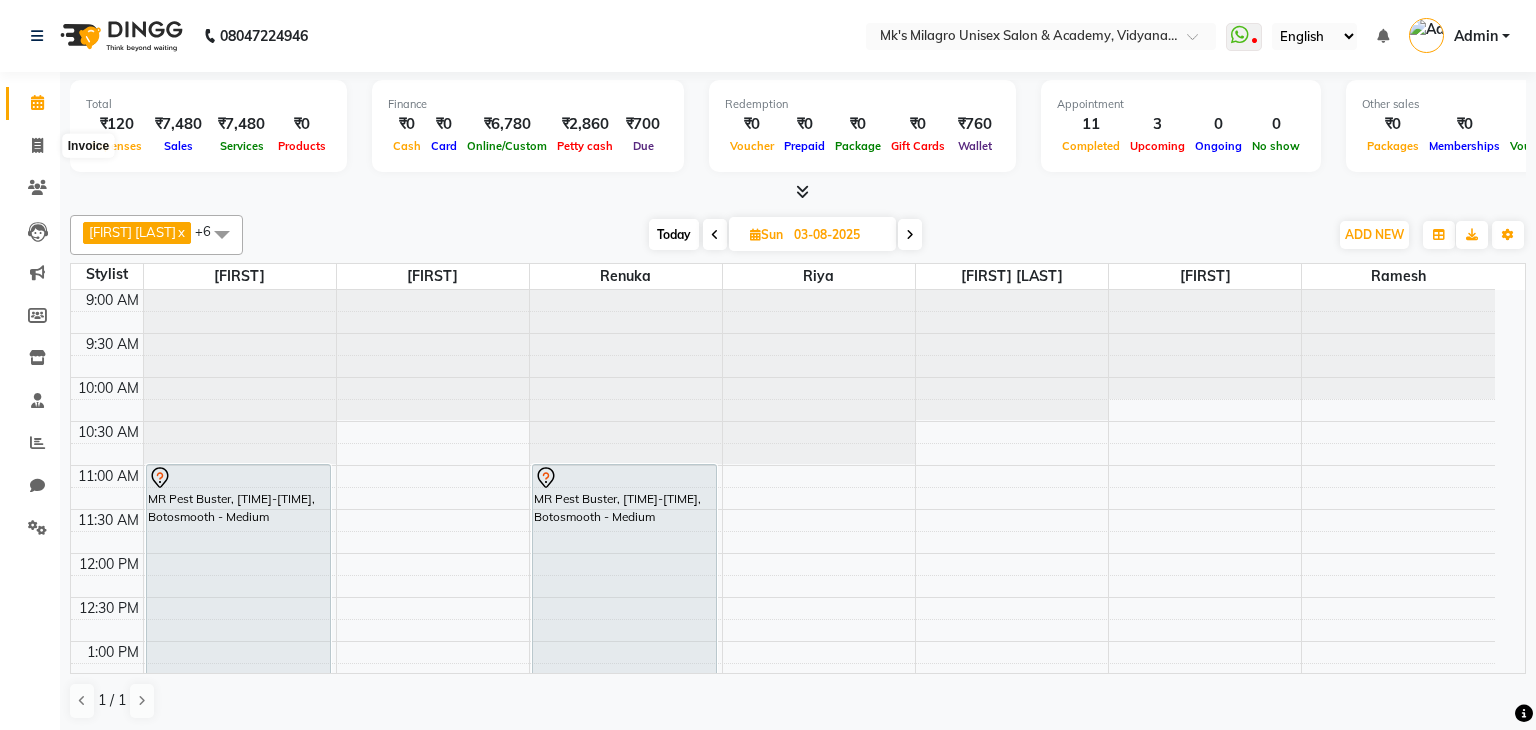 select on "service" 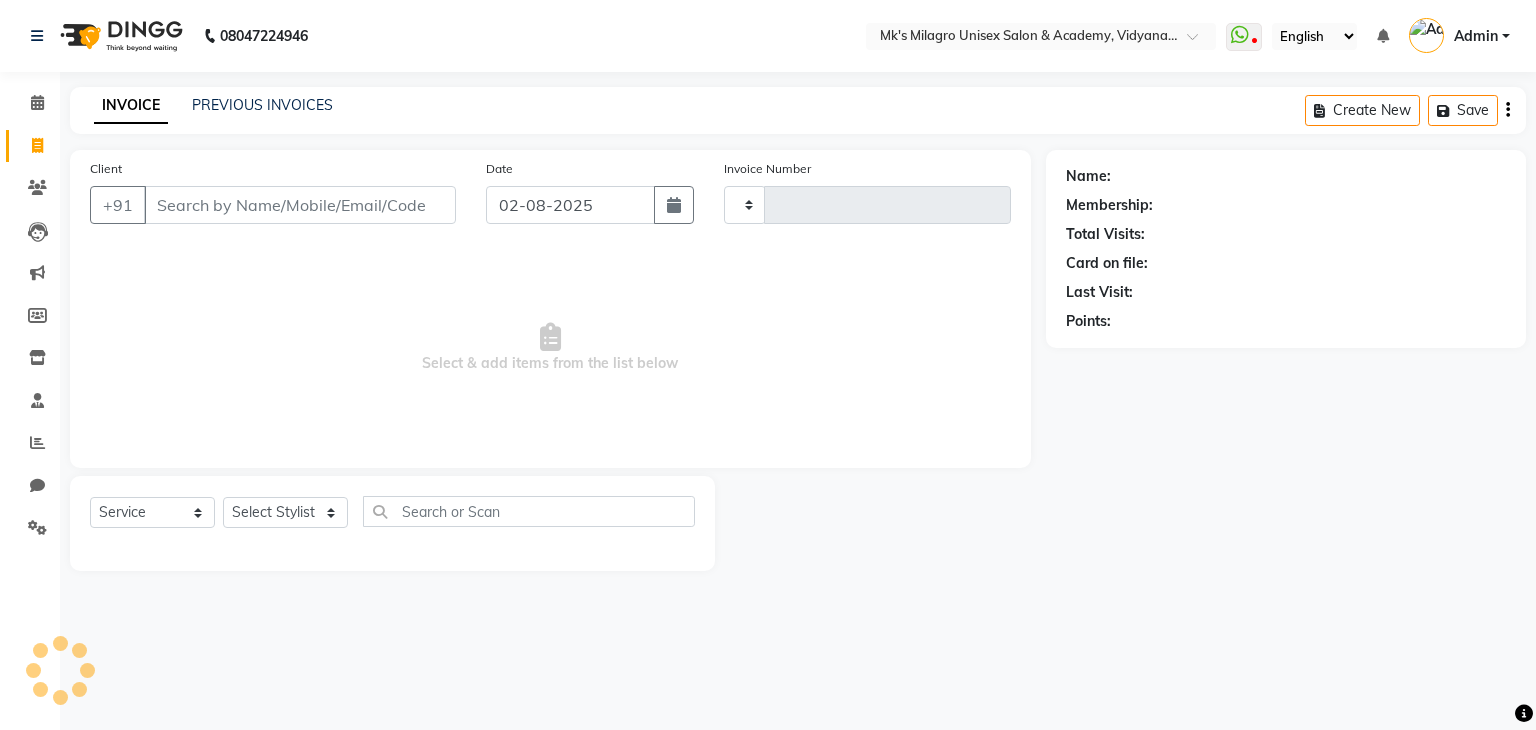 type on "0573" 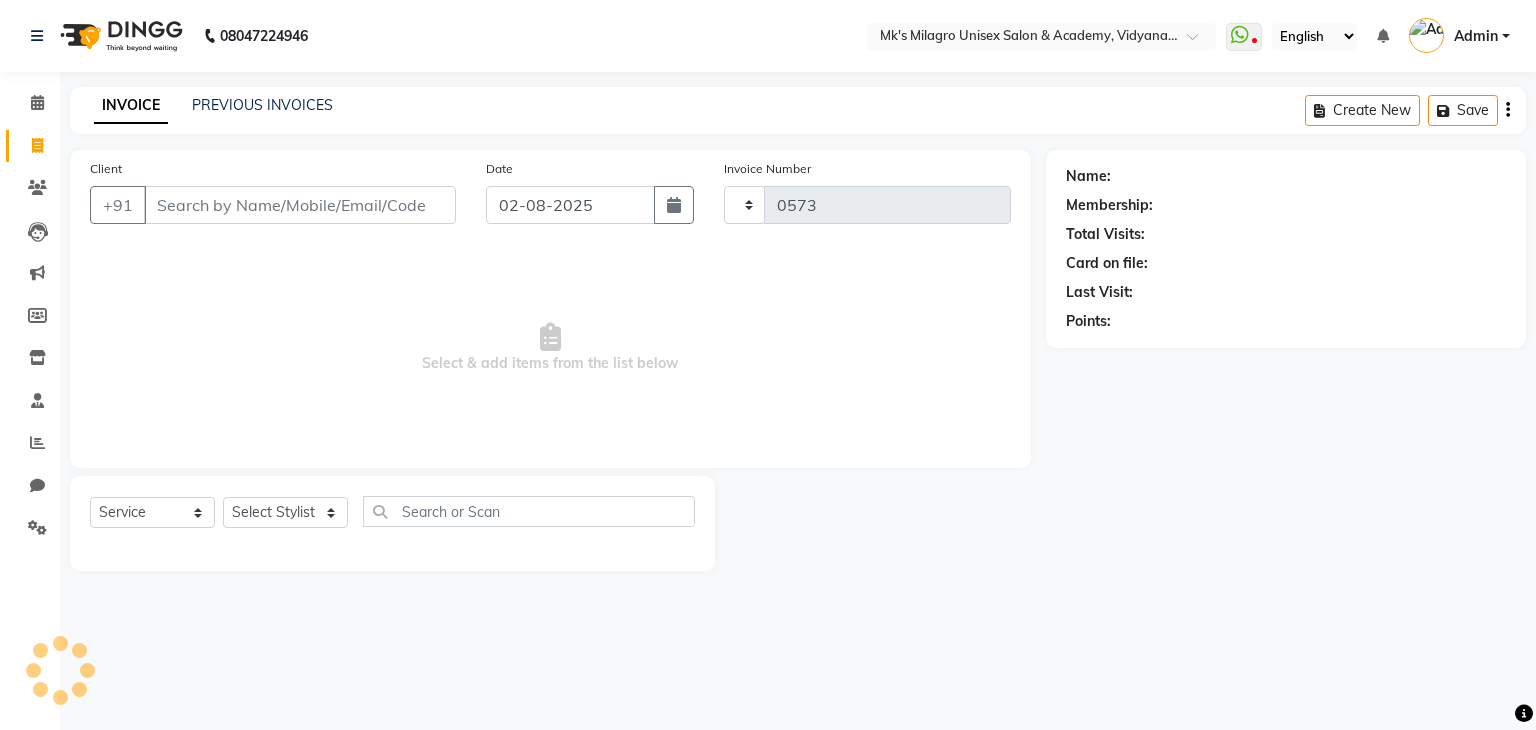 select on "6031" 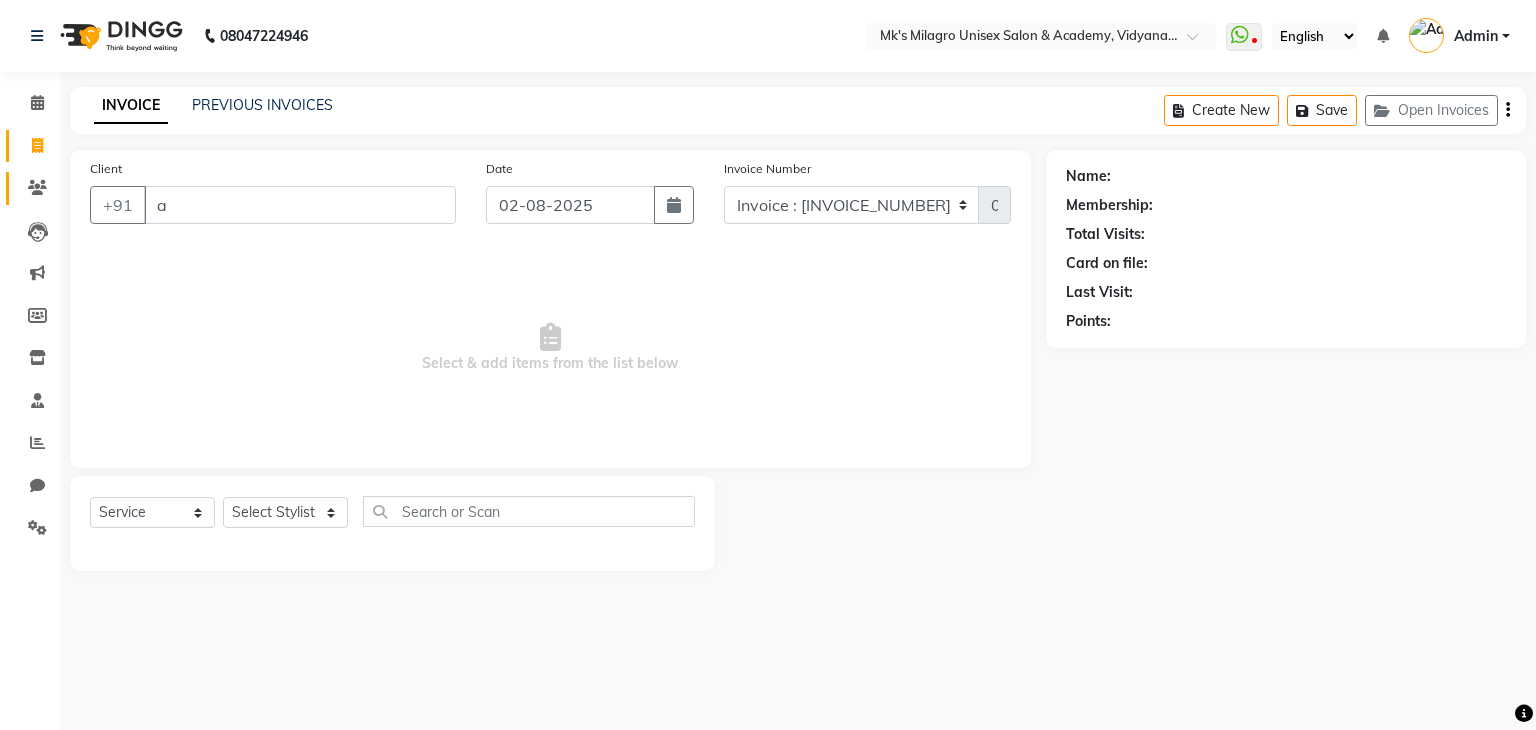 type on "a" 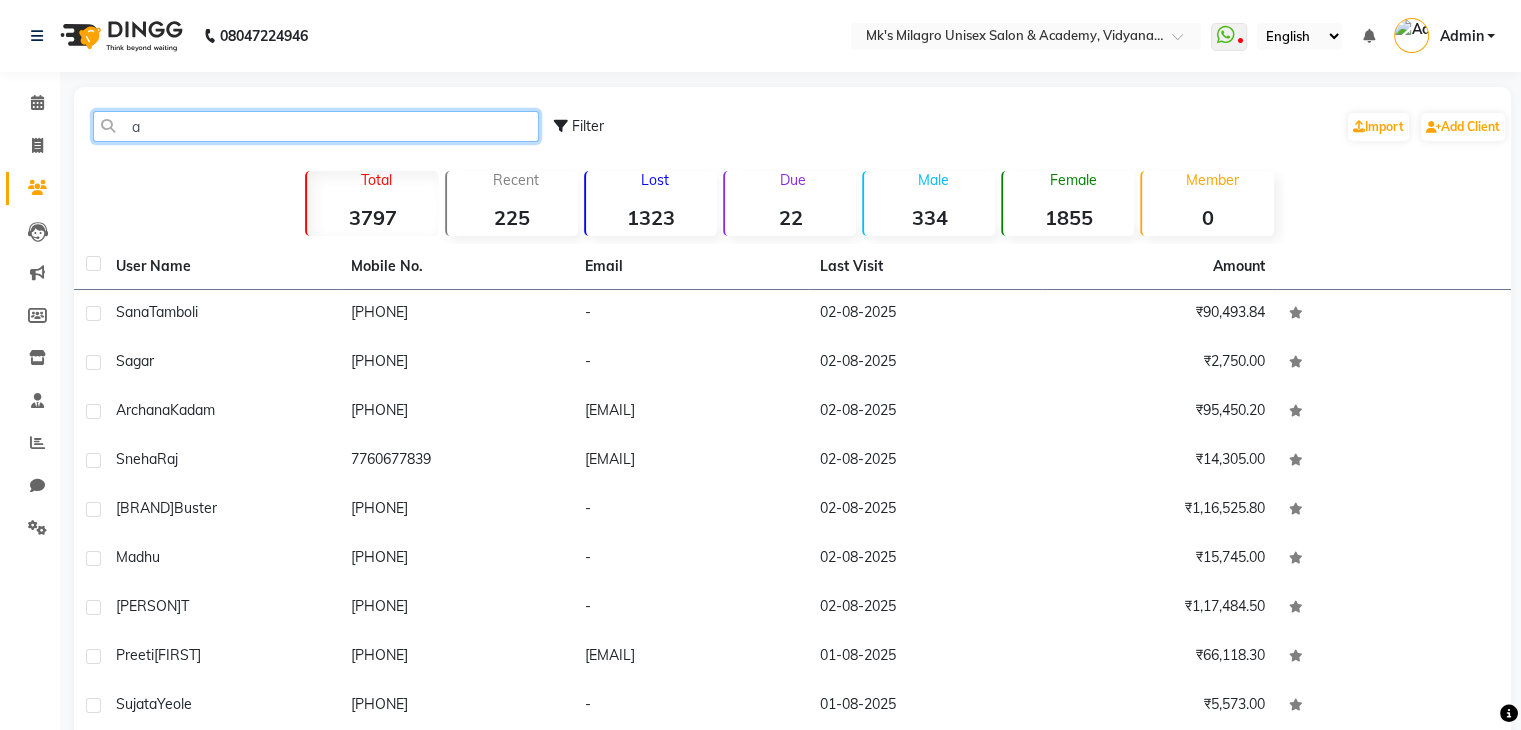 click on "a" 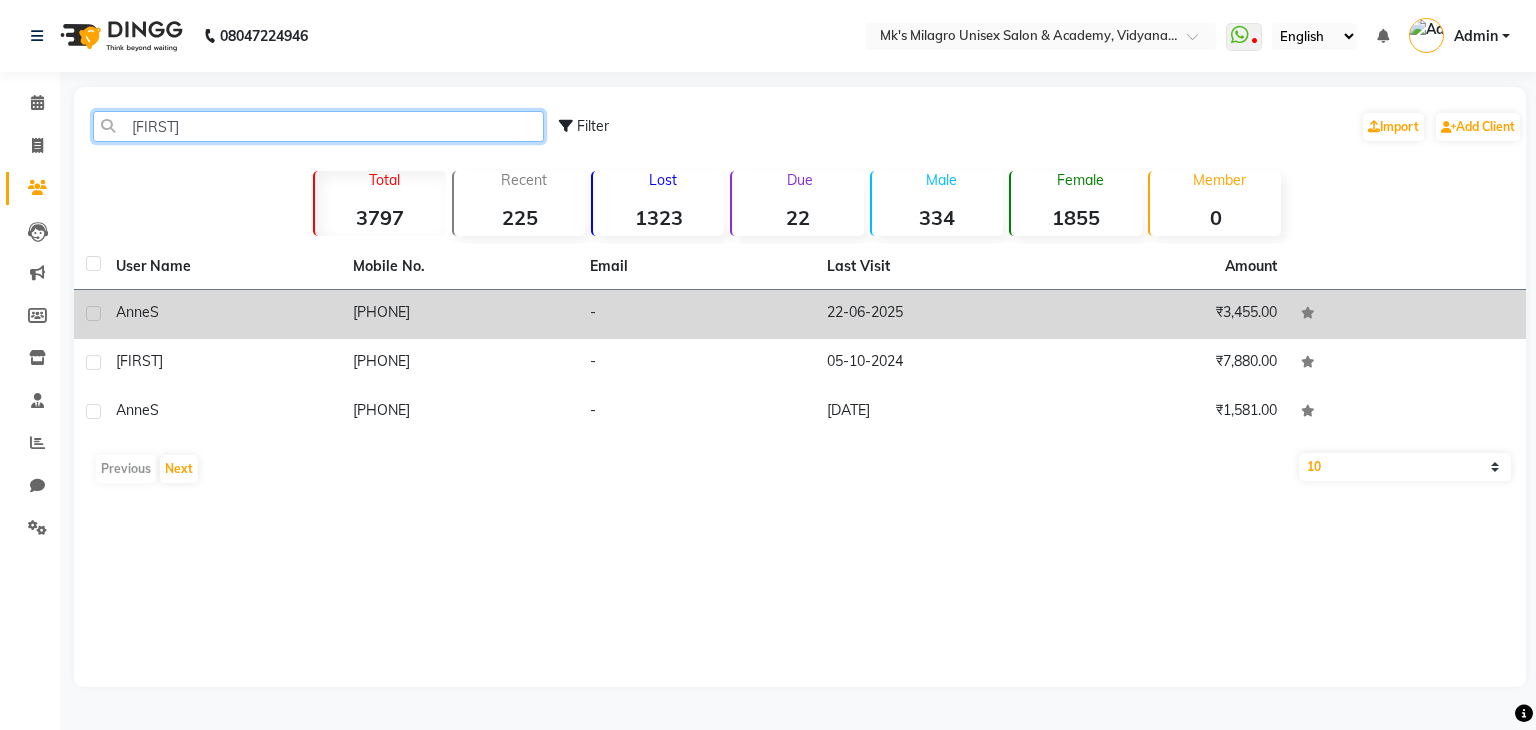 type on "[FIRST]" 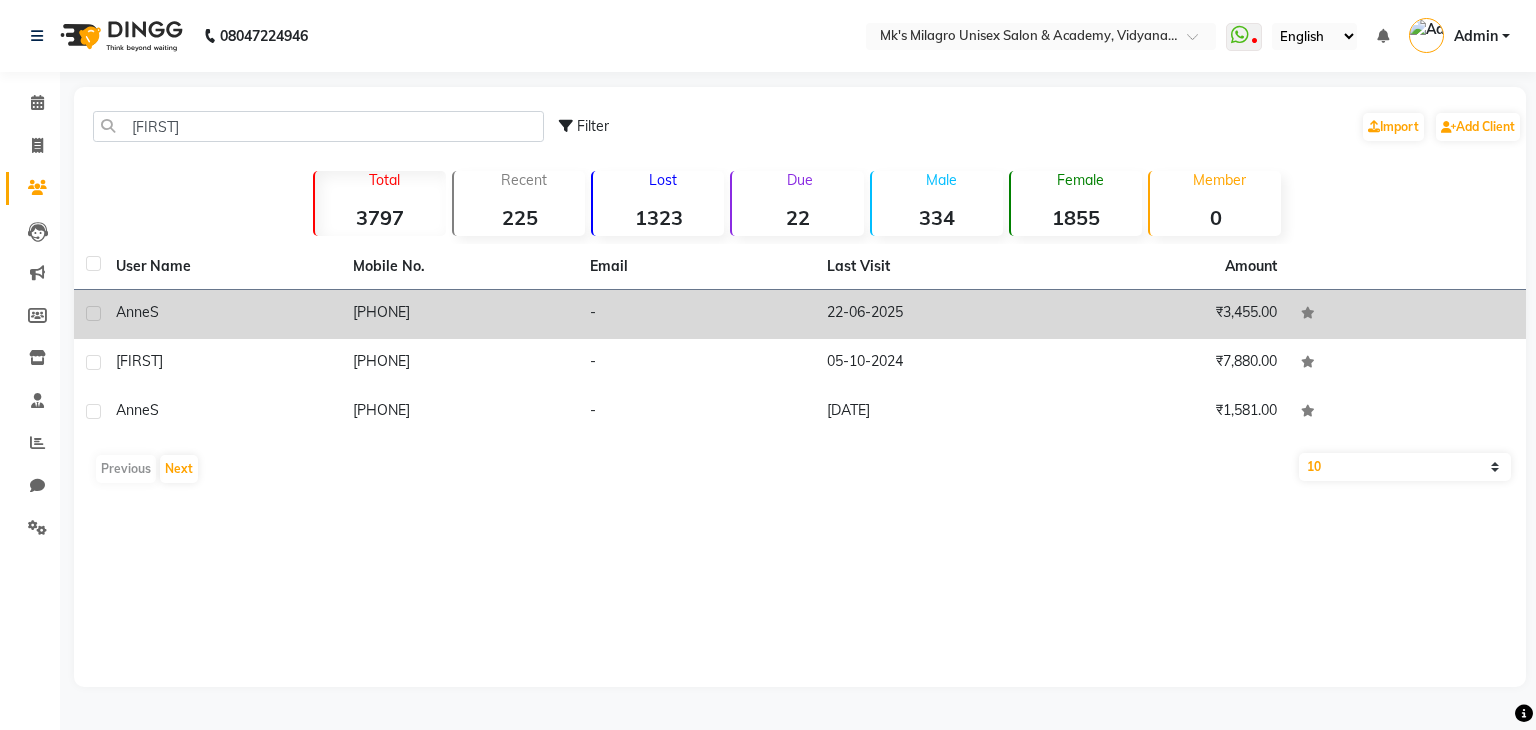 click on "[FIRST]  [LAST]" 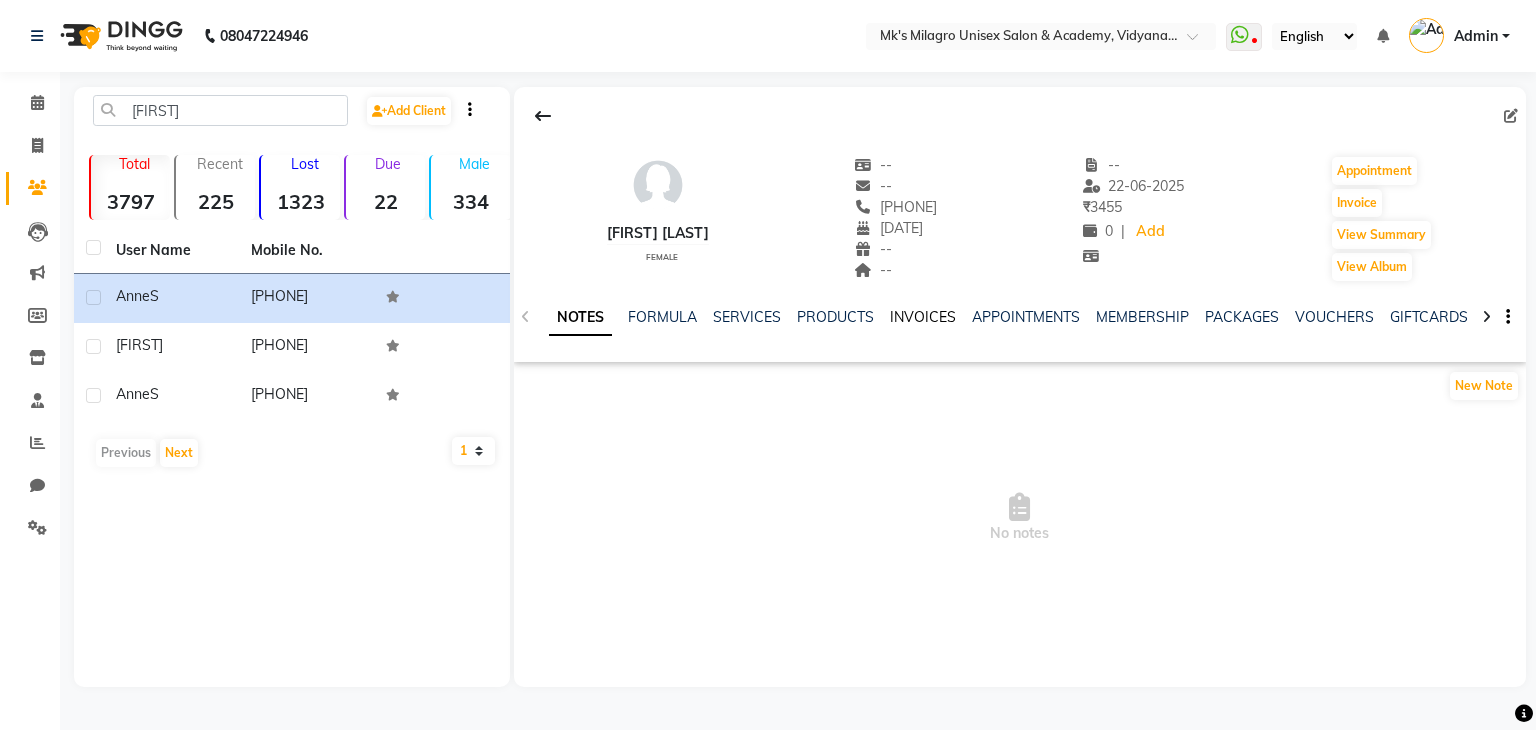 click on "INVOICES" 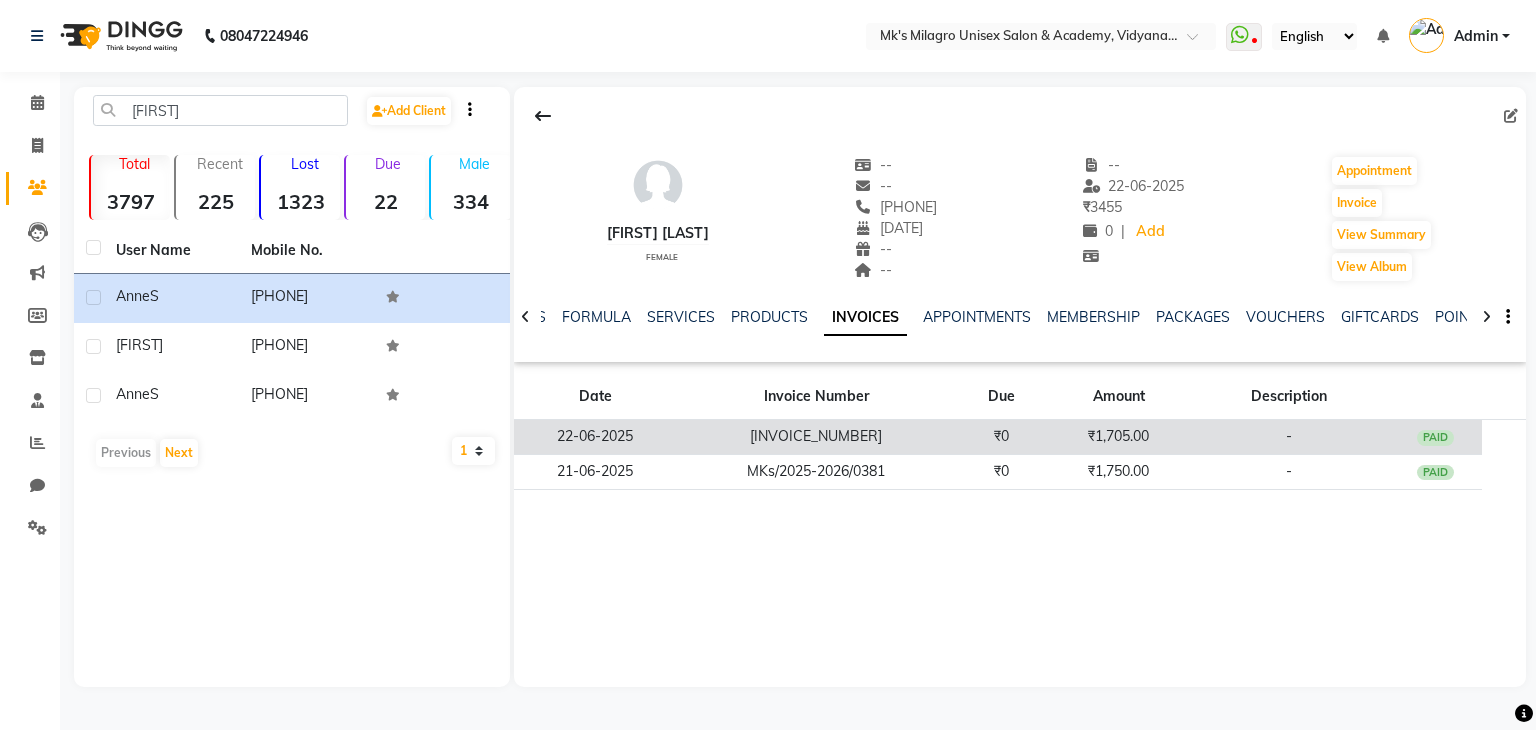 click on "[INVOICE_NUMBER]" 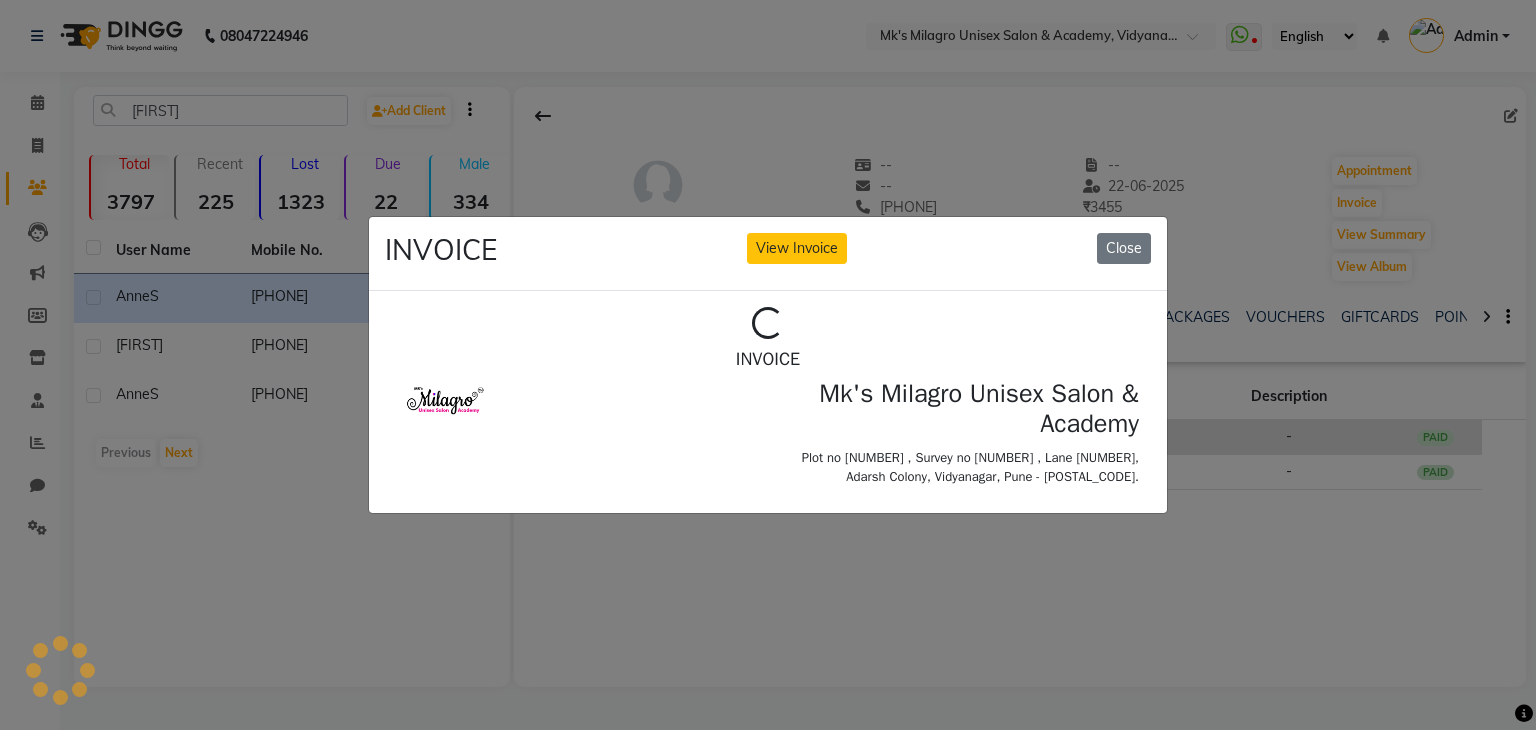 scroll, scrollTop: 0, scrollLeft: 0, axis: both 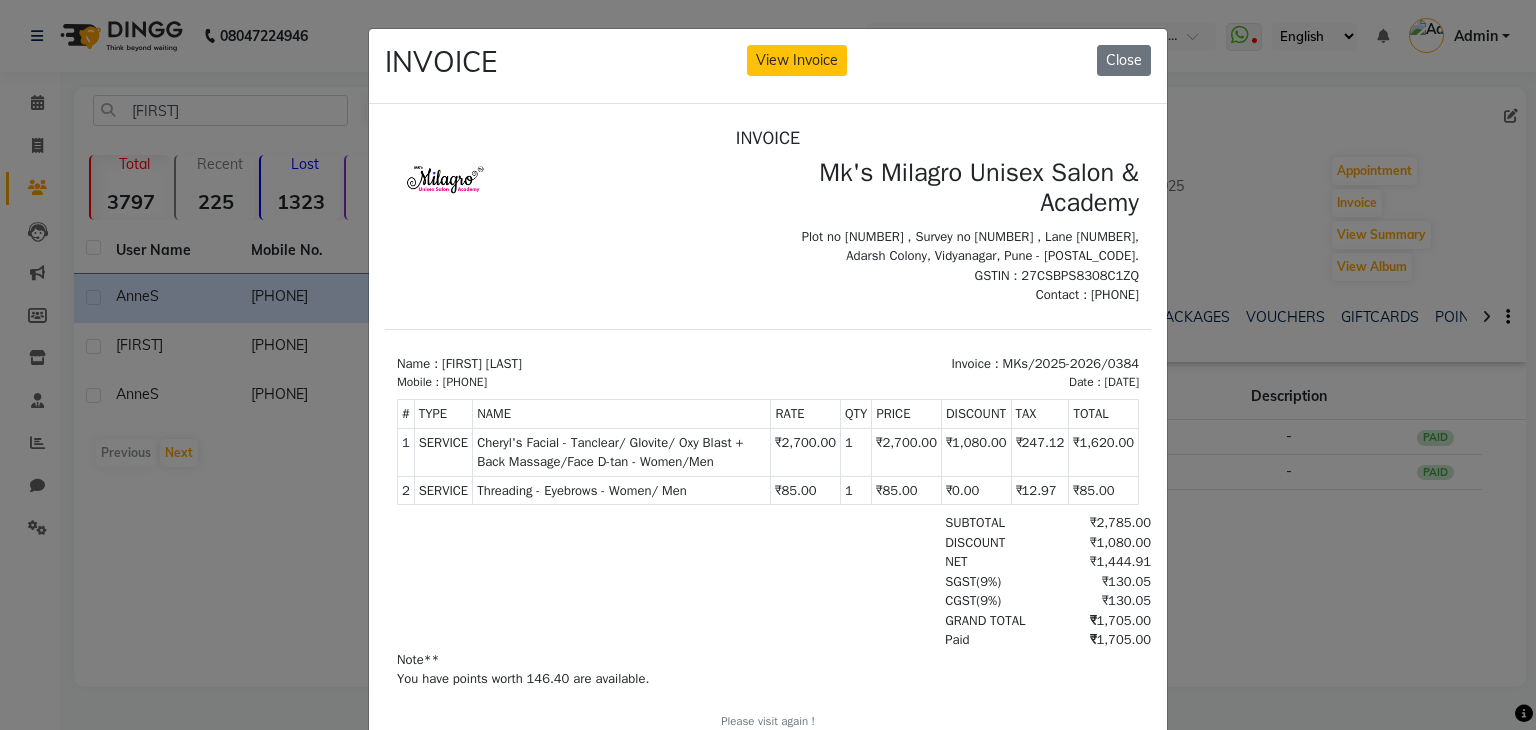 type 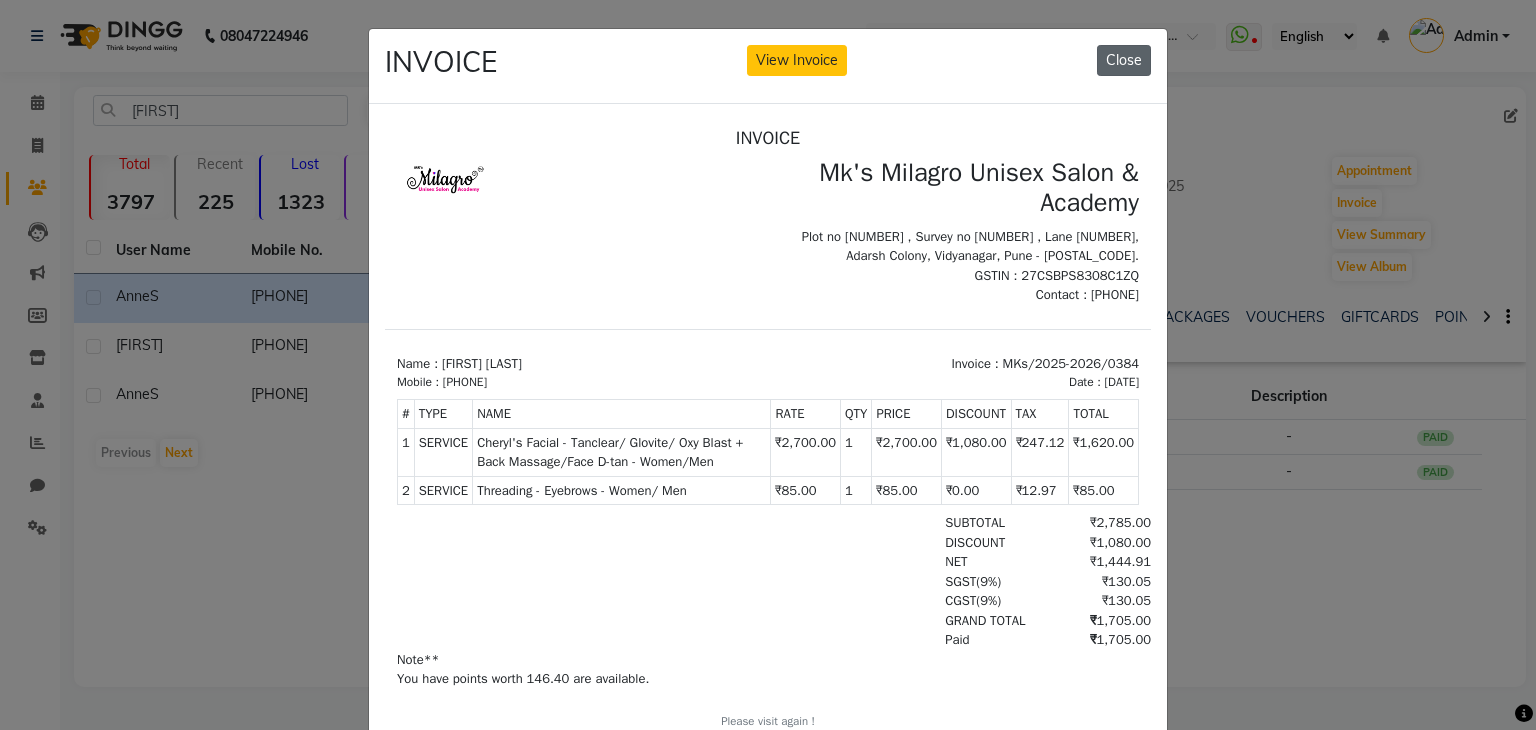 click on "Close" 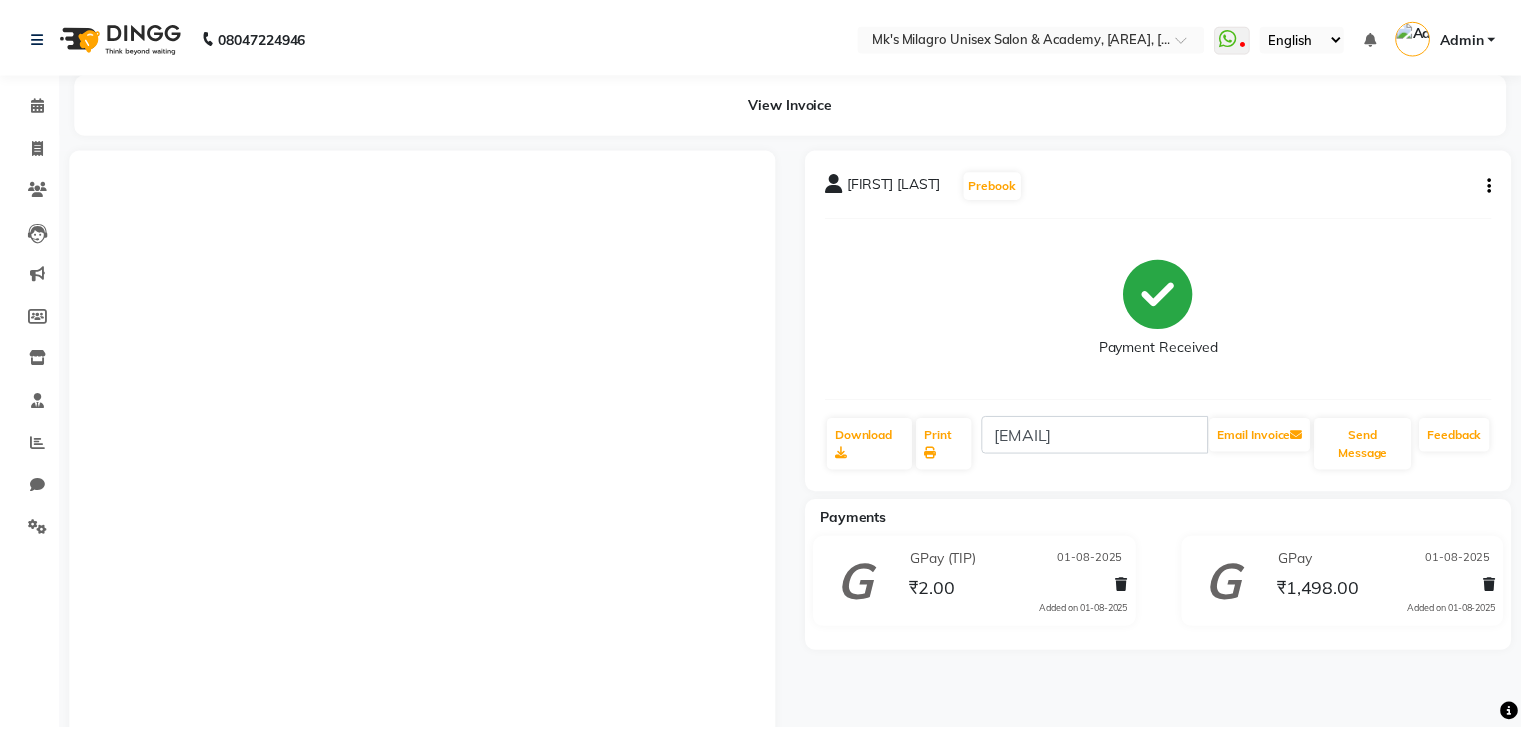 scroll, scrollTop: 0, scrollLeft: 0, axis: both 